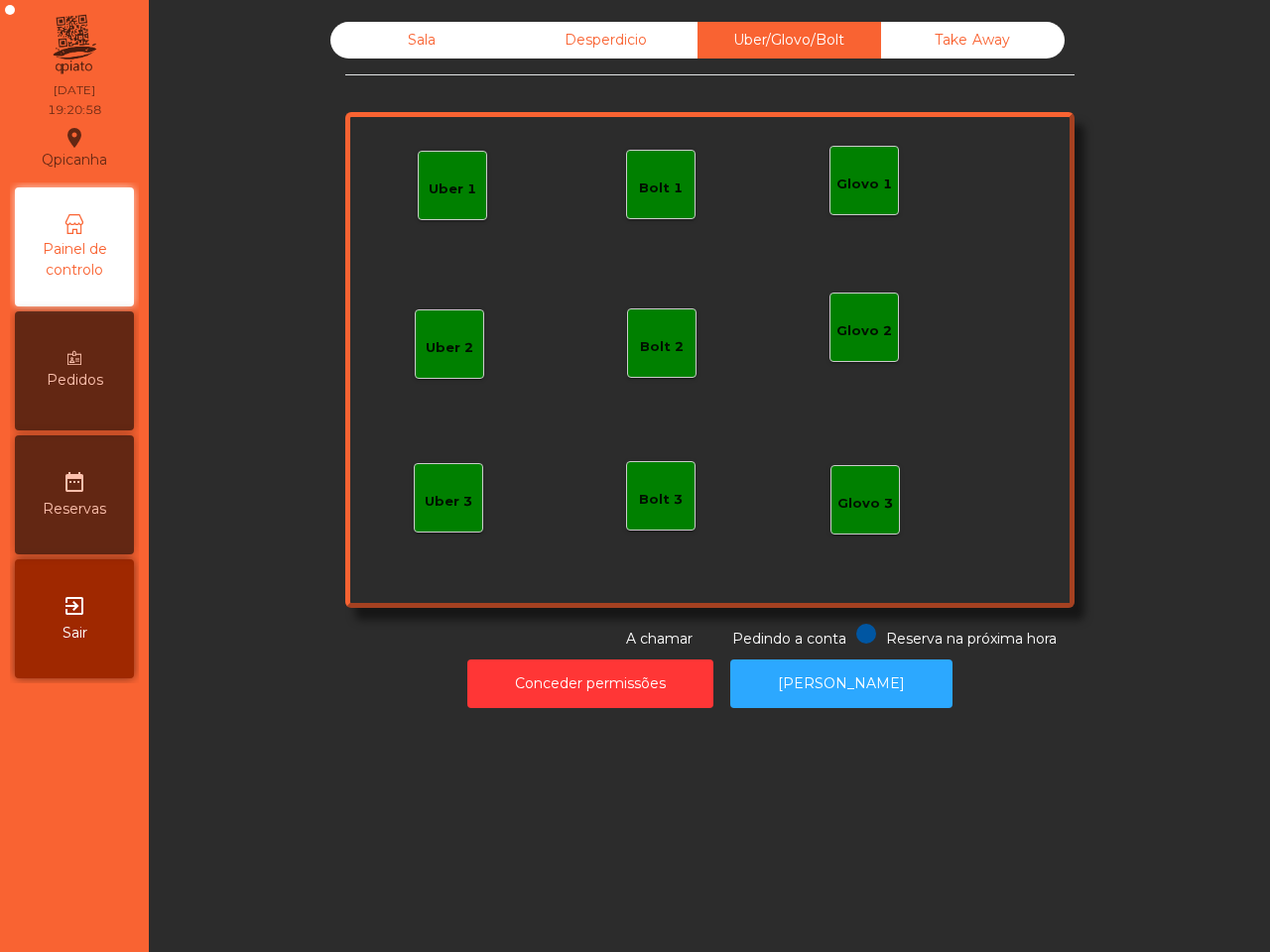 scroll, scrollTop: 0, scrollLeft: 0, axis: both 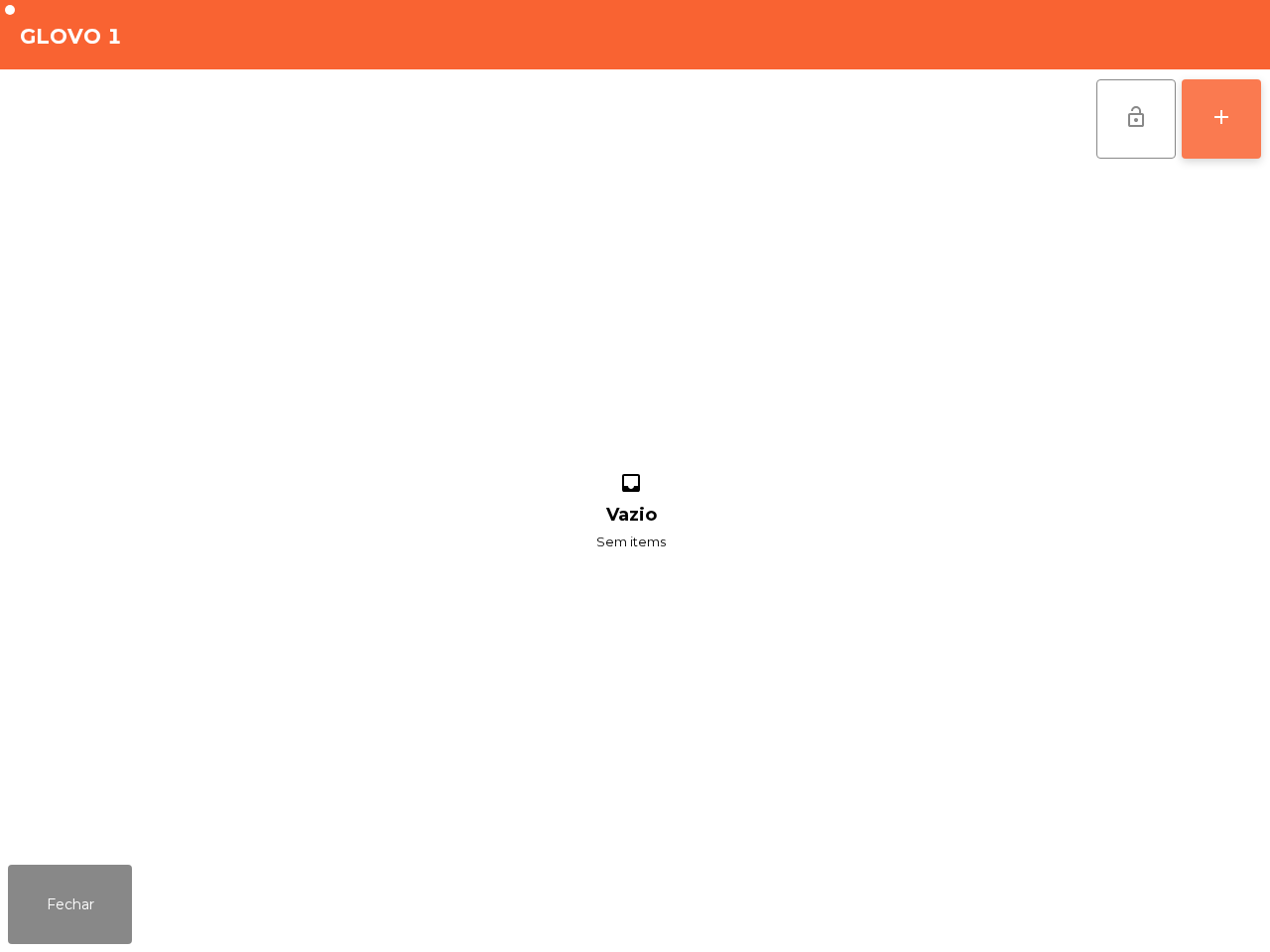click on "add" 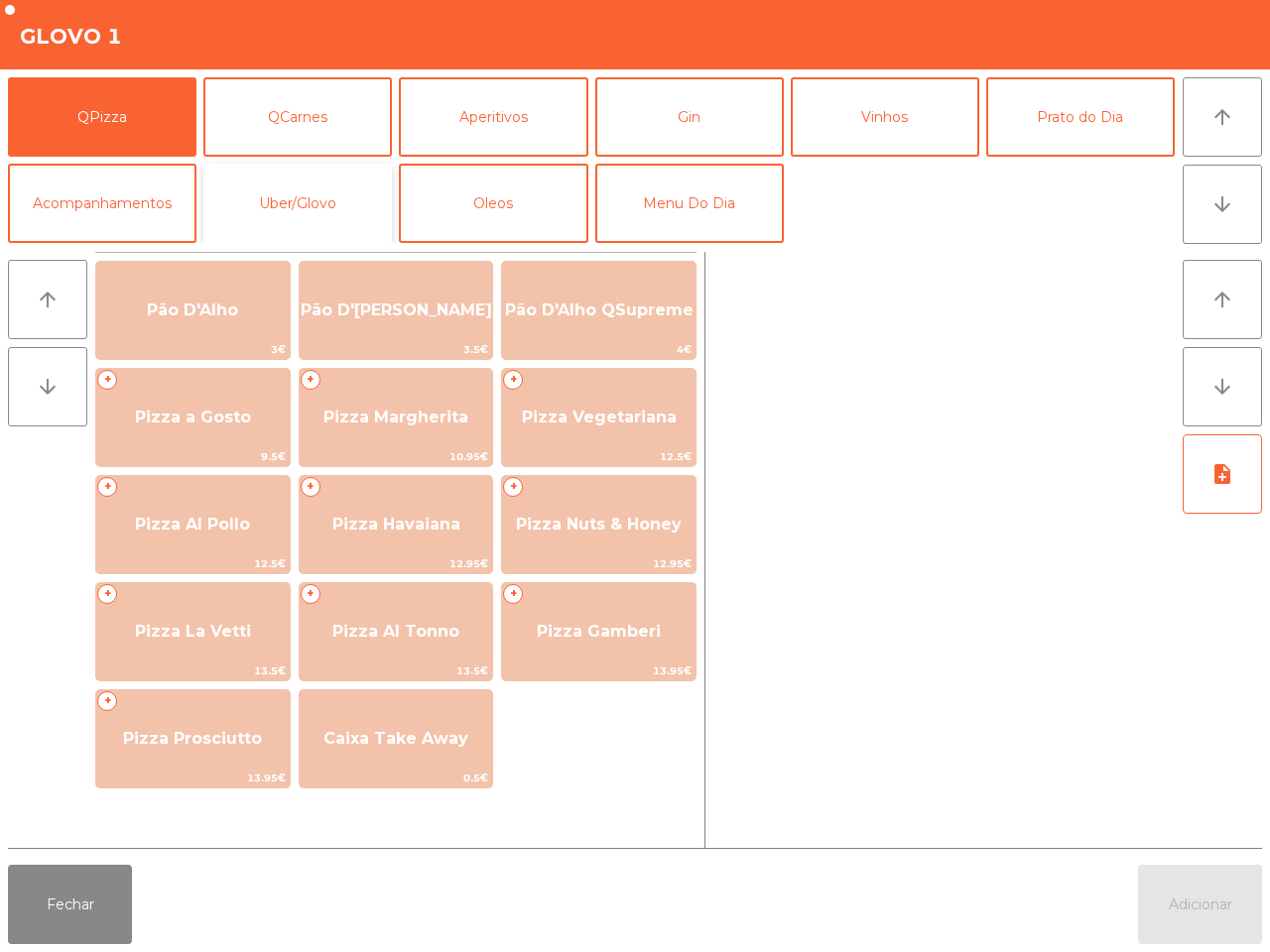 click on "Uber/Glovo" 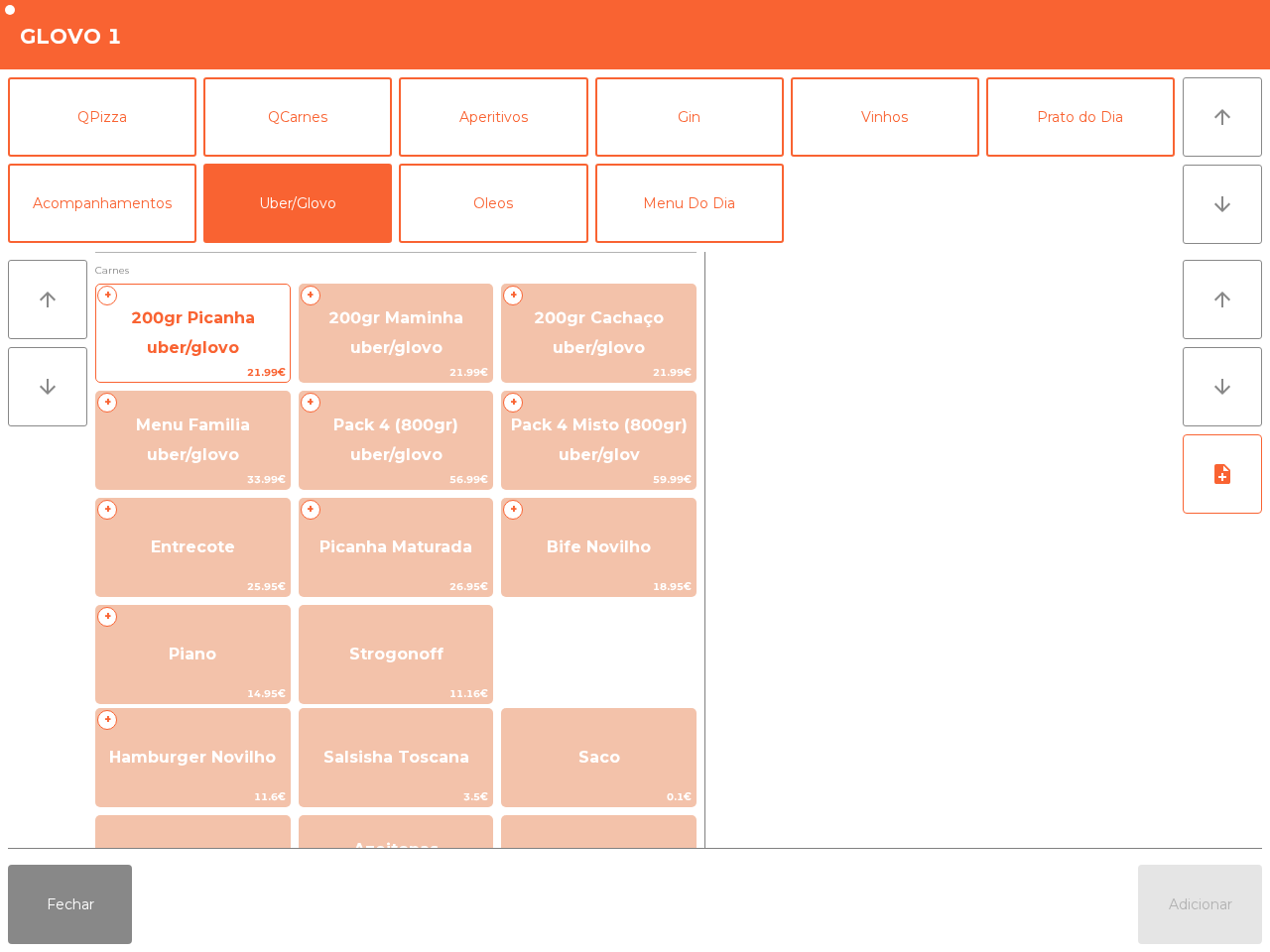 click on "200gr Picanha uber/glovo" 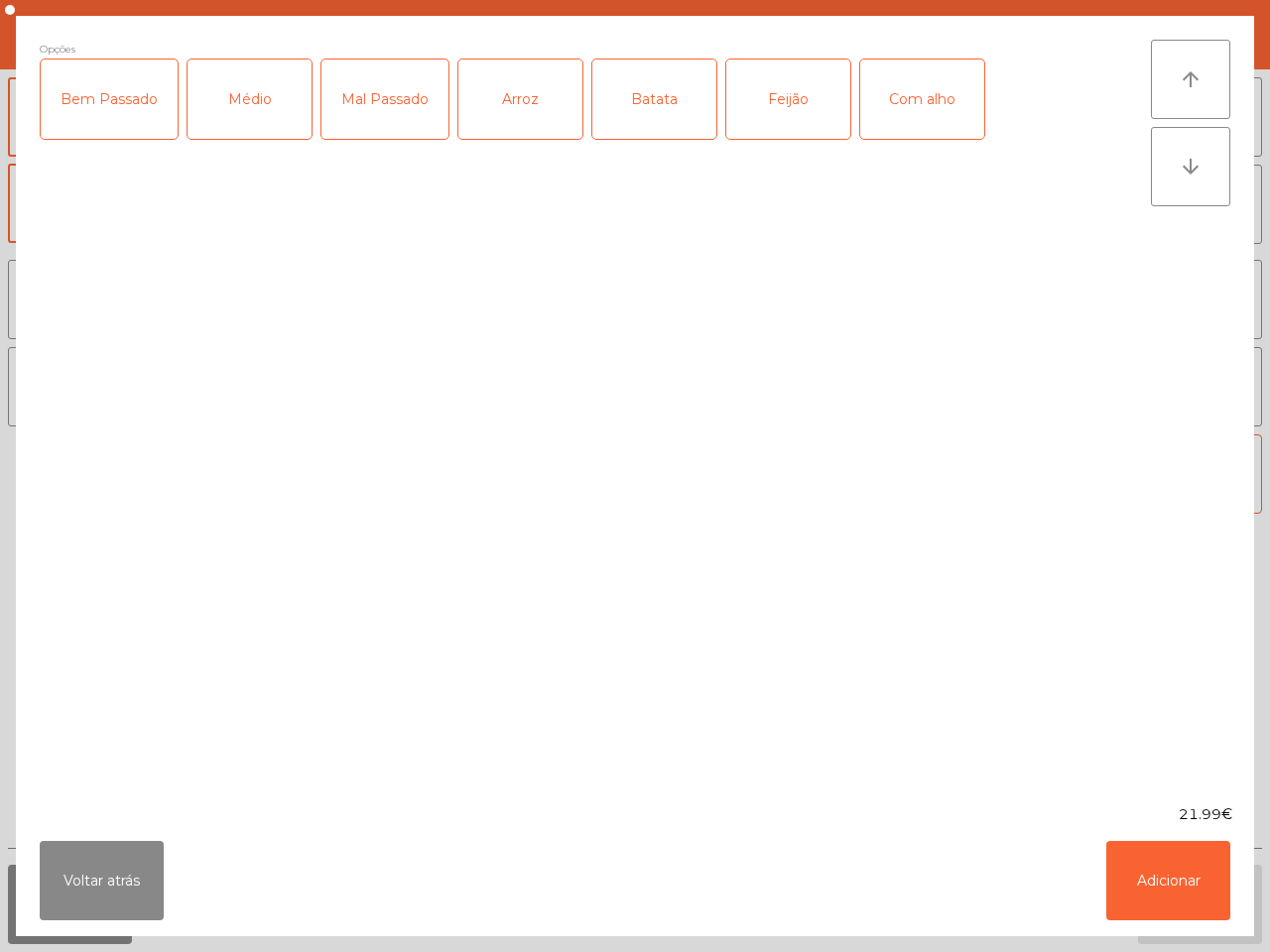 click on "Bem Passado" 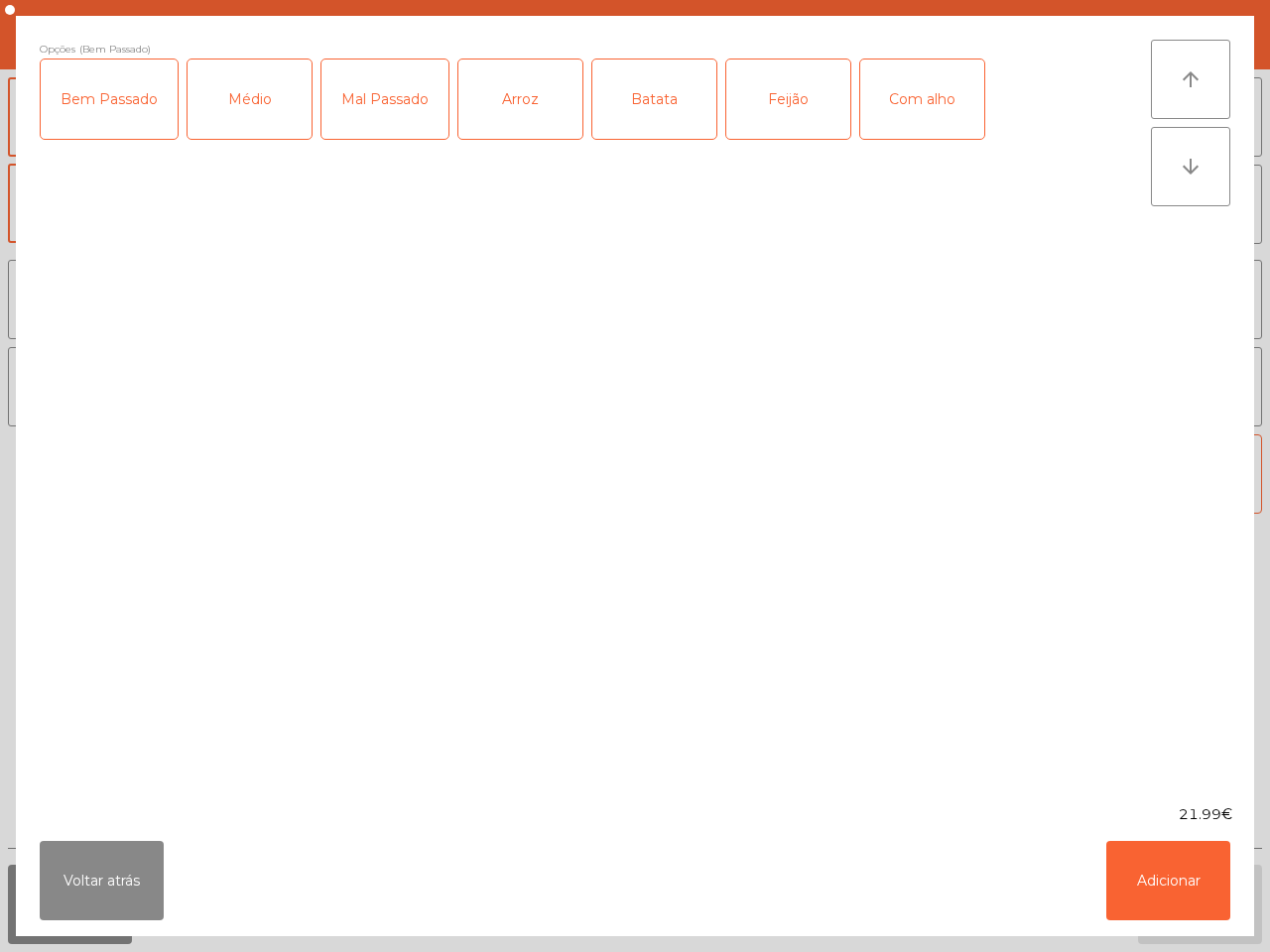 click on "Batata" 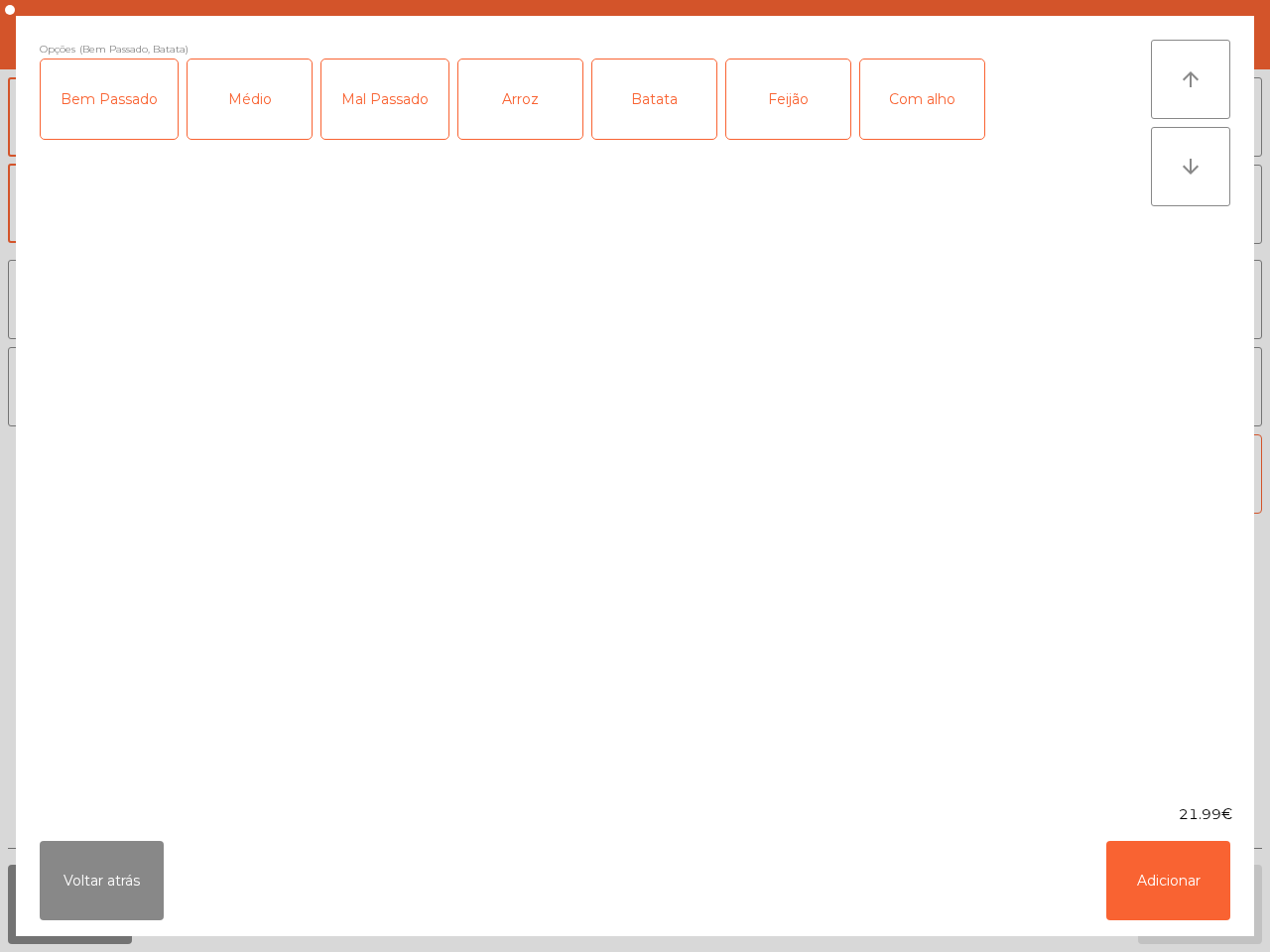 click on "Arroz" 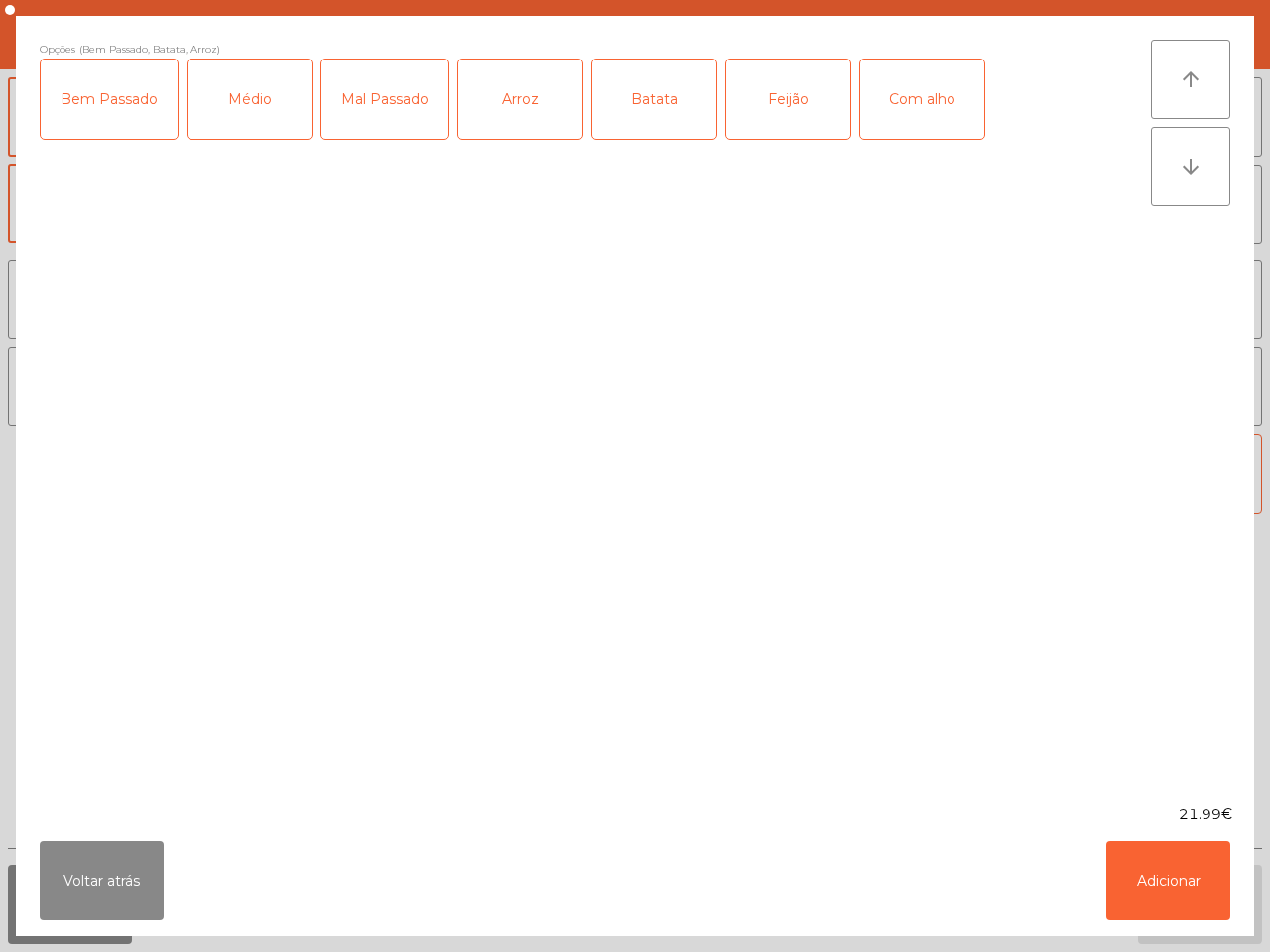 click on "Feijão" 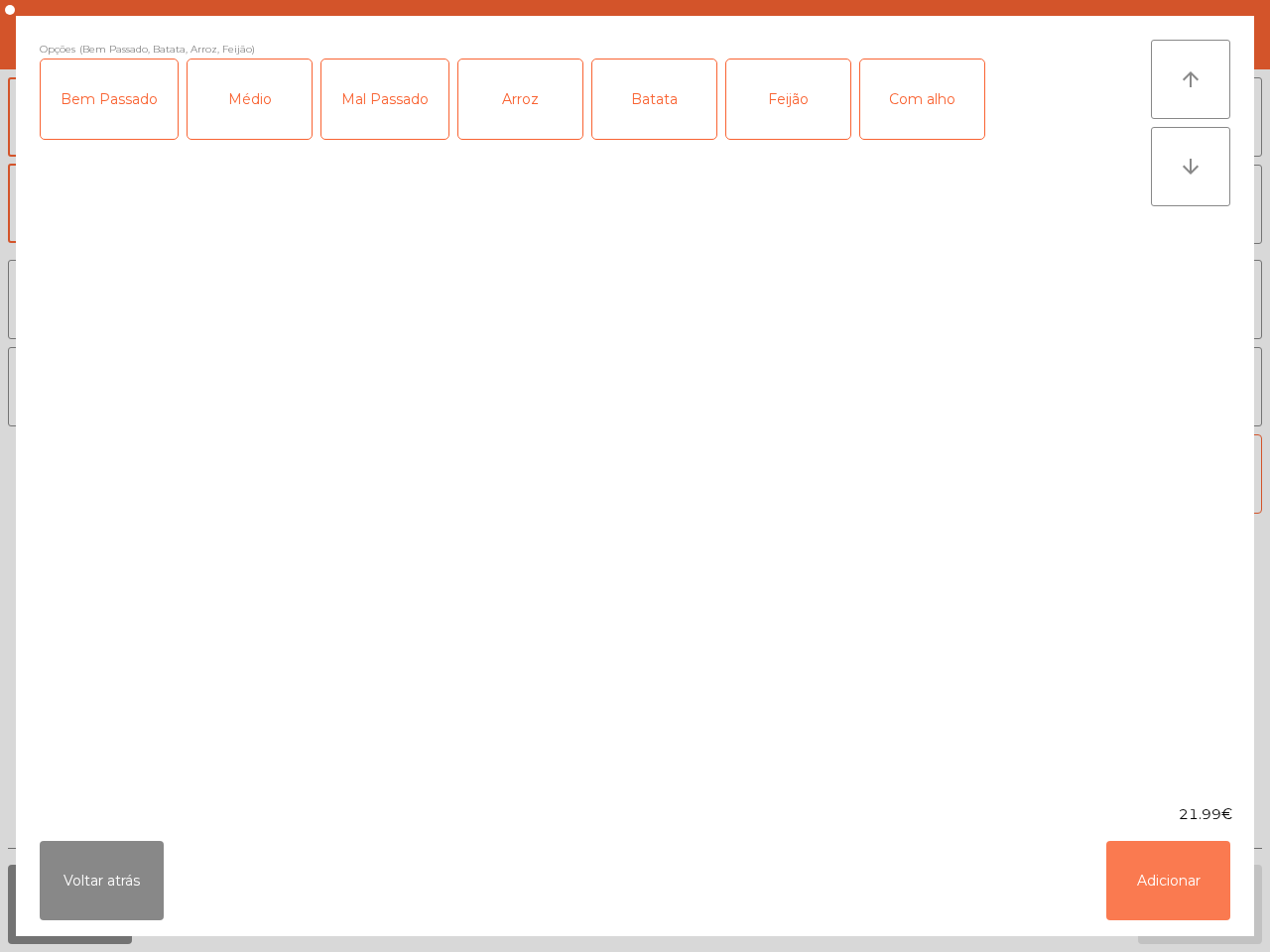 click on "Adicionar" 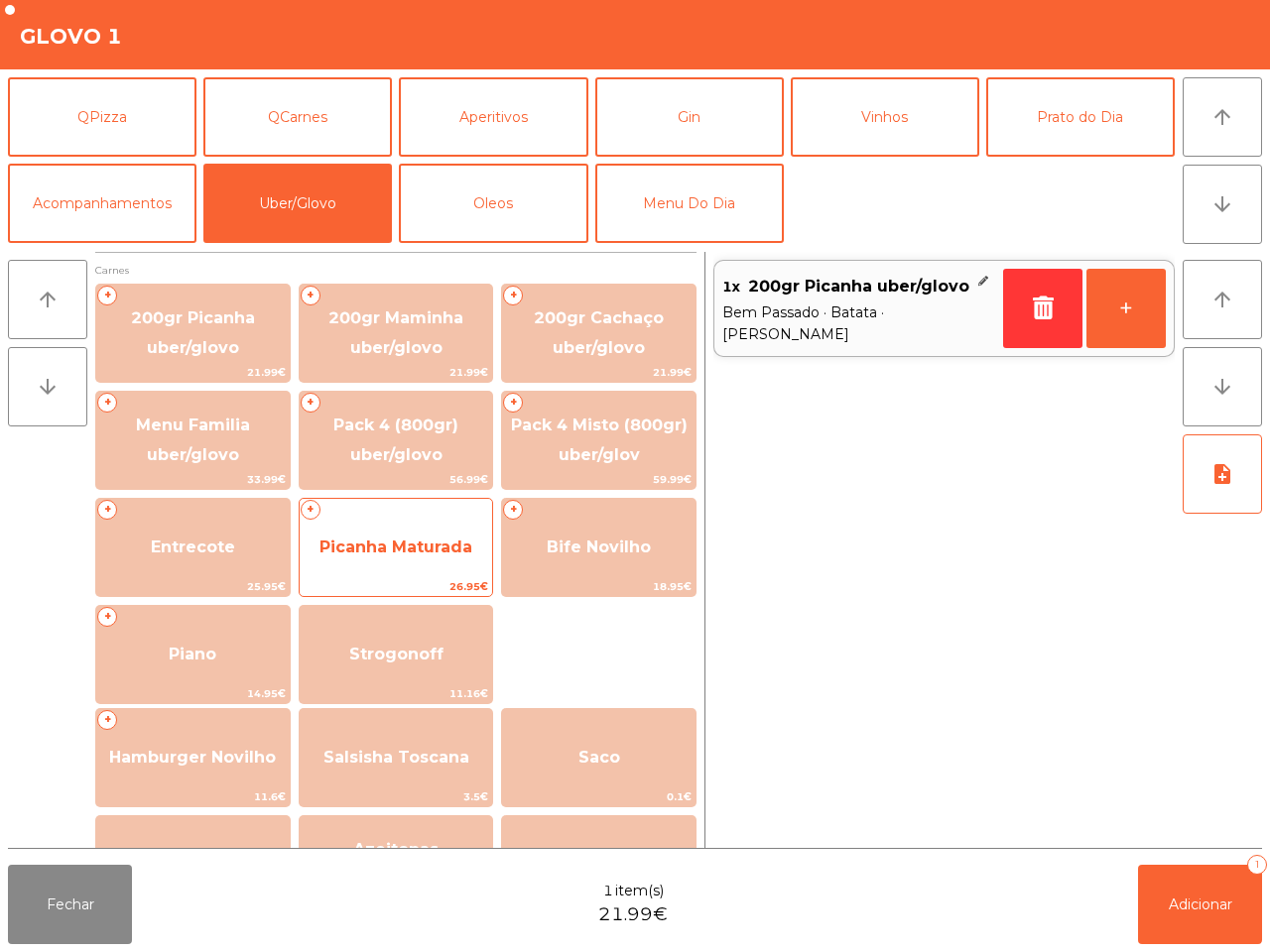 scroll, scrollTop: 124, scrollLeft: 0, axis: vertical 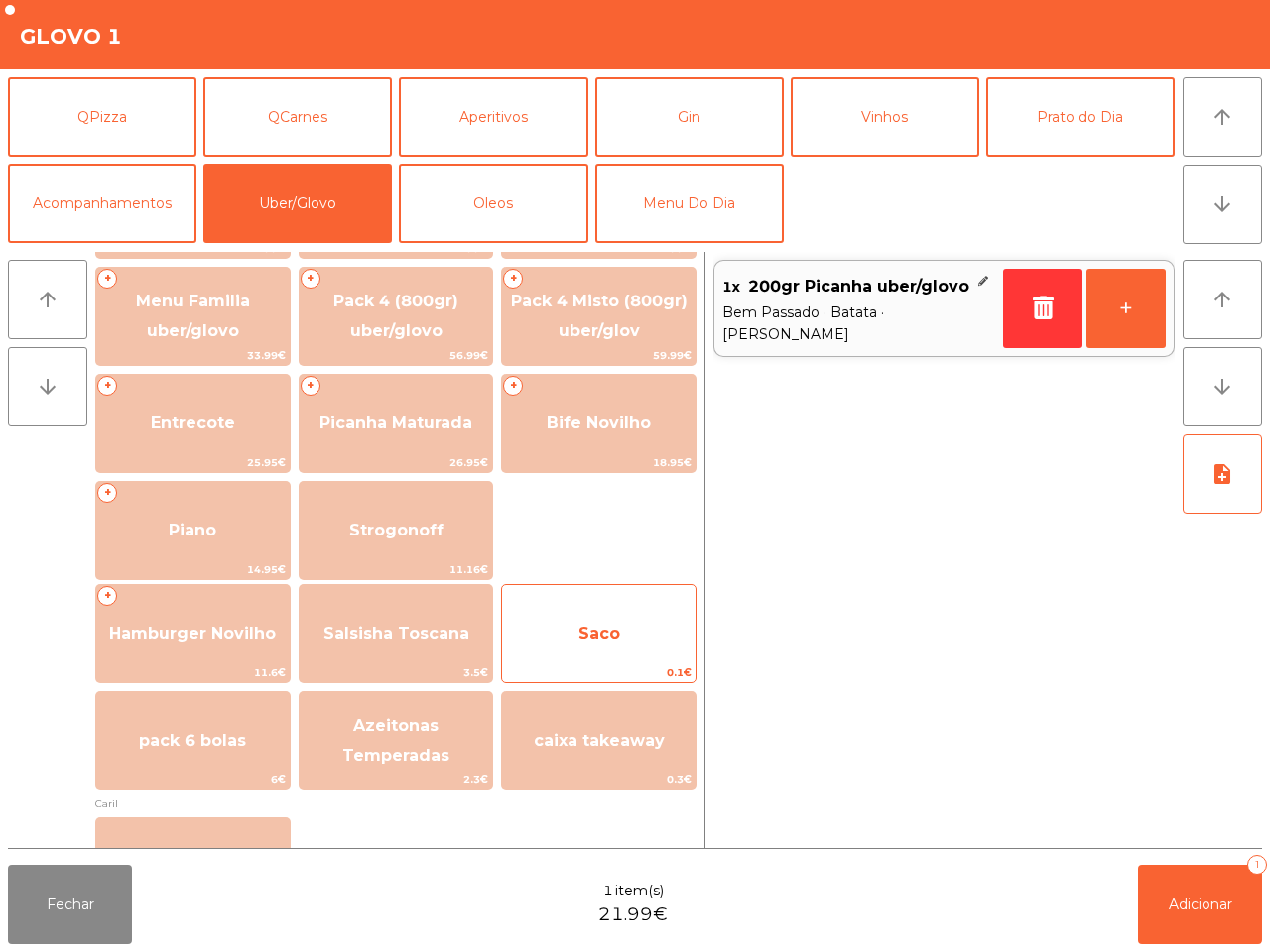 click on "0.1€" 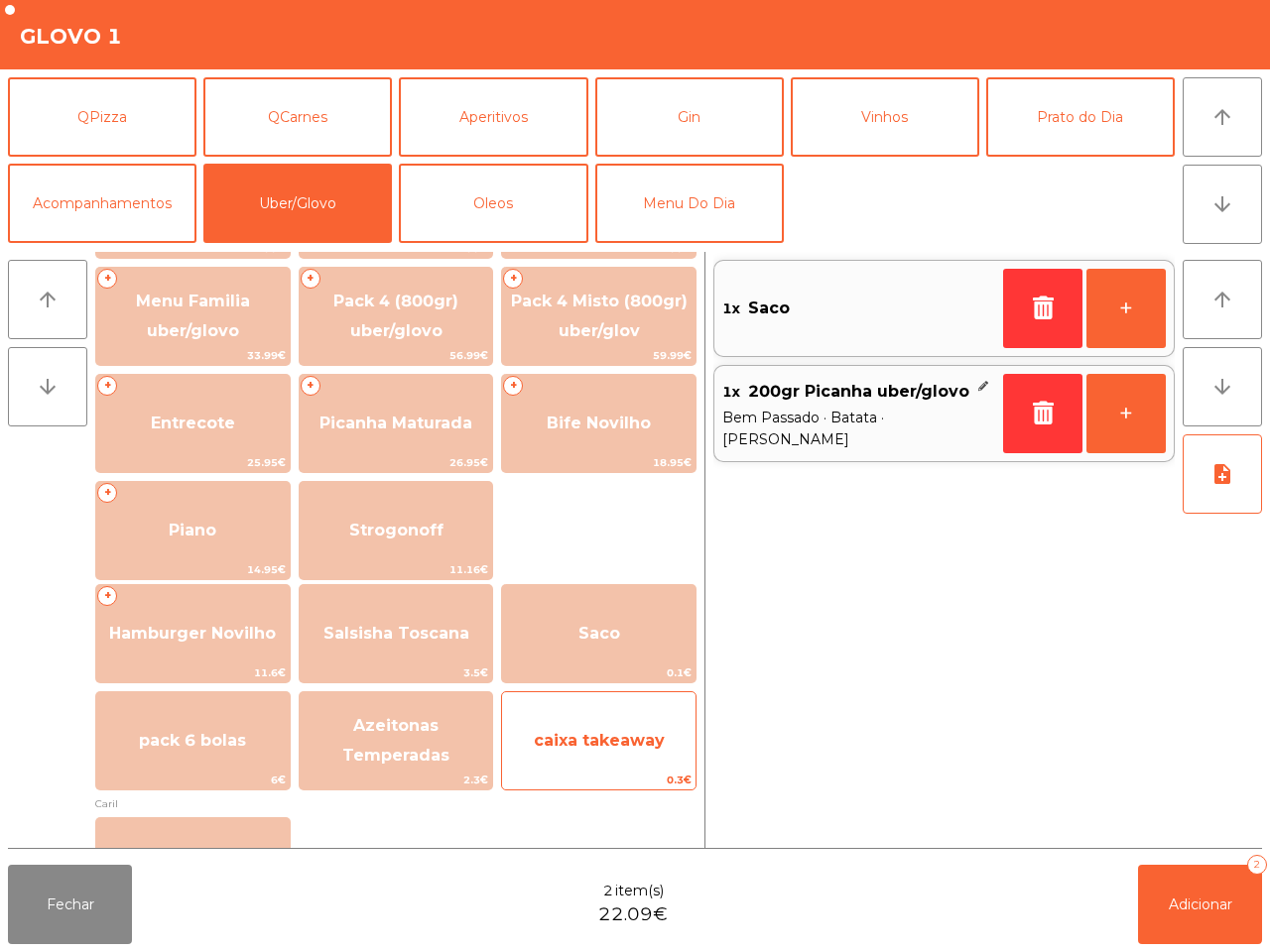 click on "caixa takeaway" 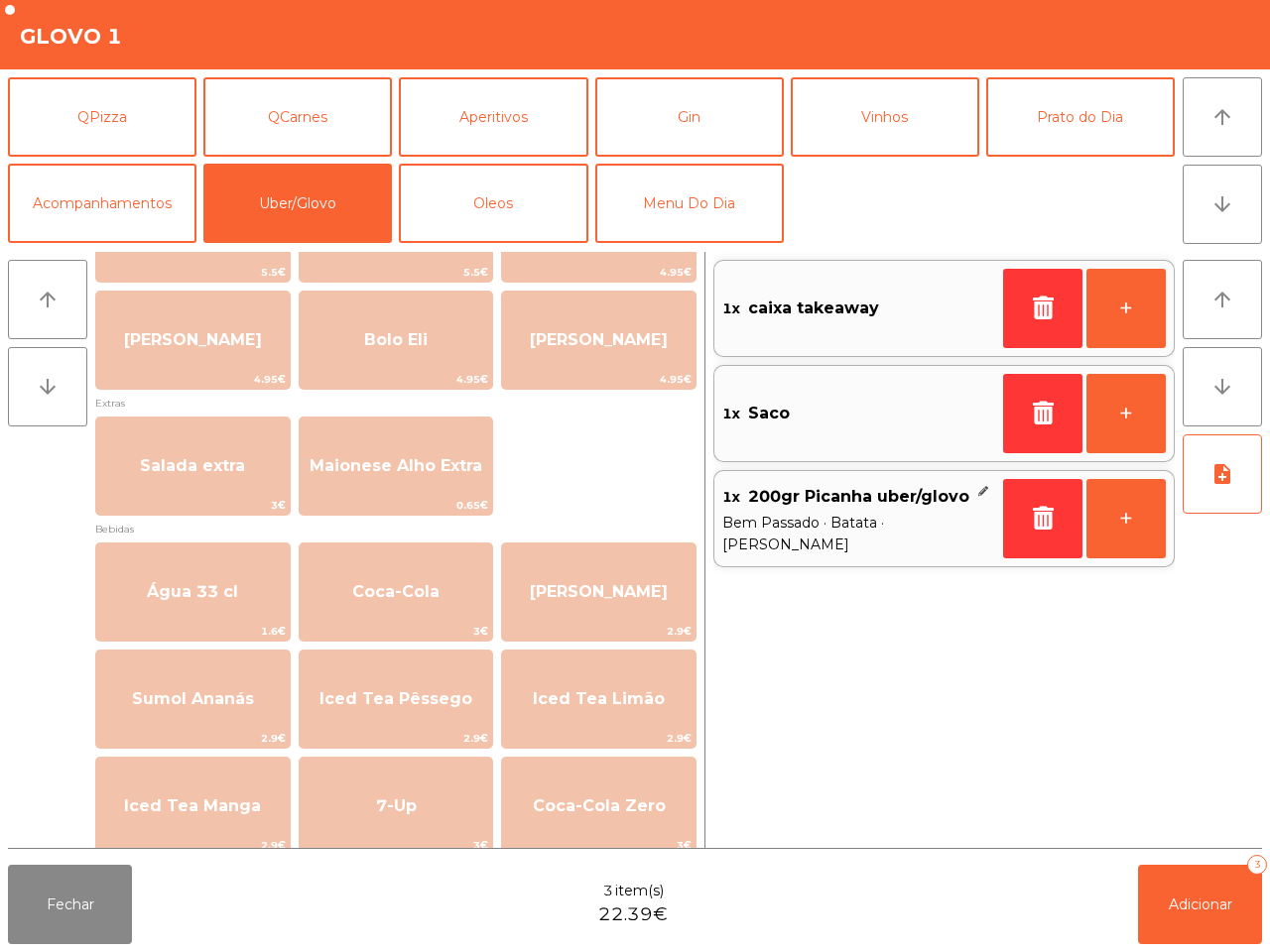 scroll, scrollTop: 992, scrollLeft: 0, axis: vertical 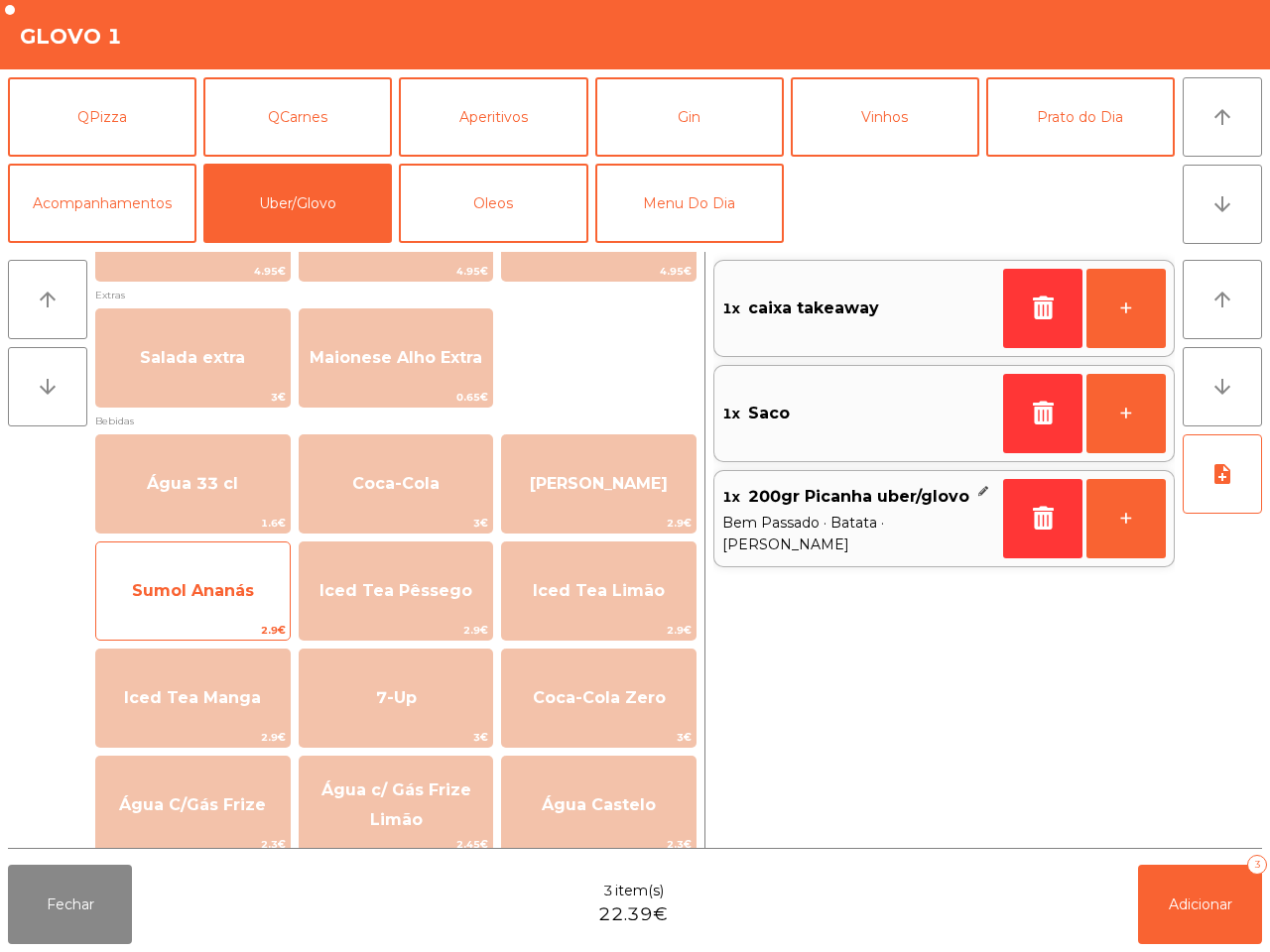 click on "Sumol Ananás" 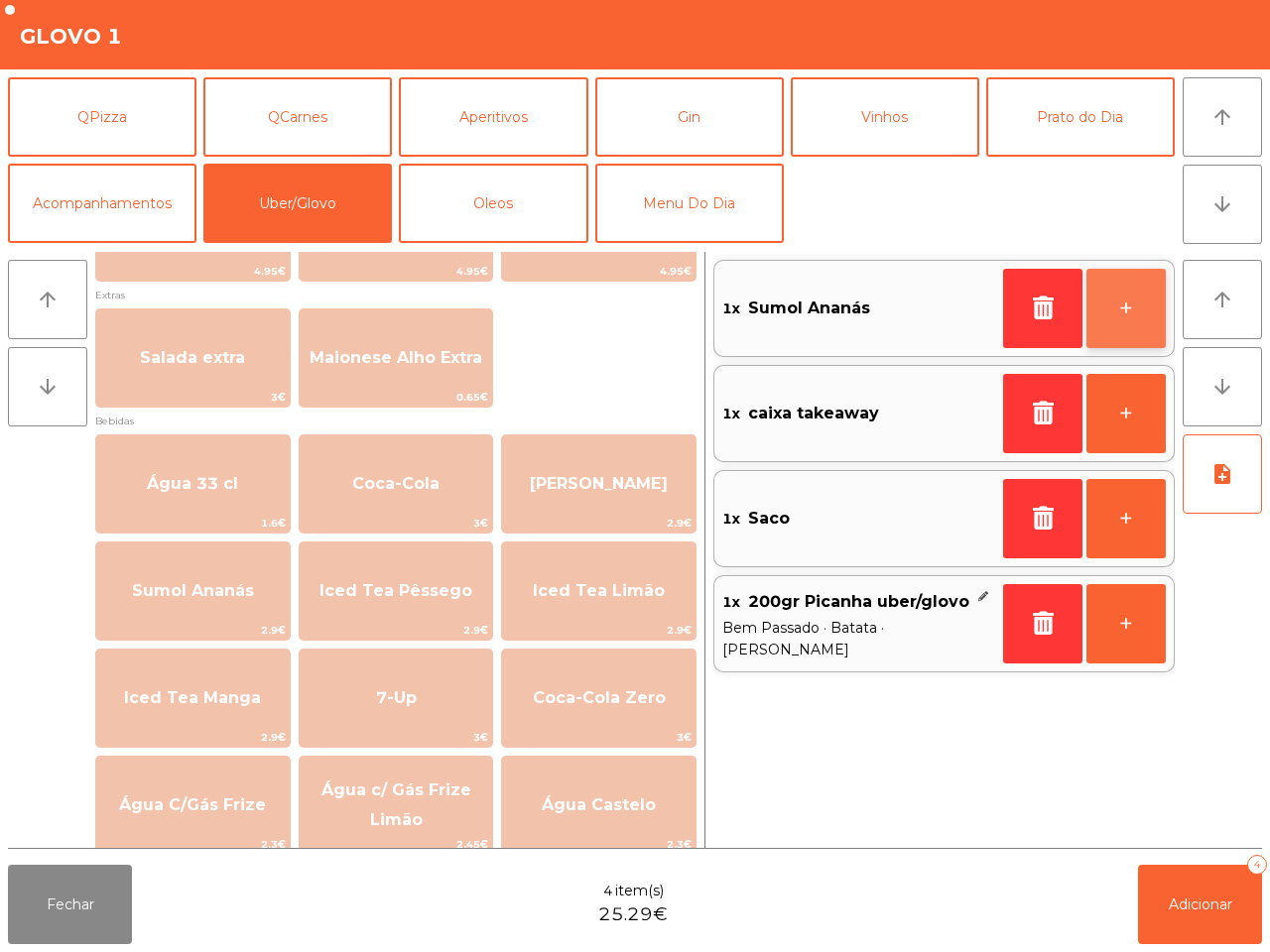 click on "+" 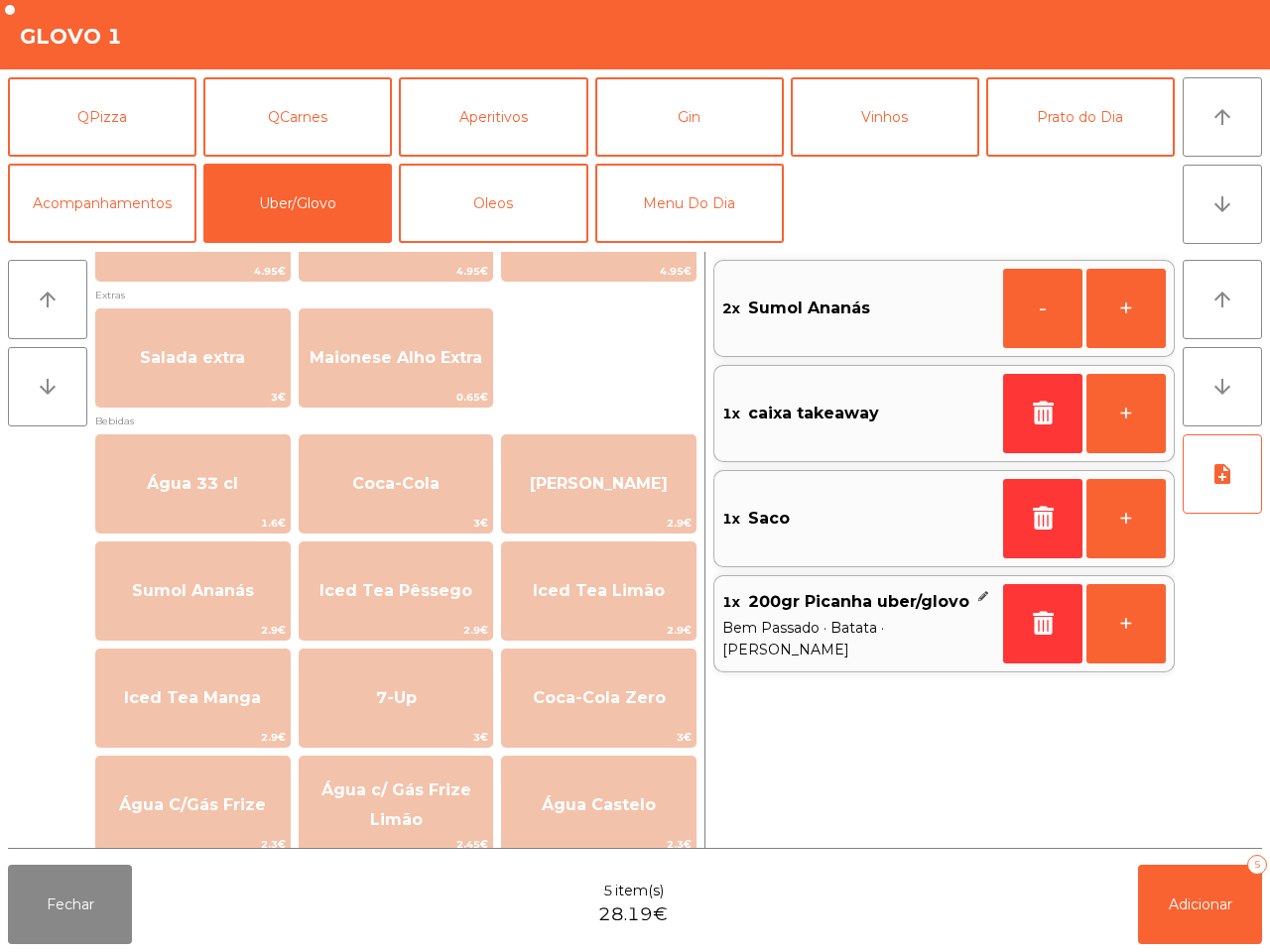 click on "+" 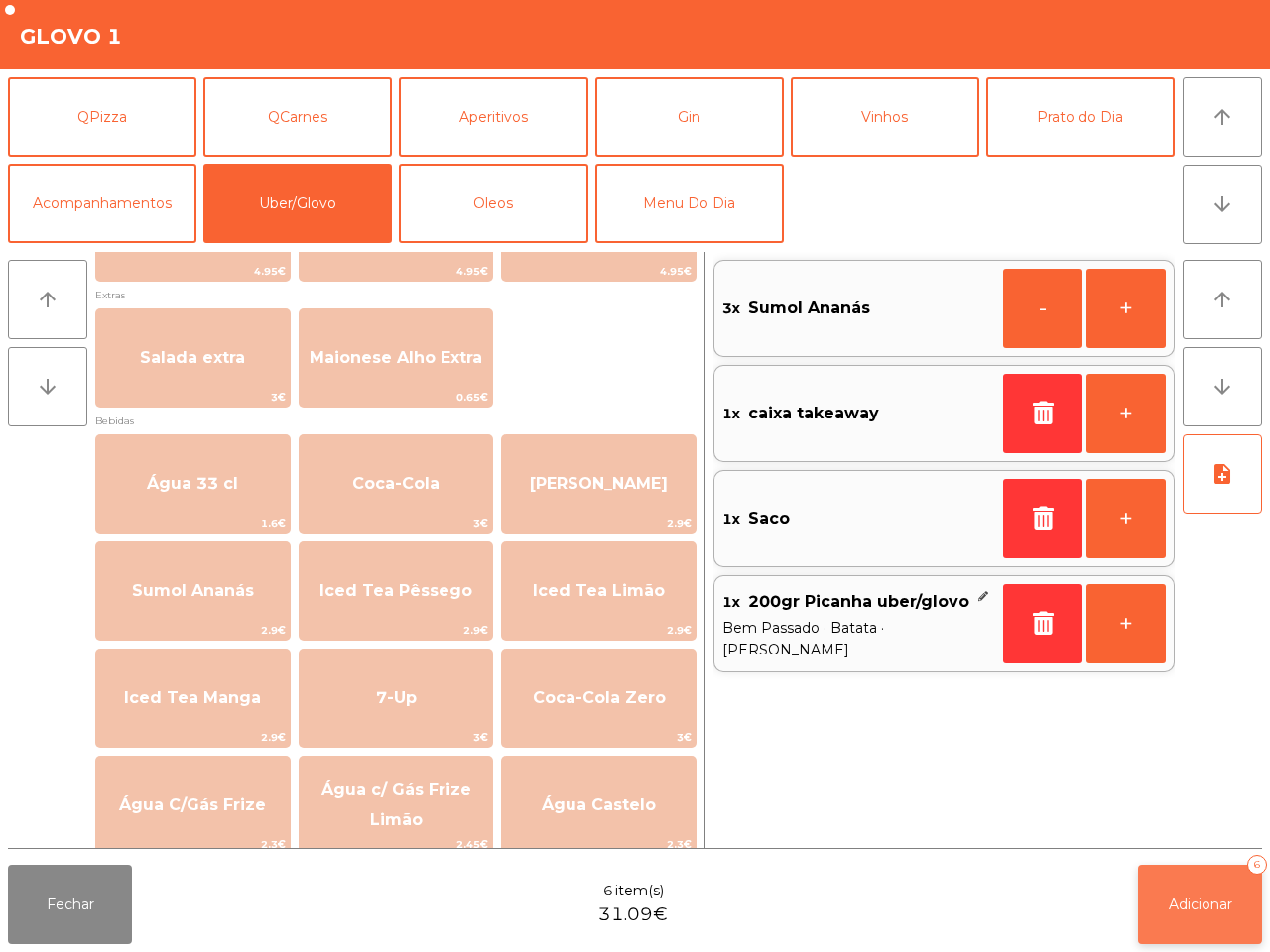 click on "Adicionar   6" 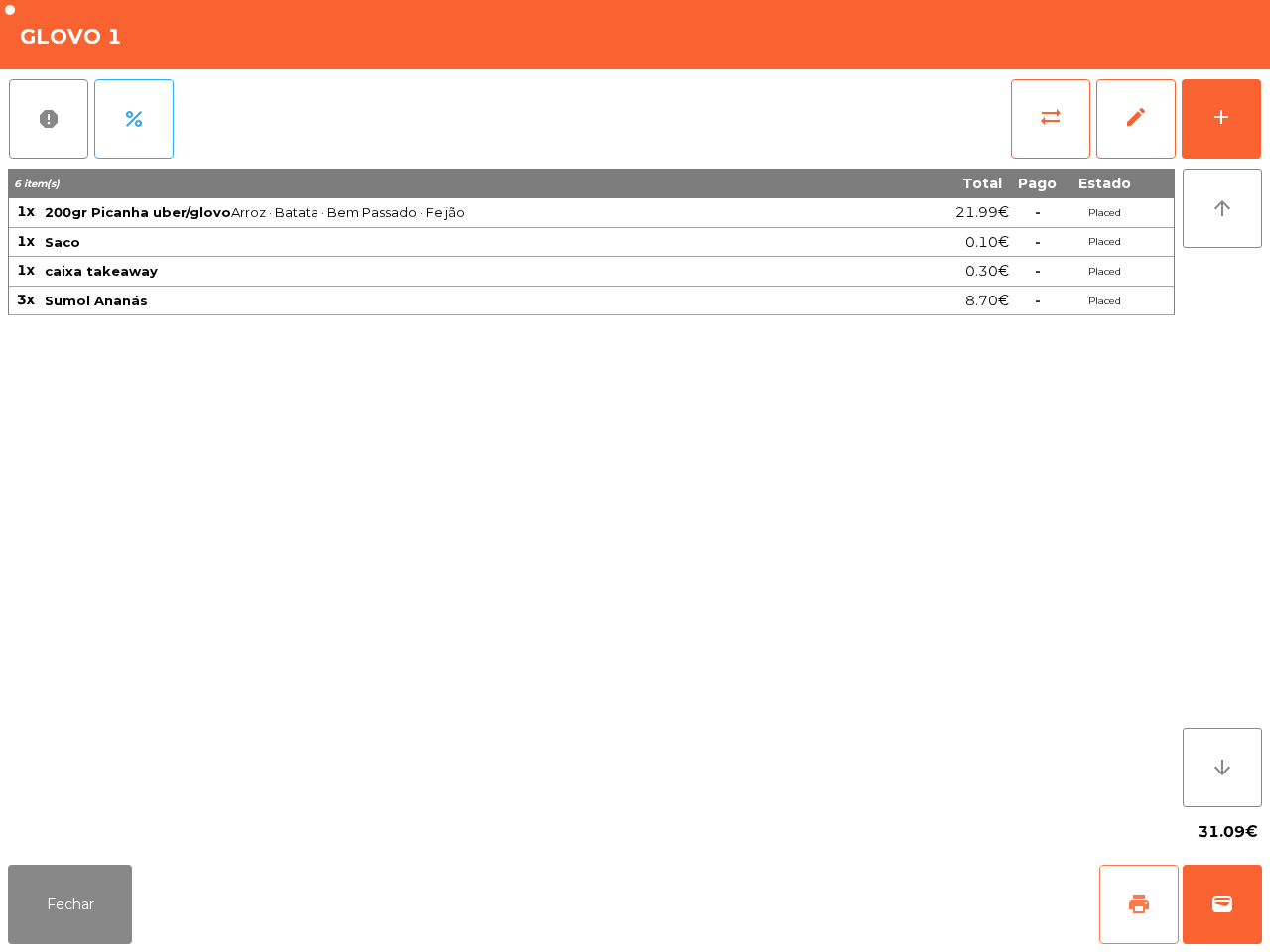 click on "print" 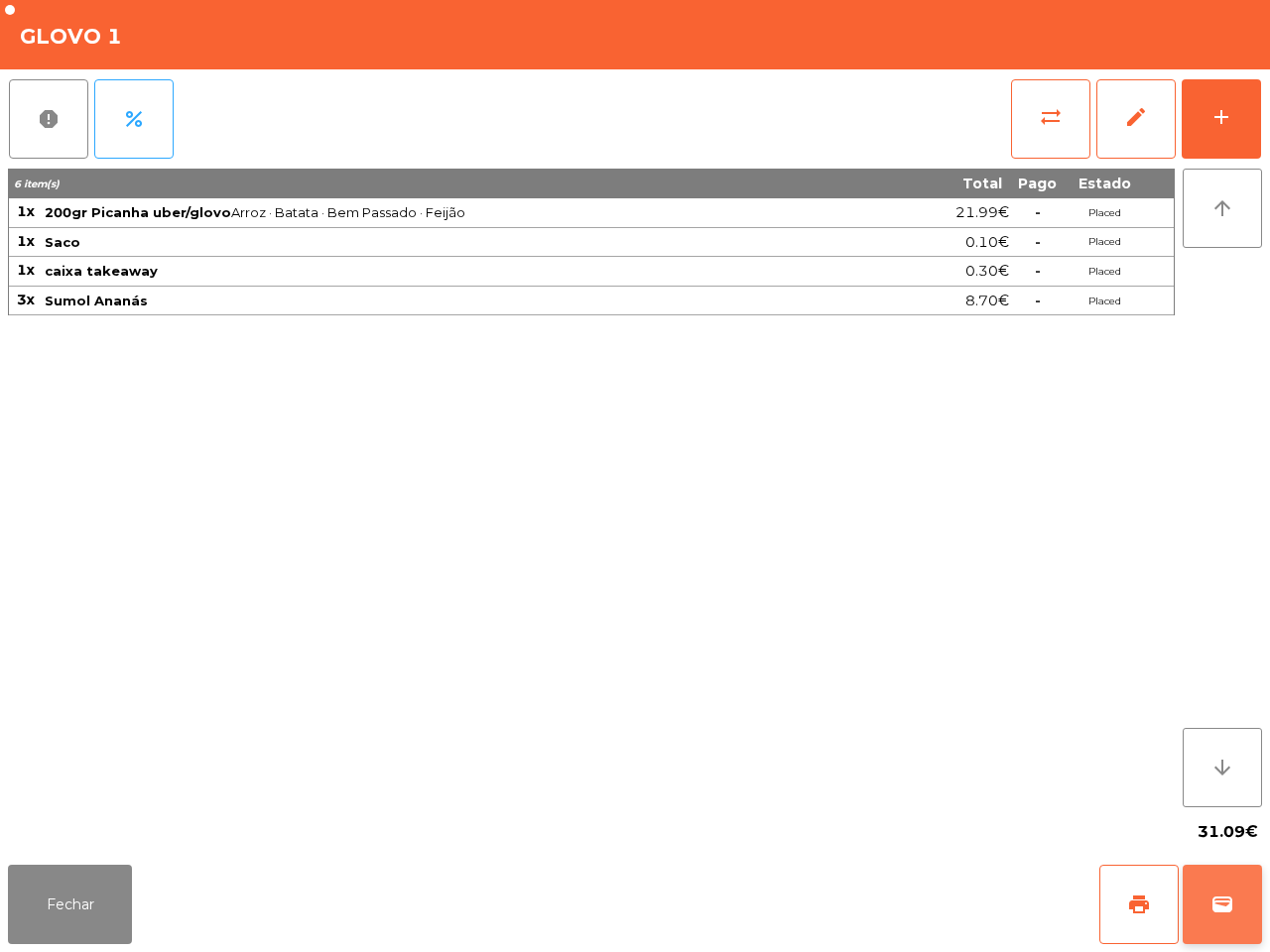 click on "wallet" 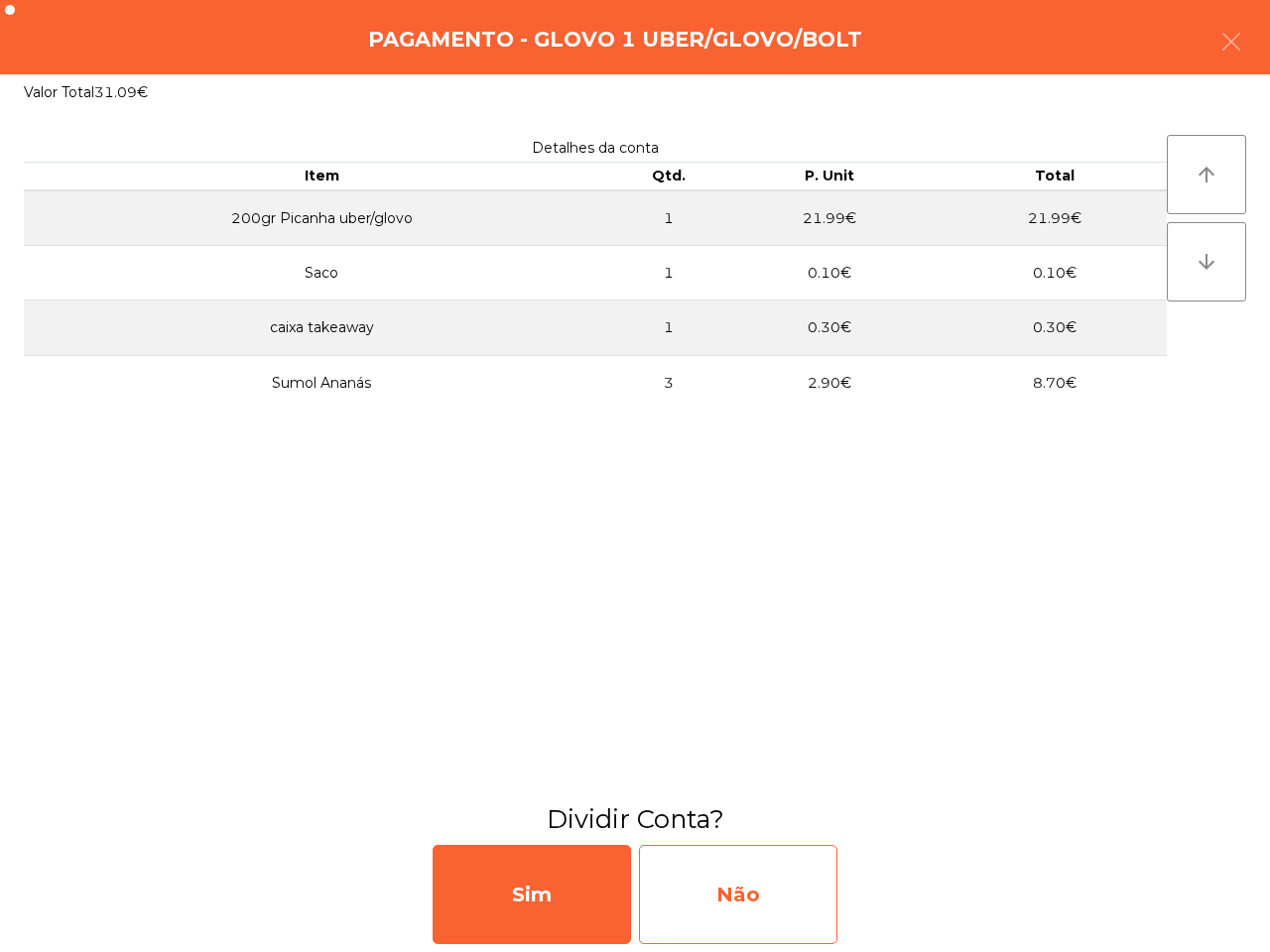 click on "Não" 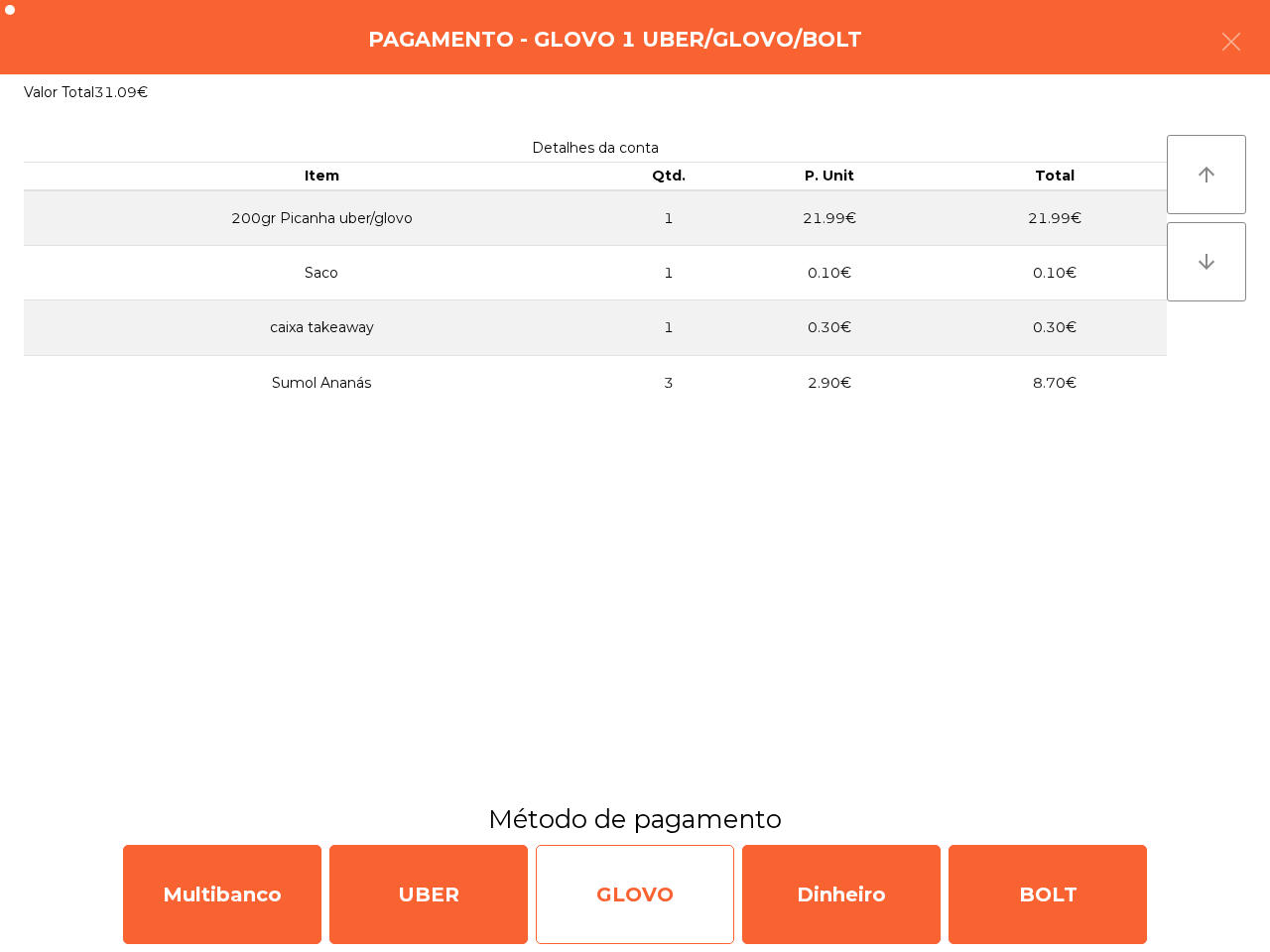 click on "GLOVO" 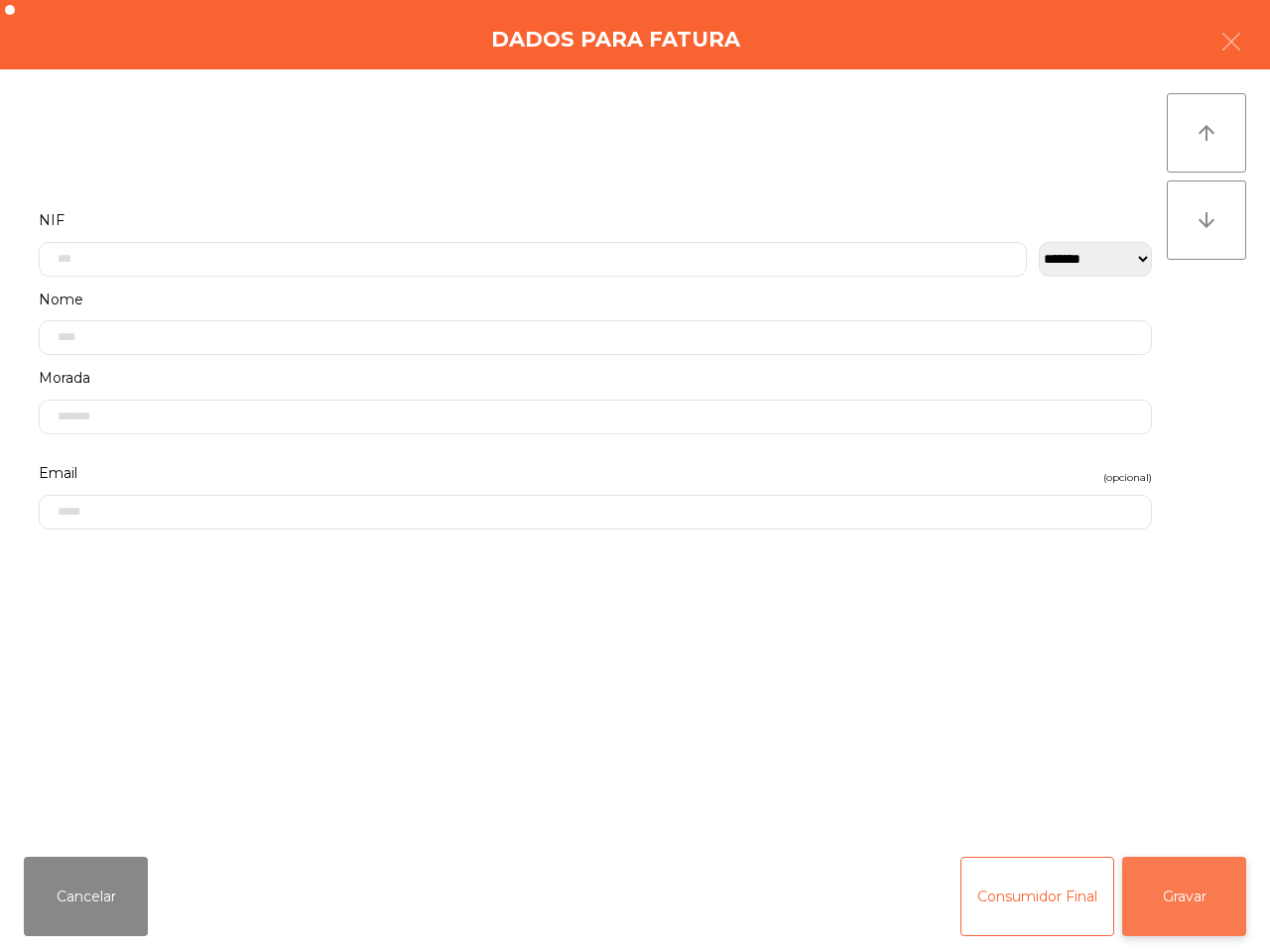 click on "Gravar" 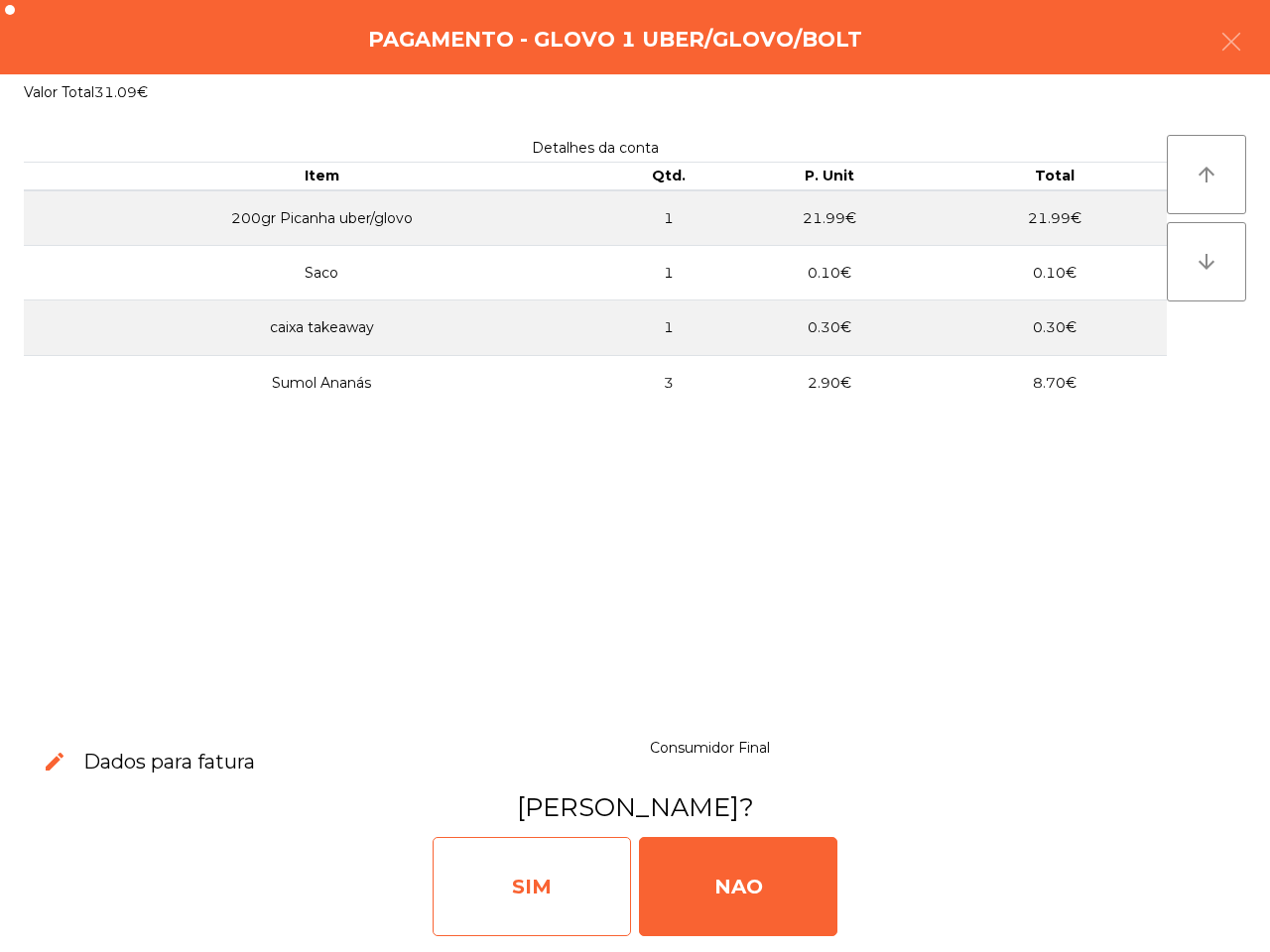 click on "SIM" 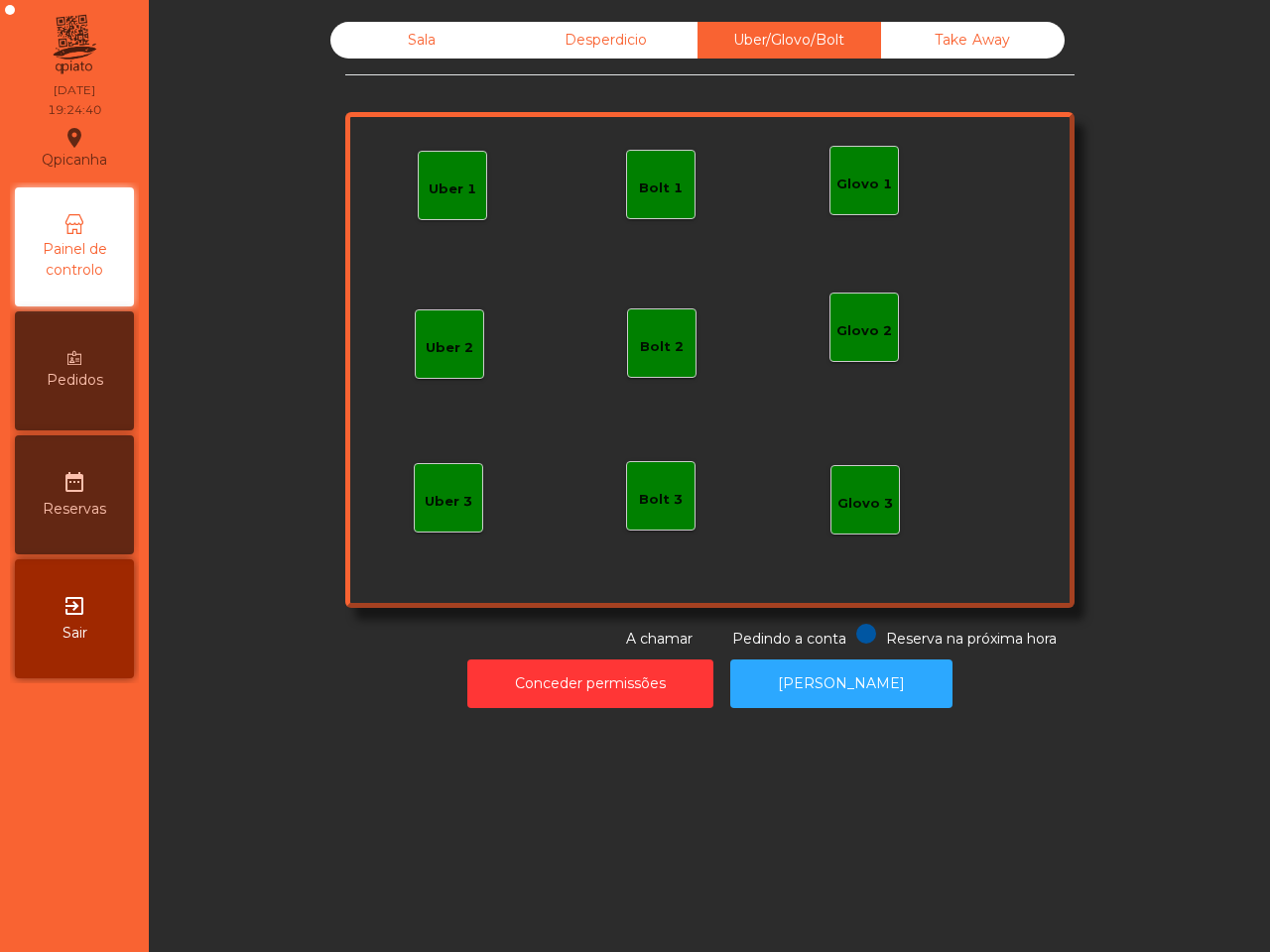 drag, startPoint x: 378, startPoint y: 823, endPoint x: 363, endPoint y: 818, distance: 15.811388 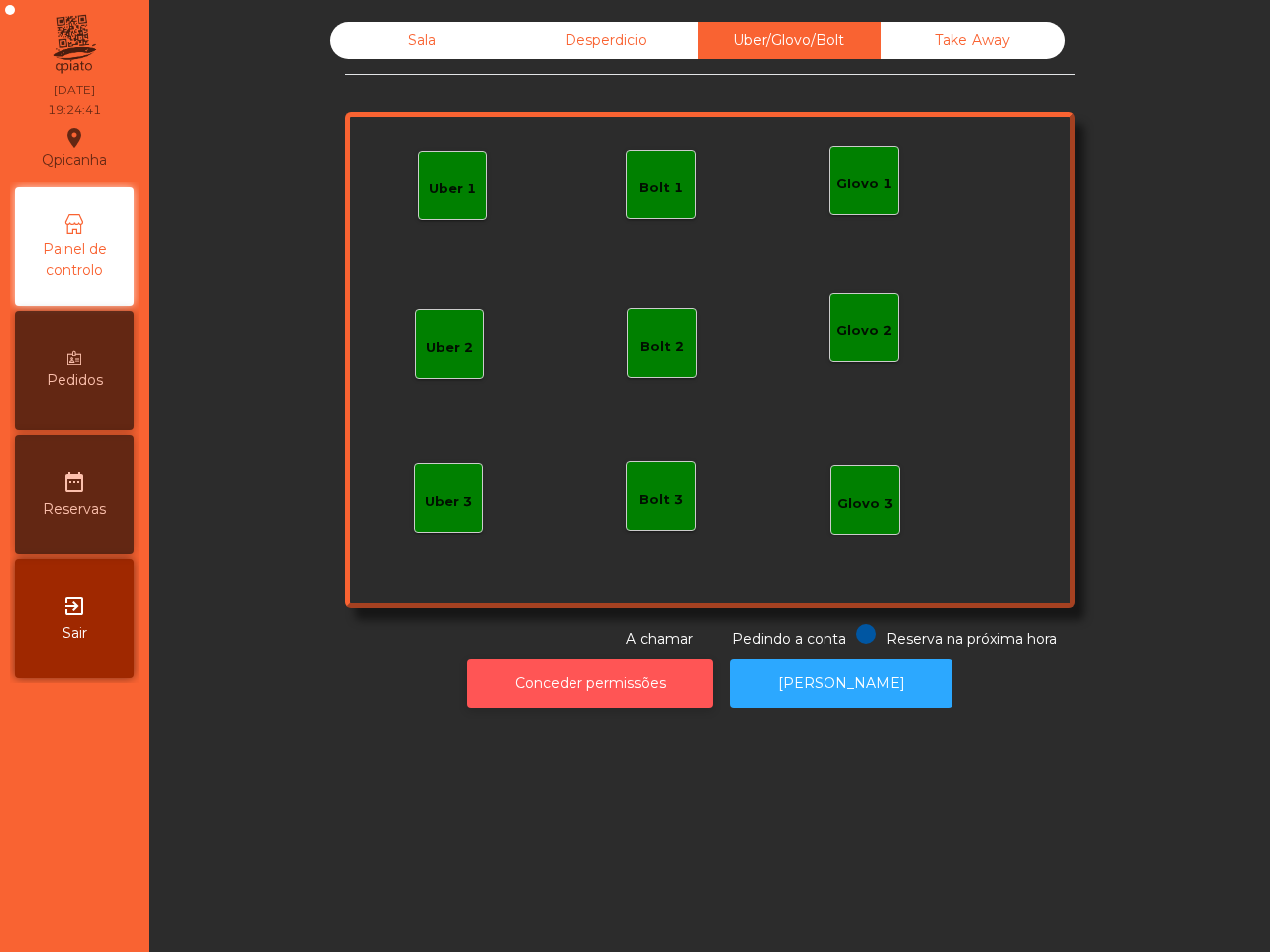 click on "Conceder permissões" 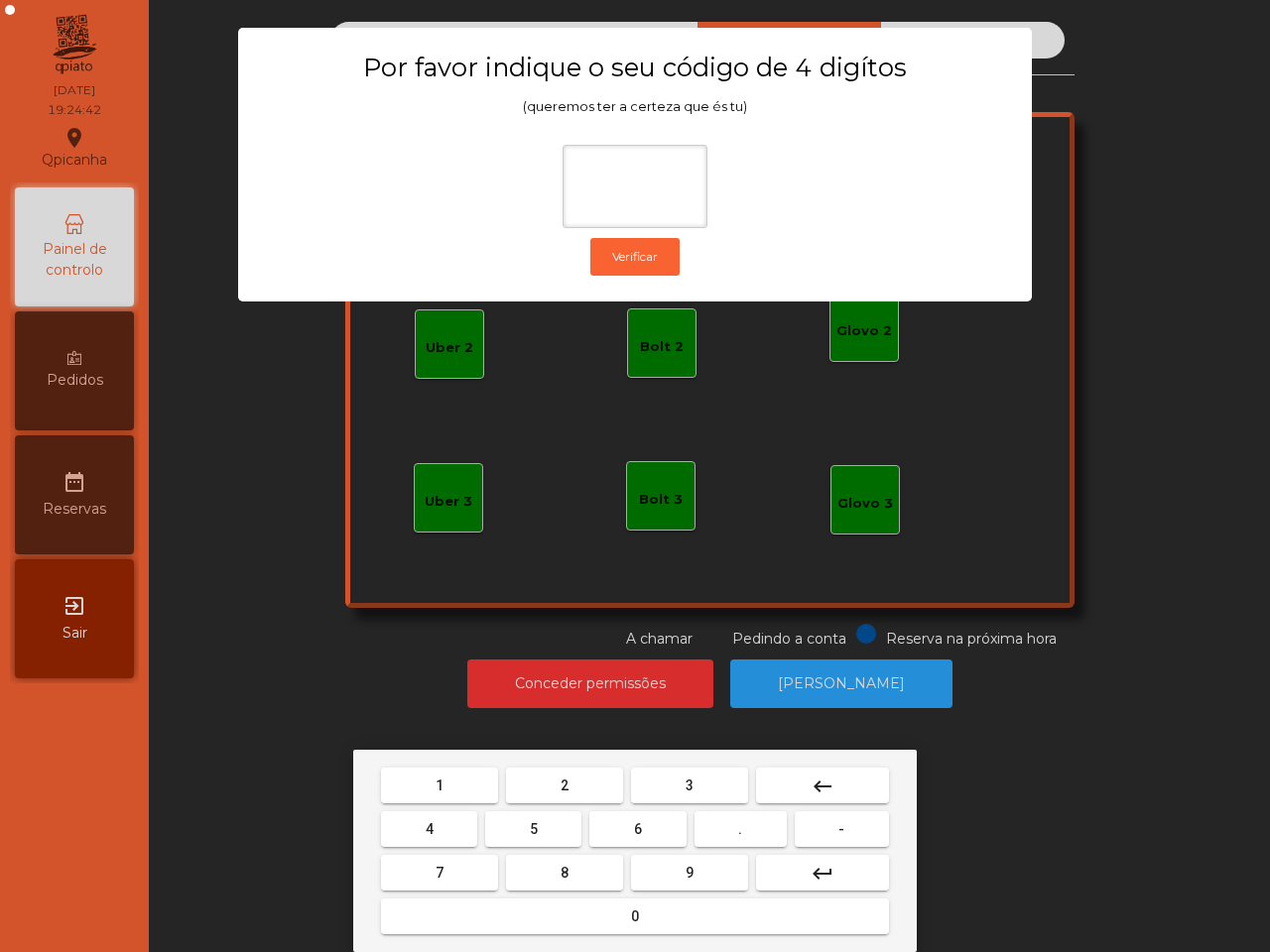click on "6" at bounding box center (637, 829) 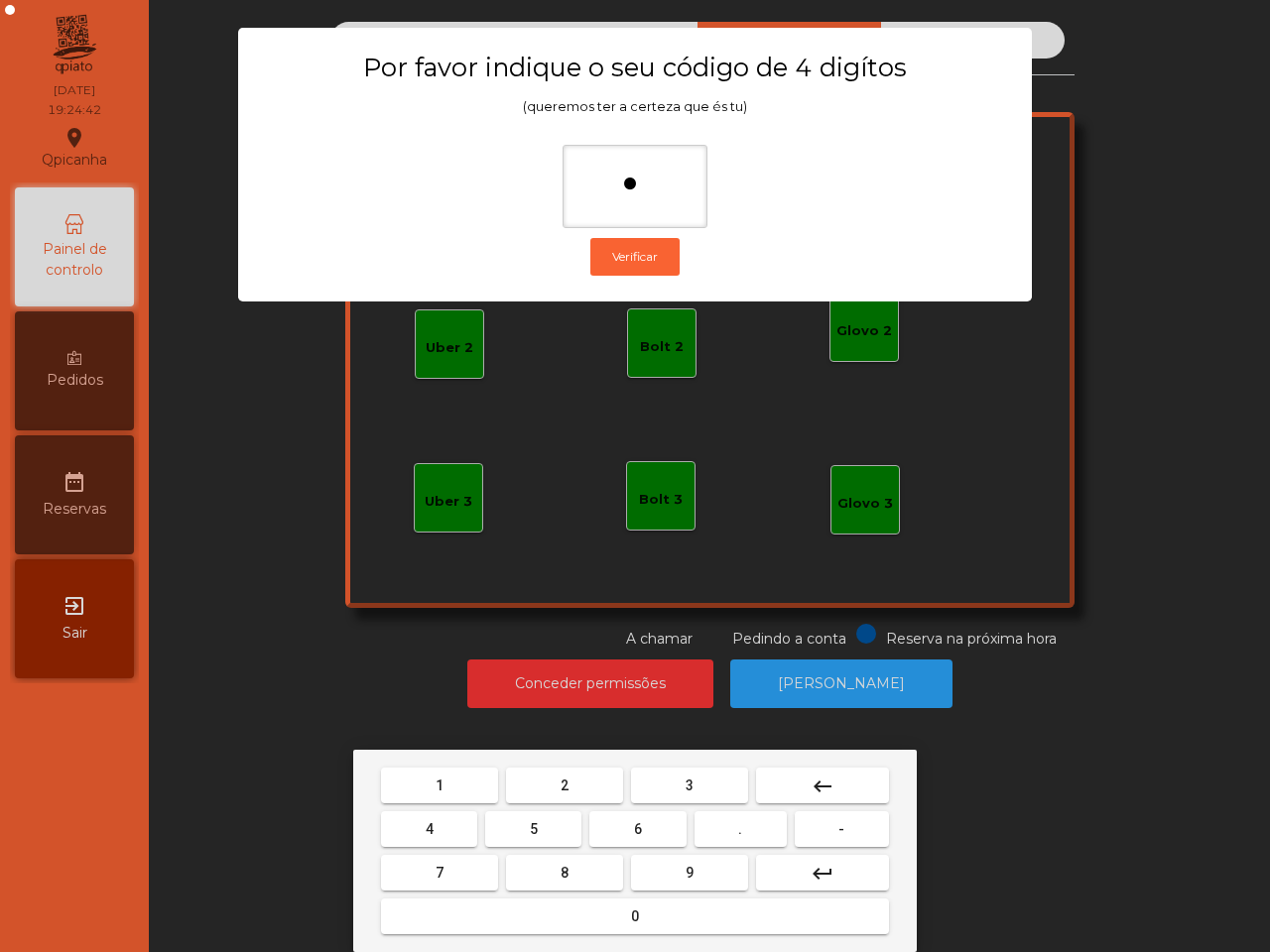 click on "5" at bounding box center [533, 829] 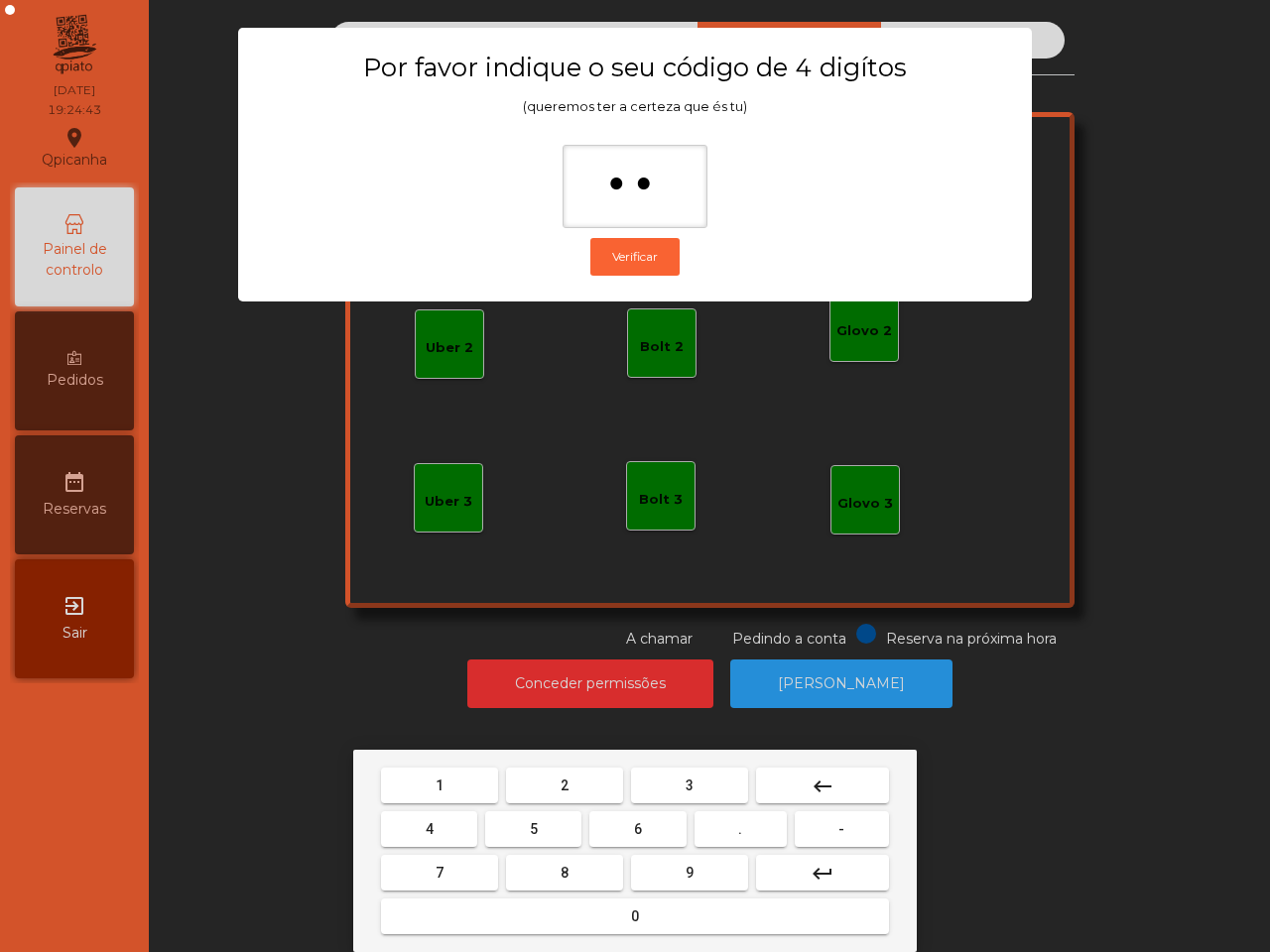 drag, startPoint x: 424, startPoint y: 759, endPoint x: 435, endPoint y: 774, distance: 18.601075 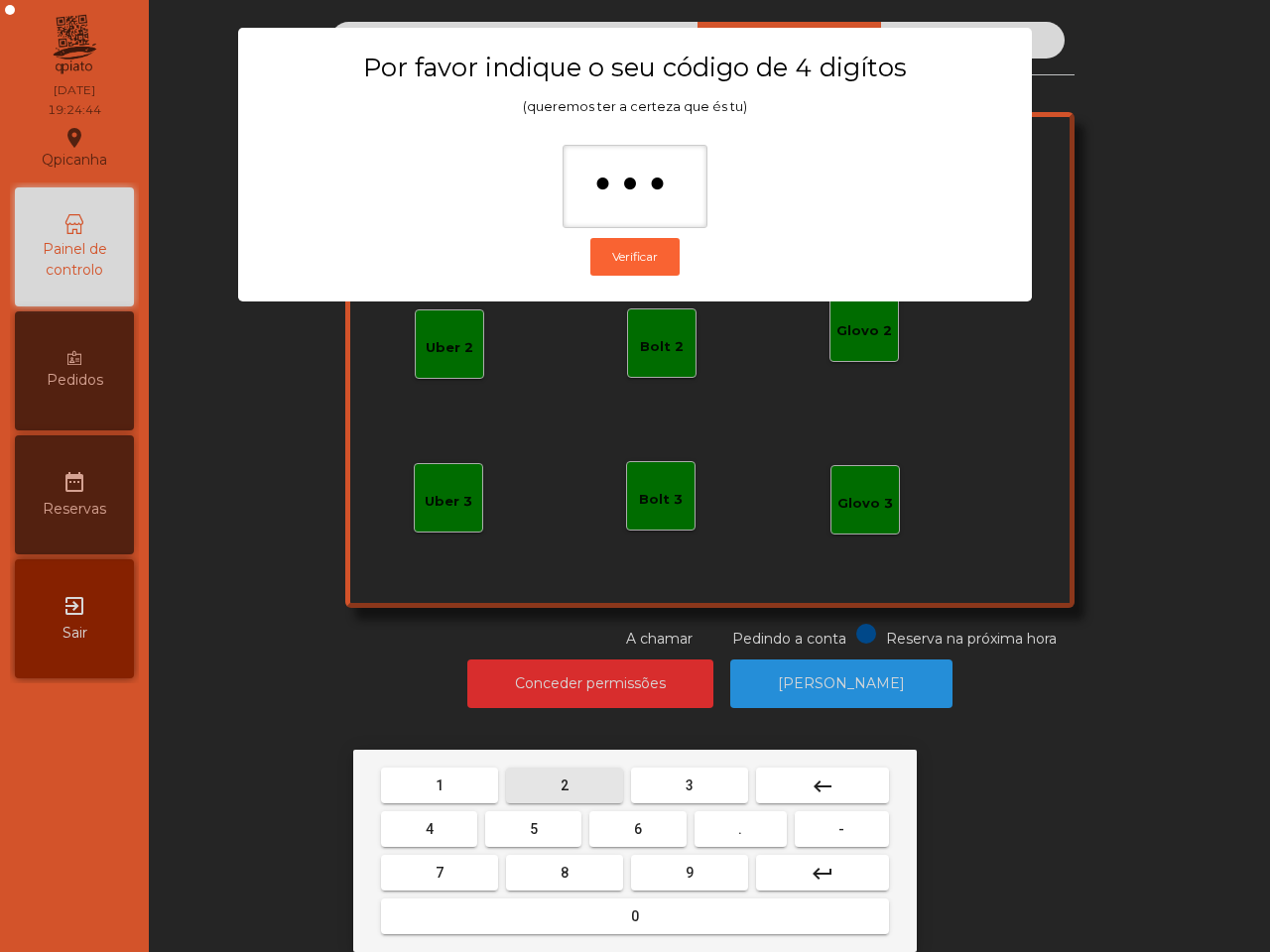 click on "2" at bounding box center [565, 785] 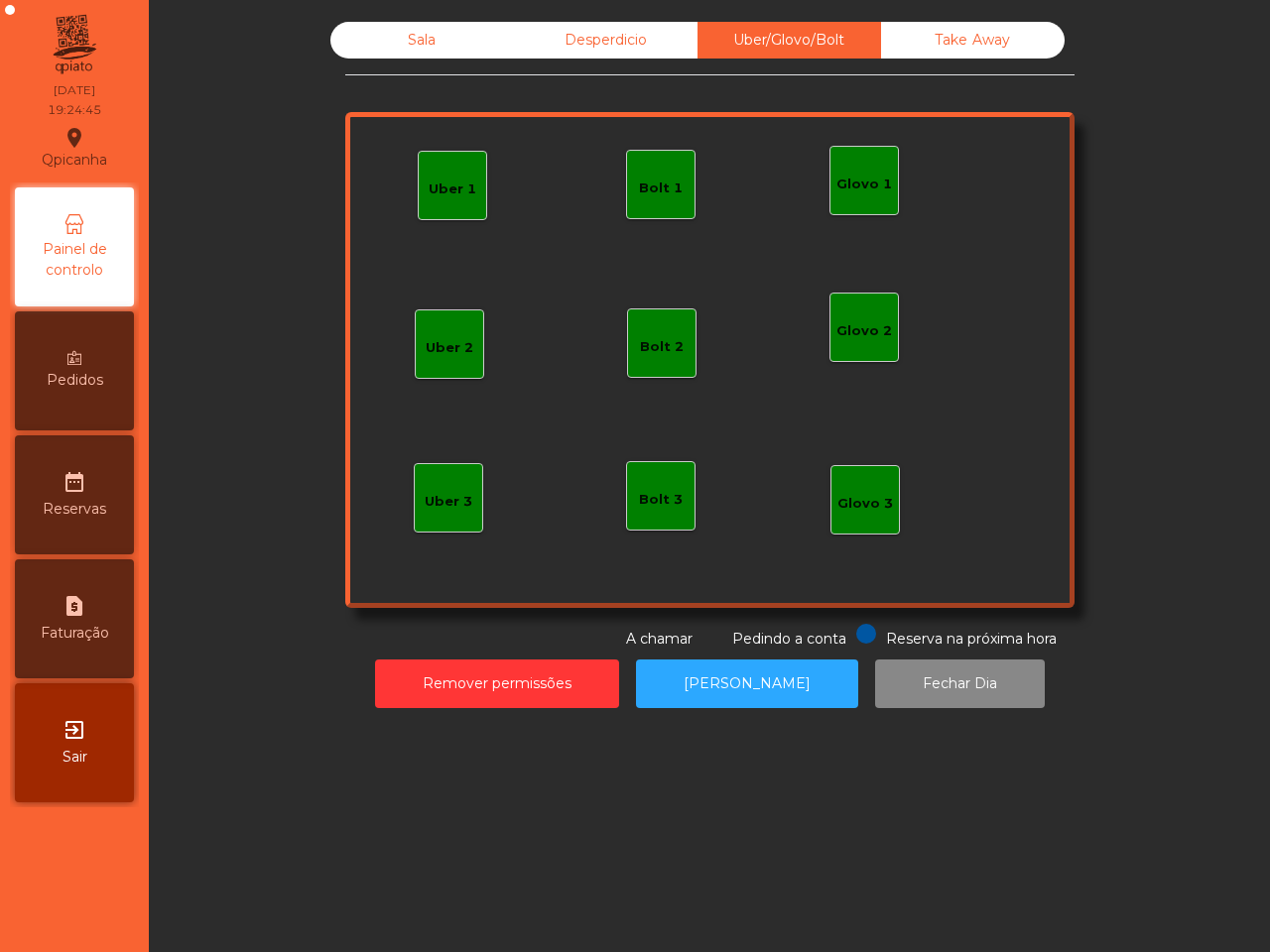 click on "Faturação" at bounding box center [74, 633] 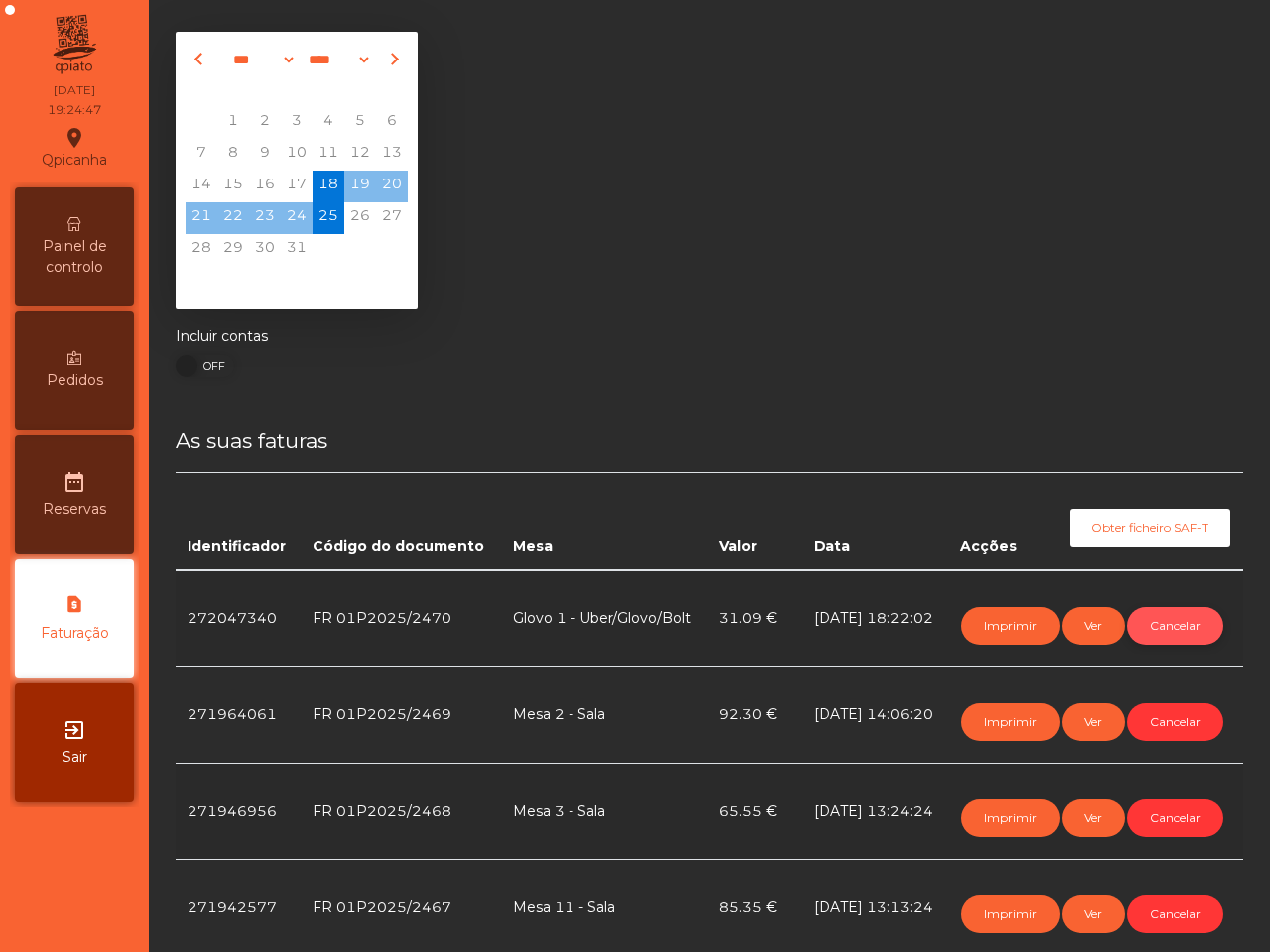 click on "Cancelar" 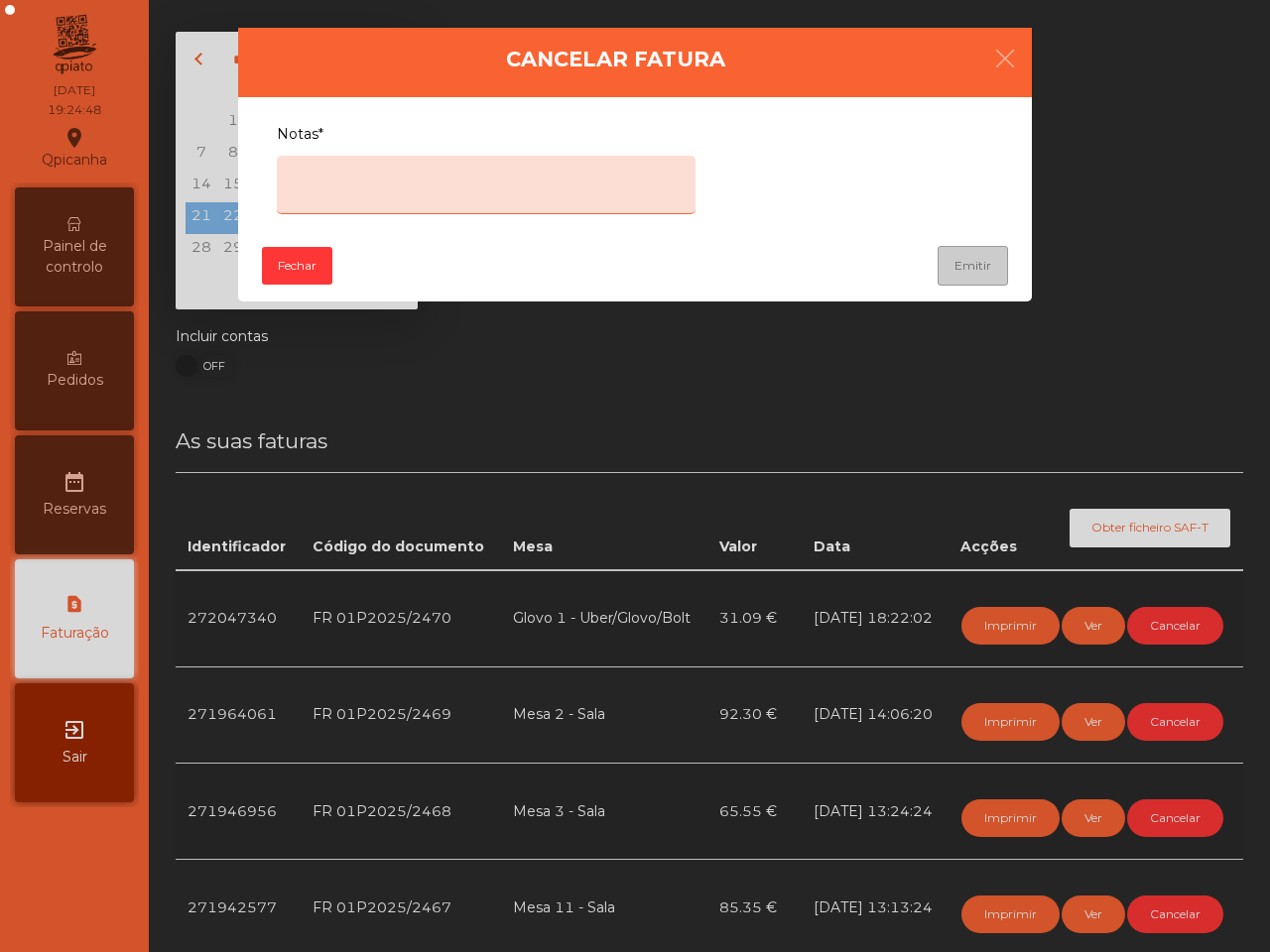 click on "Notas*" at bounding box center (486, 184) 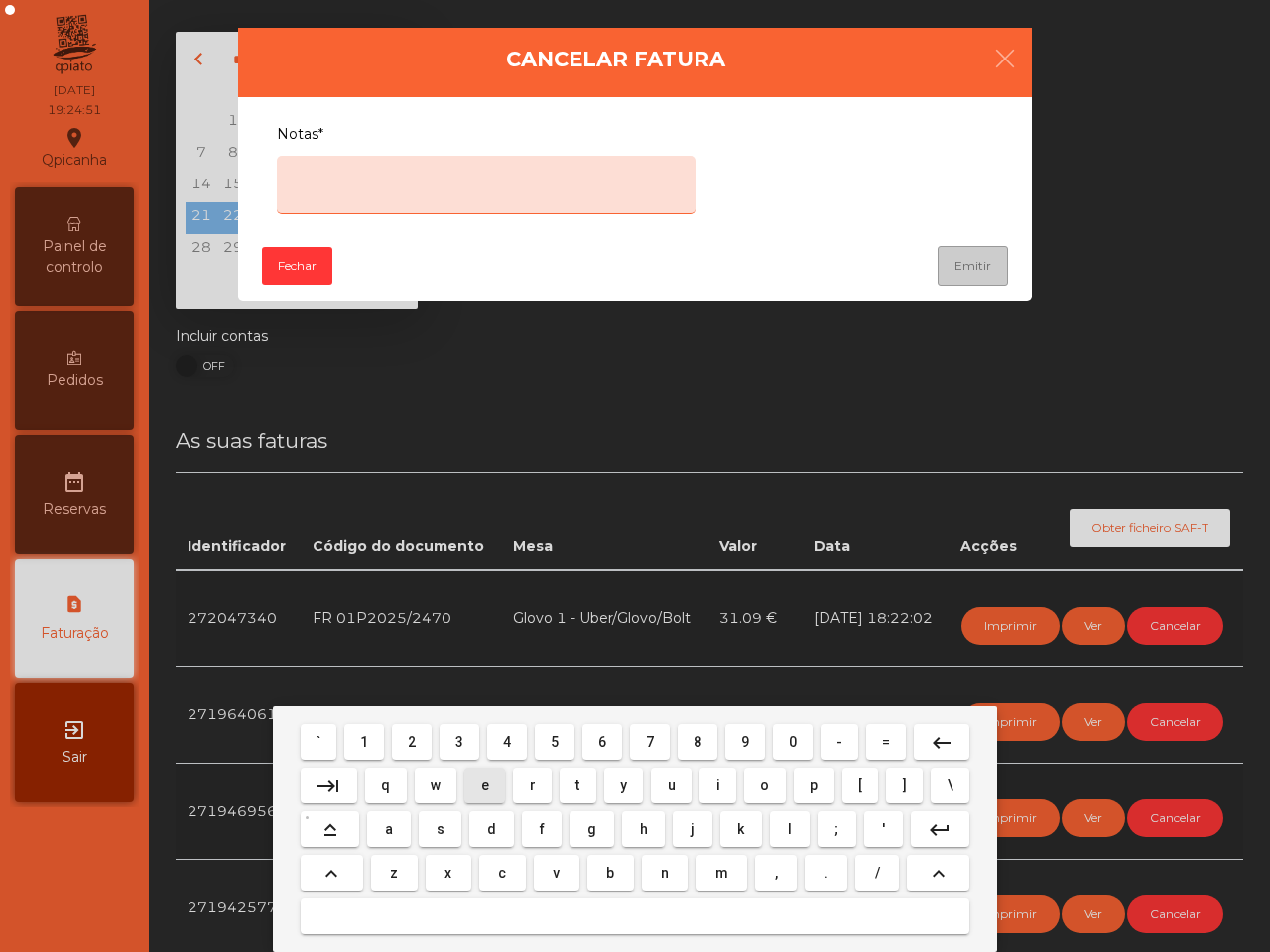 click on "e" at bounding box center (484, 785) 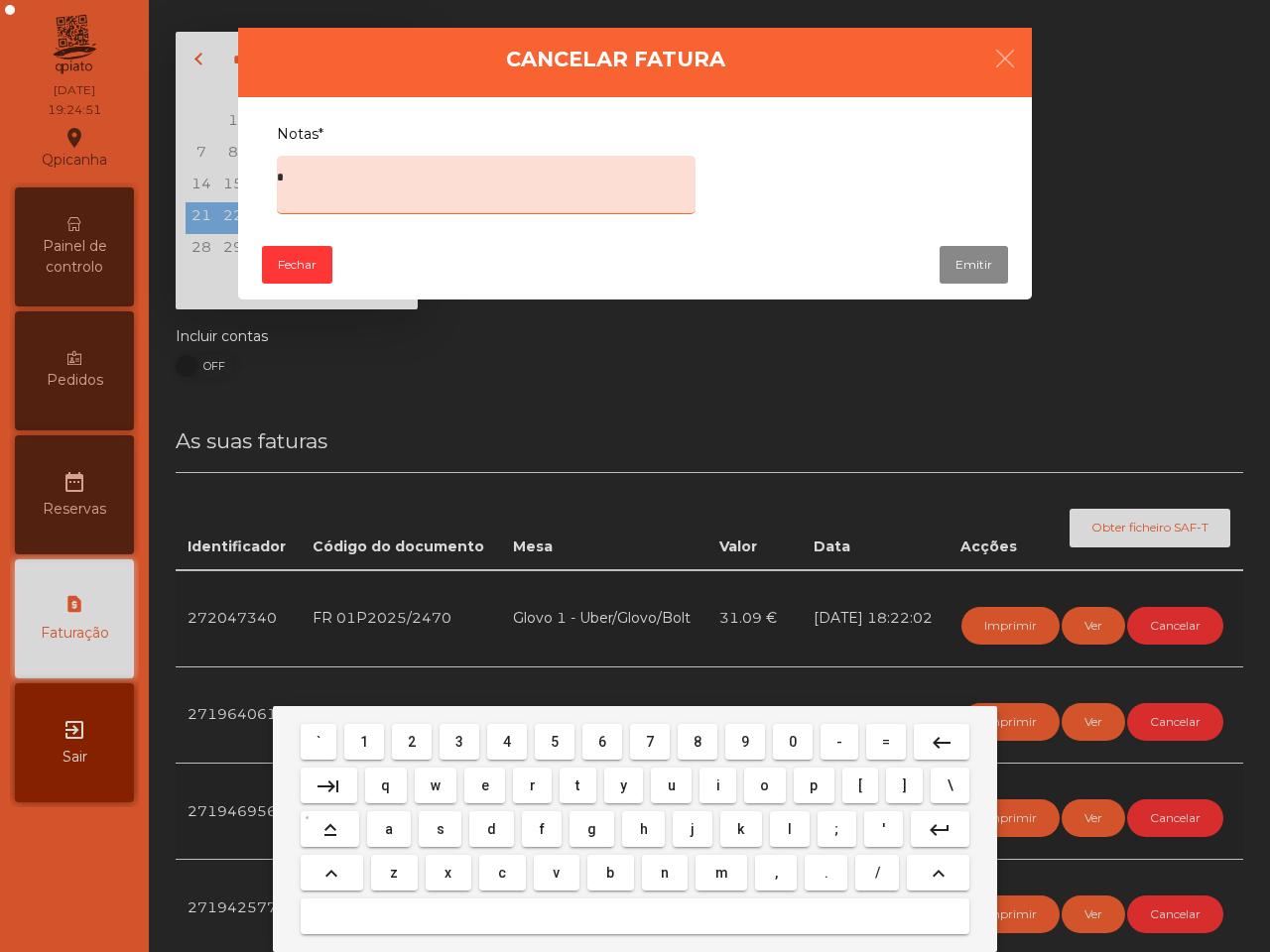 click on "r" at bounding box center (533, 785) 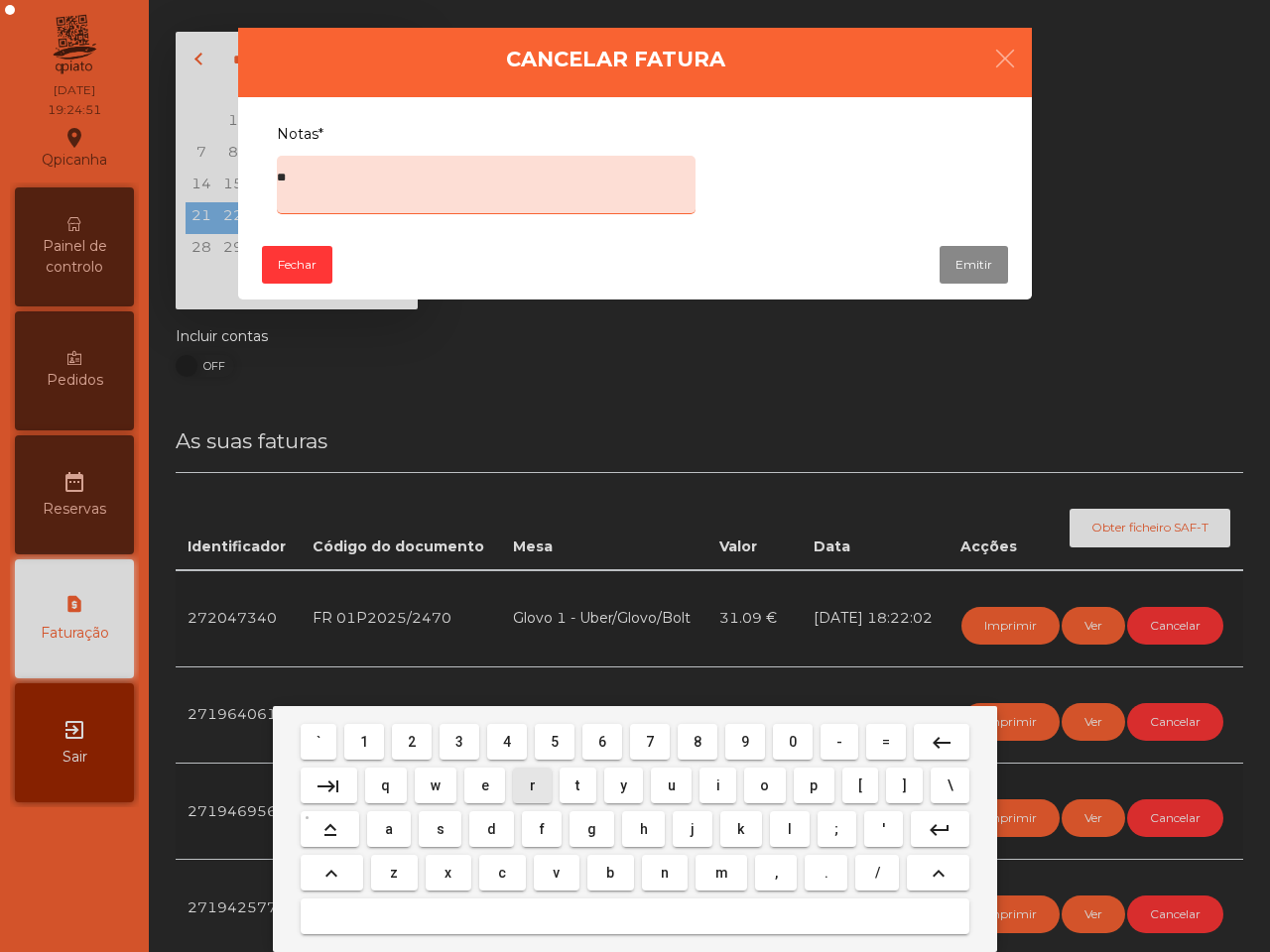 click on "r" at bounding box center [533, 785] 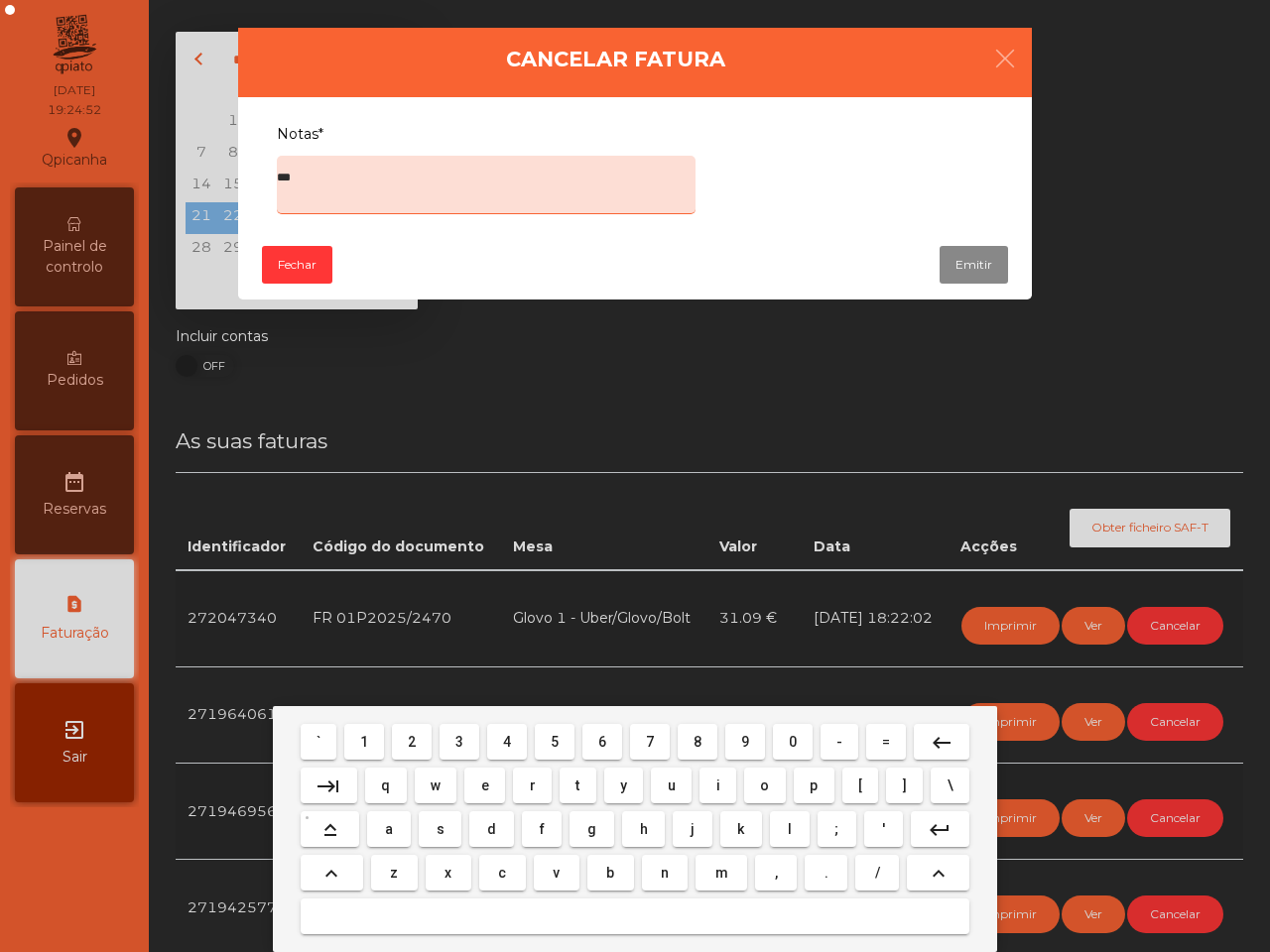 click on "o" at bounding box center [764, 785] 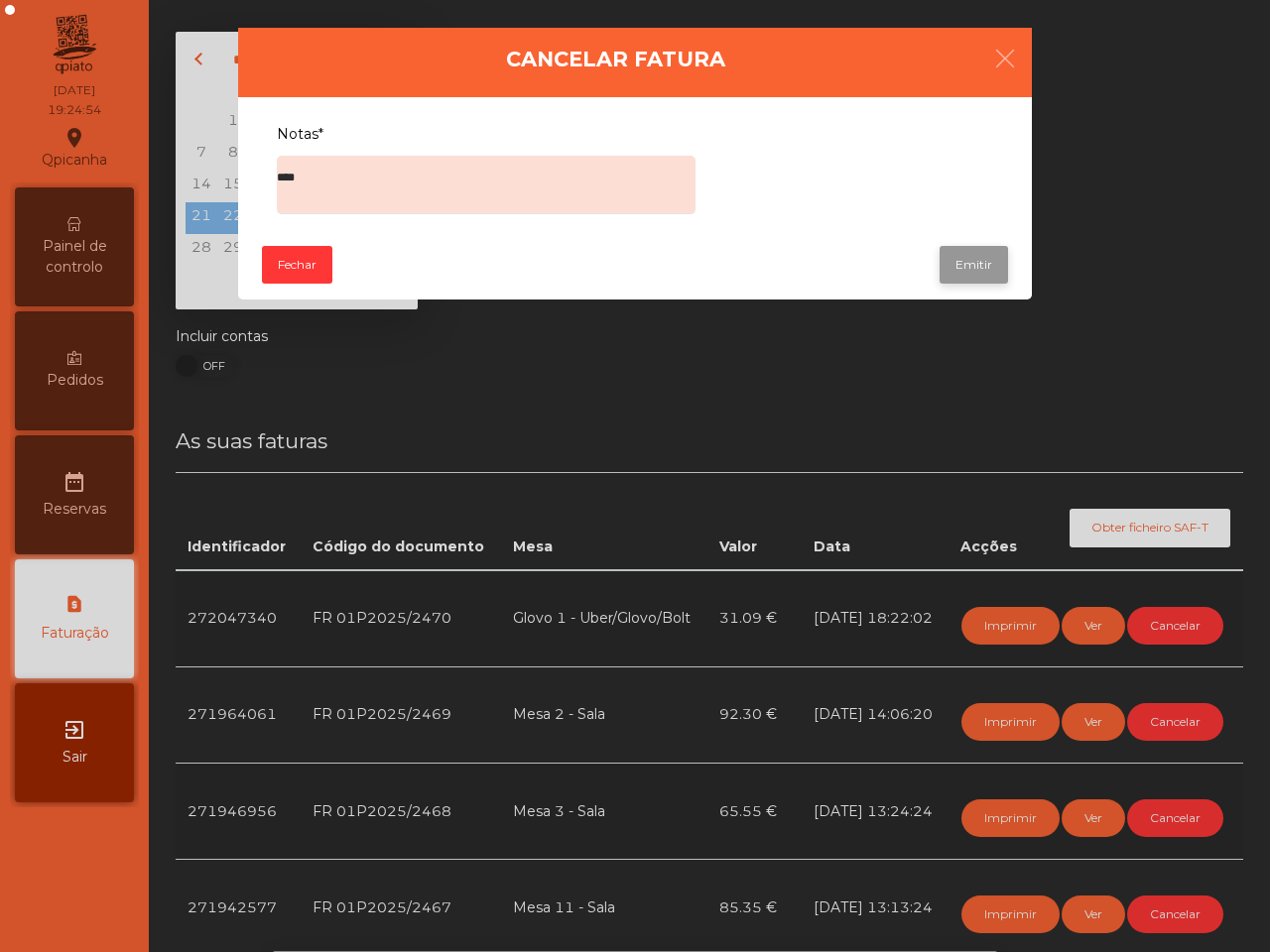 click on "Emitir" 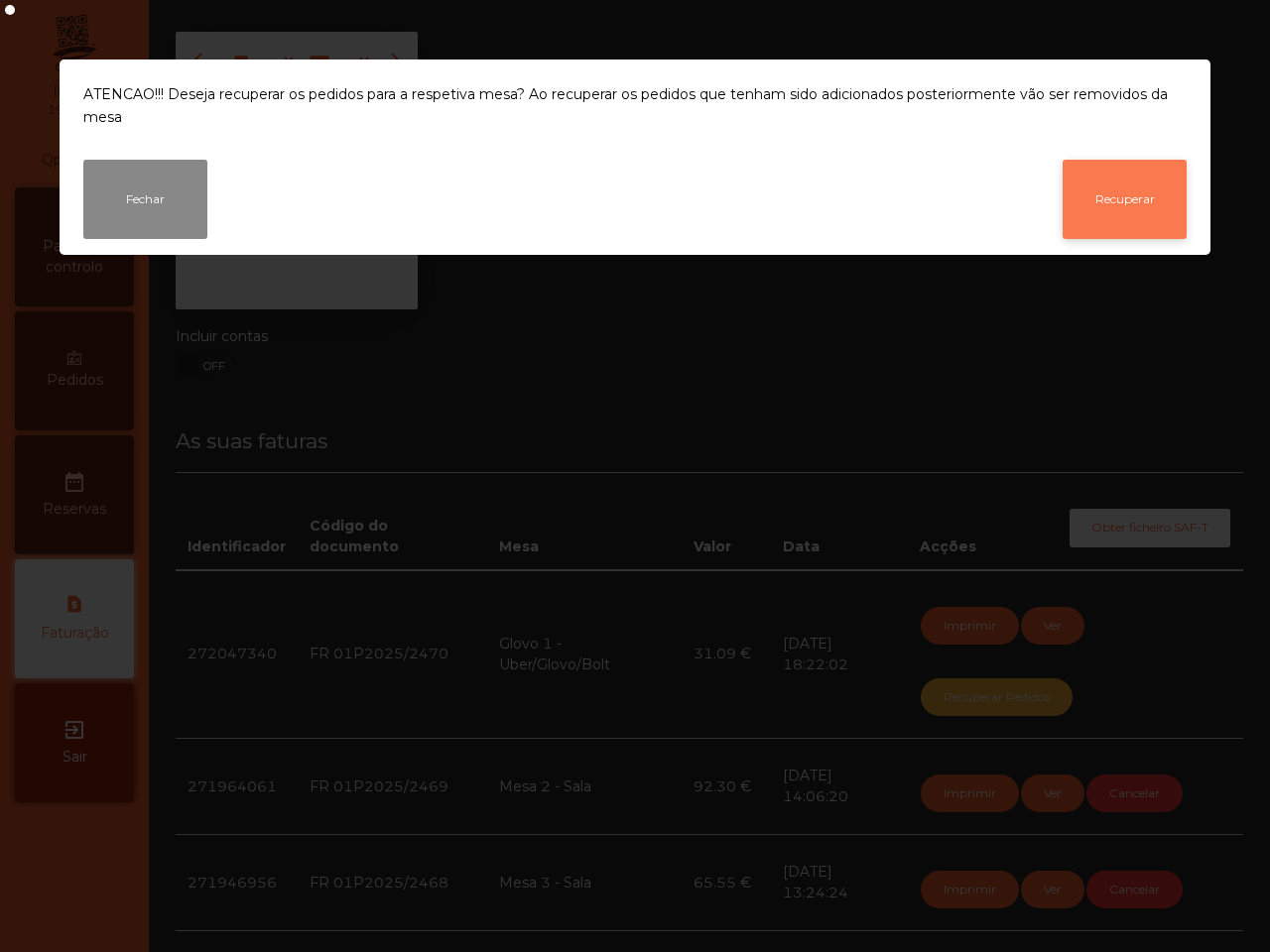 click on "Recuperar" 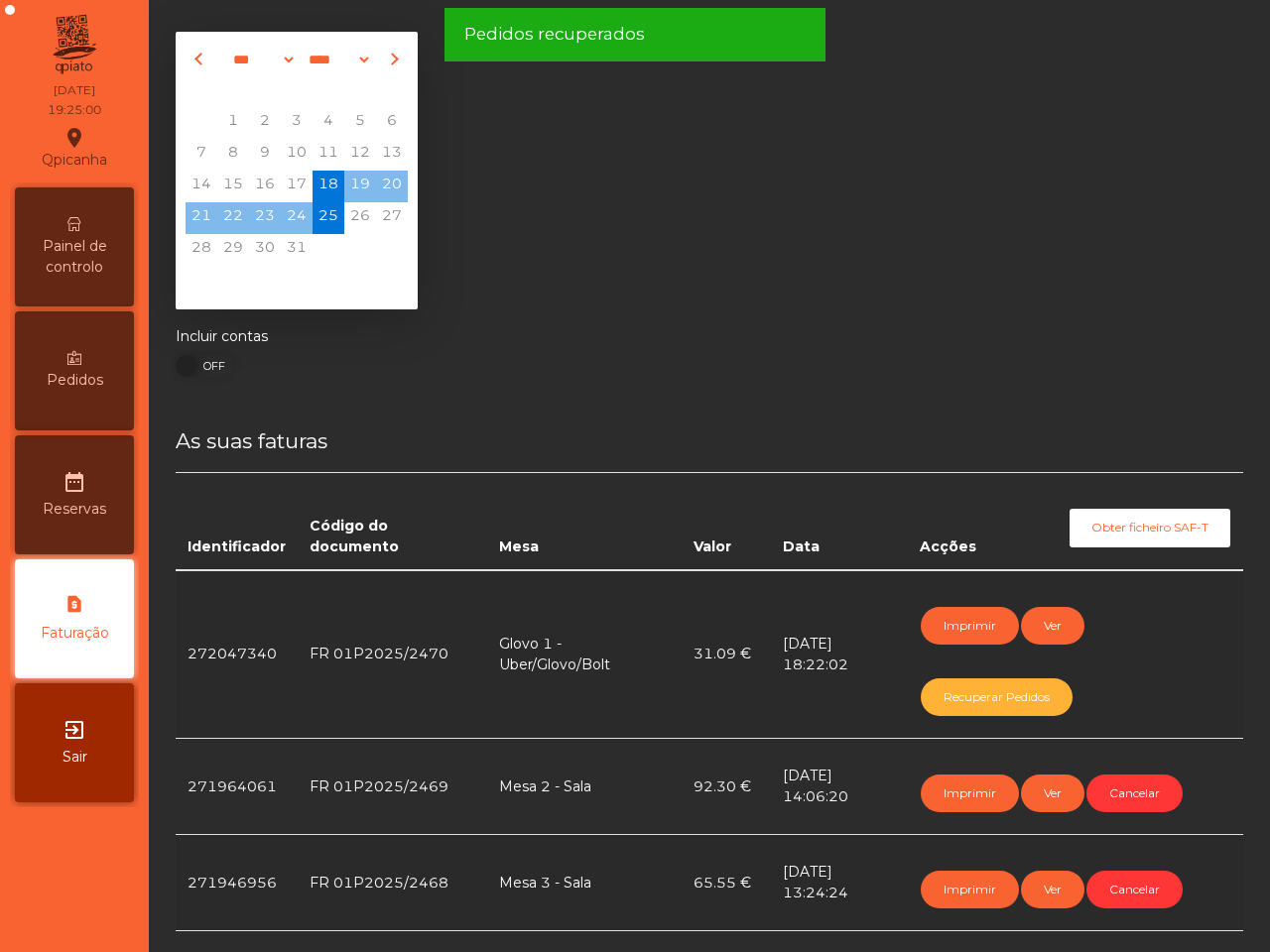 click on "Qpicanha  location_on  [DATE]   19:25:00   Painel de controlo   Pedidos  date_range  Reservas  request_page  Faturação  exit_to_app  Sair  *** *** *** *** *** *** *** *** *** *** *** *** **** **** **** **** **** **** **** **** **** **** **** **** **** **** **** **** **** **** **** **** ****  Mo   Tu   We   Th   Fr   Sa   Su   1   2   3   4   5   6   7   8   9   10   11   12   13   14   15   16   17   18   19   20   21   22   23   24   25   26   27   28   29   30   31  Incluir contas ON   OFF As suas faturas Identificador Código do documento Mesa Valor Data Acções  Obter ficheiro SAF-T   272047340  FR 01P2025/2470  Glovo 1 - Uber/Glovo/Bolt  31.09 €  [DATE] 18:22:02   Imprimir   Ver   Recuperar Pedidos   271964061  FR 01P2025/2469  Mesa 2 - Sala  92.30 €  [DATE] 14:06:20   Imprimir   Ver   Cancelar   271946956  FR 01P2025/2468  Mesa 3 - Sala  65.55 €  [DATE] 13:24:24   Imprimir   Ver   Cancelar   271942577  FR 01P2025/2467  Mesa 11 - Sala  85.35 €  [DATE] 13:13:24   Imprimir" 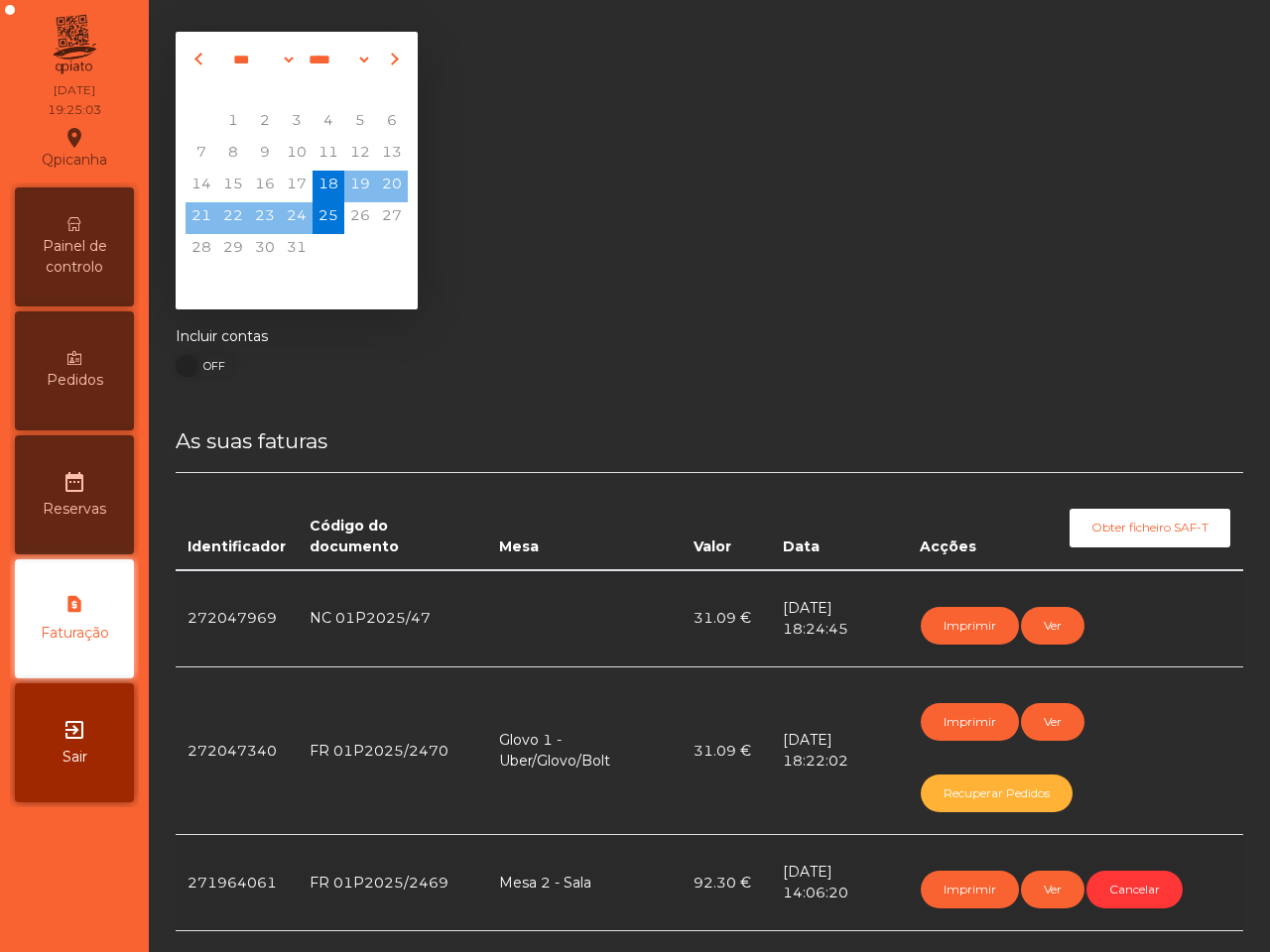 click on "Painel de controlo" at bounding box center (74, 257) 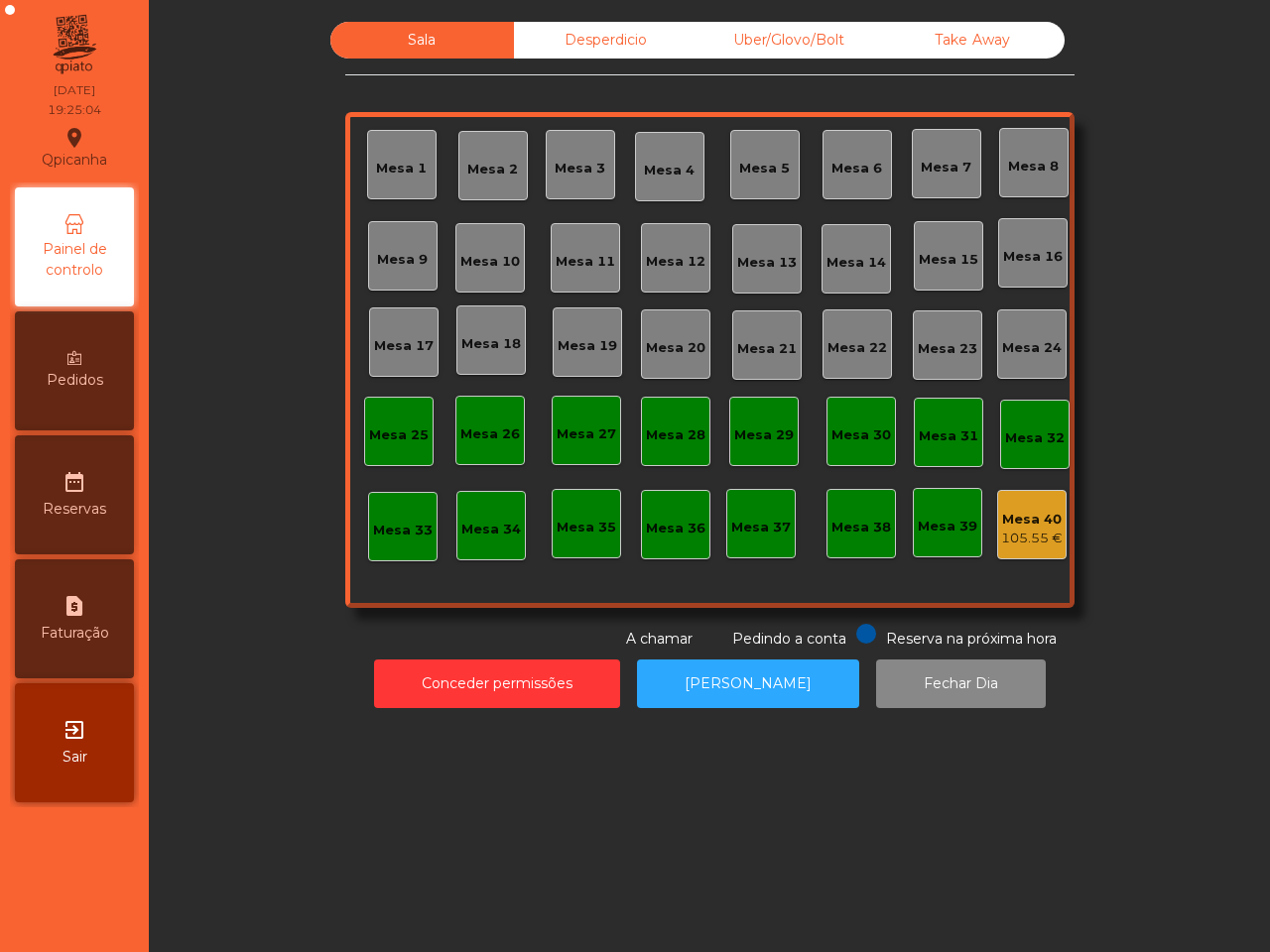 click on "Uber/Glovo/Bolt" 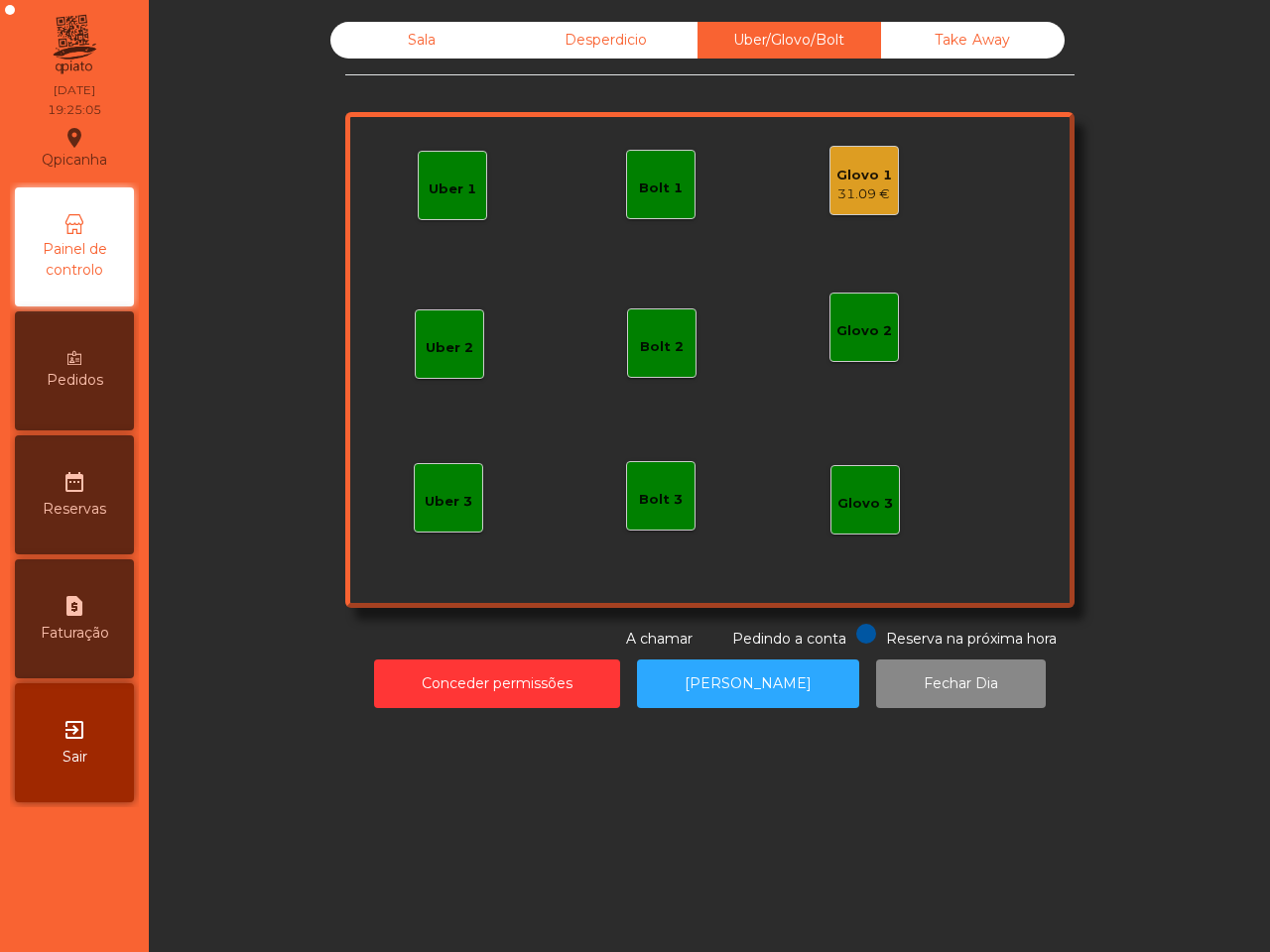 click on "Glovo 1" 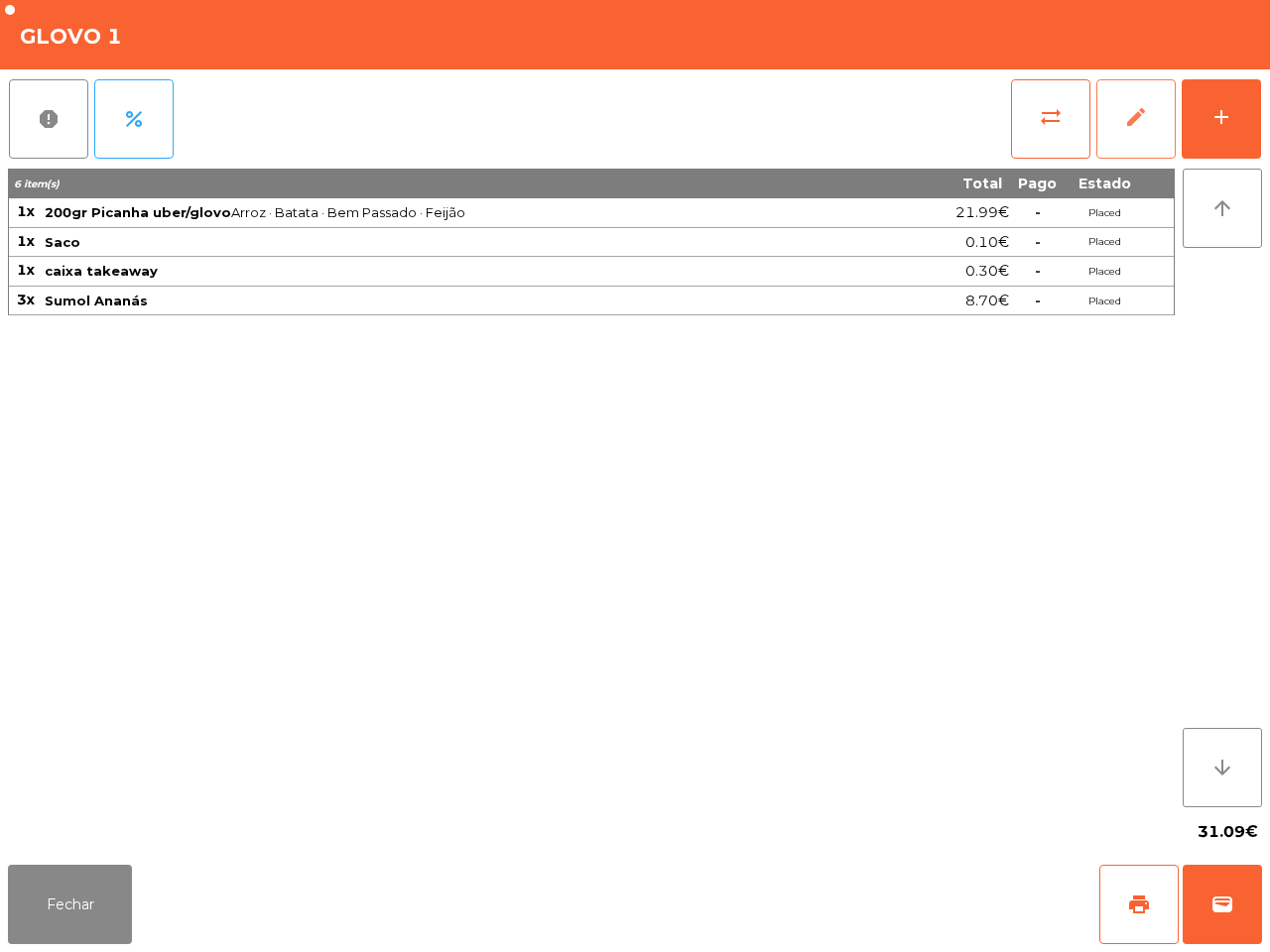 click on "edit" 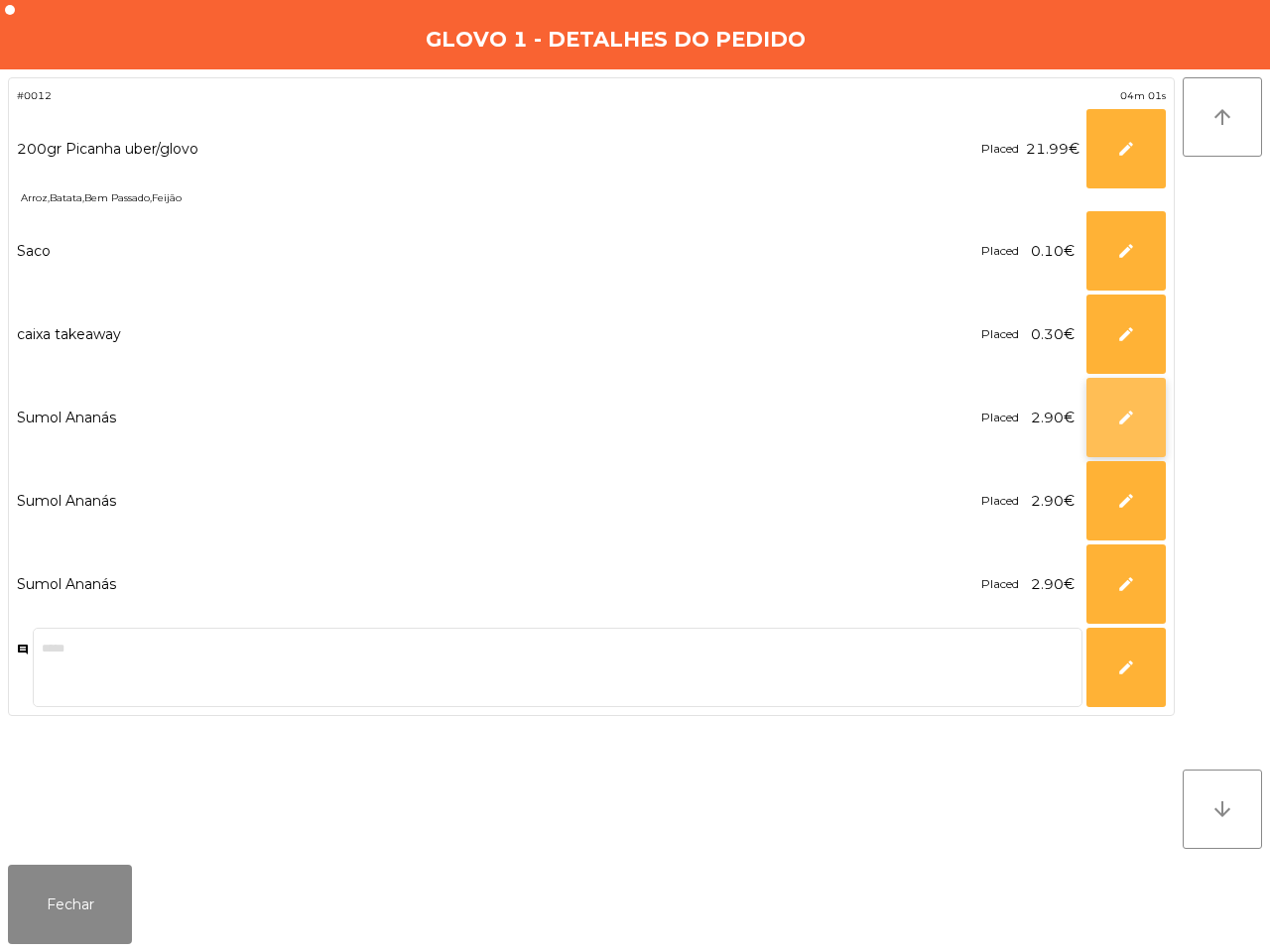 click on "edit" 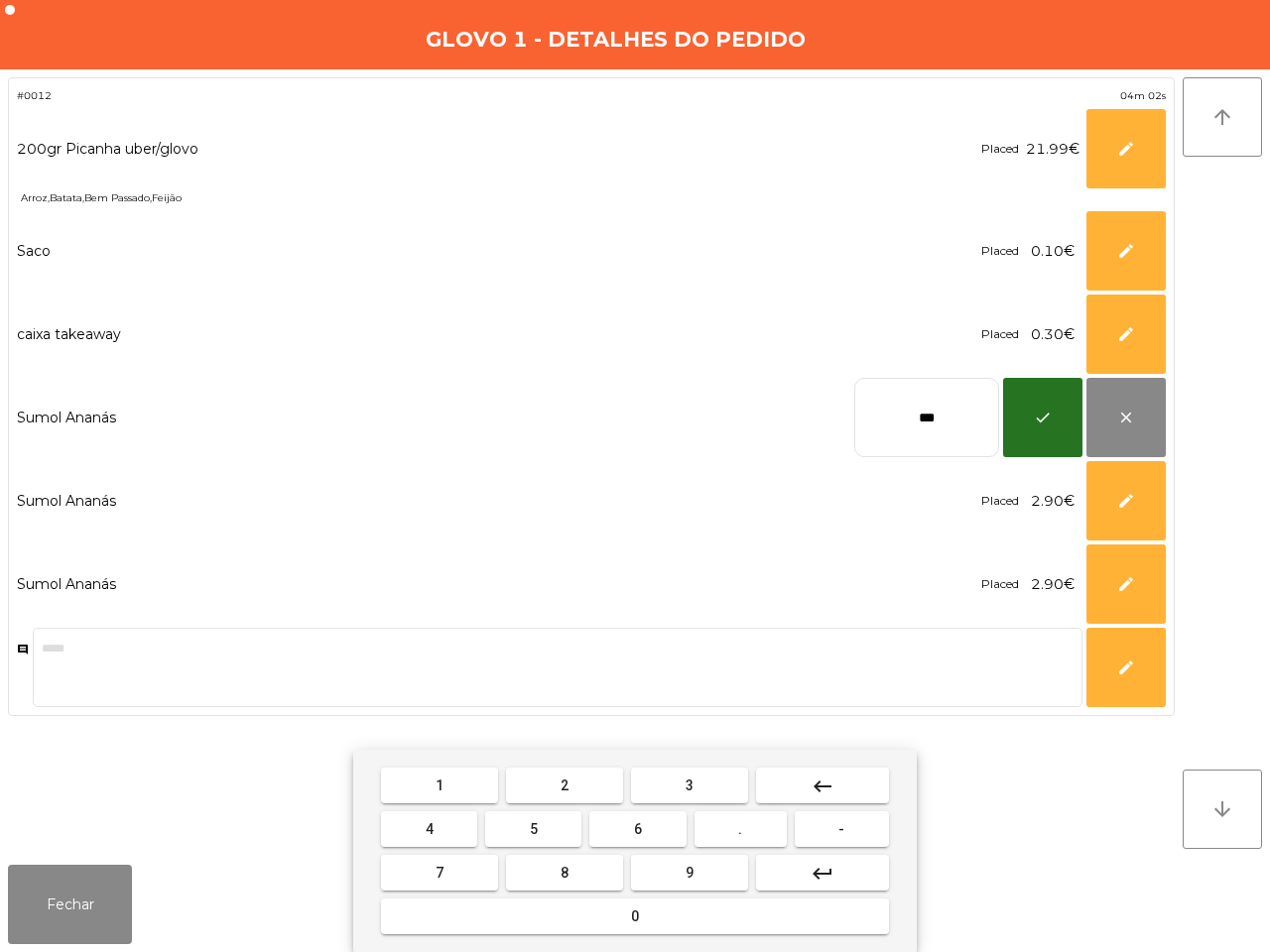 click on "keyboard_backspace" at bounding box center (823, 786) 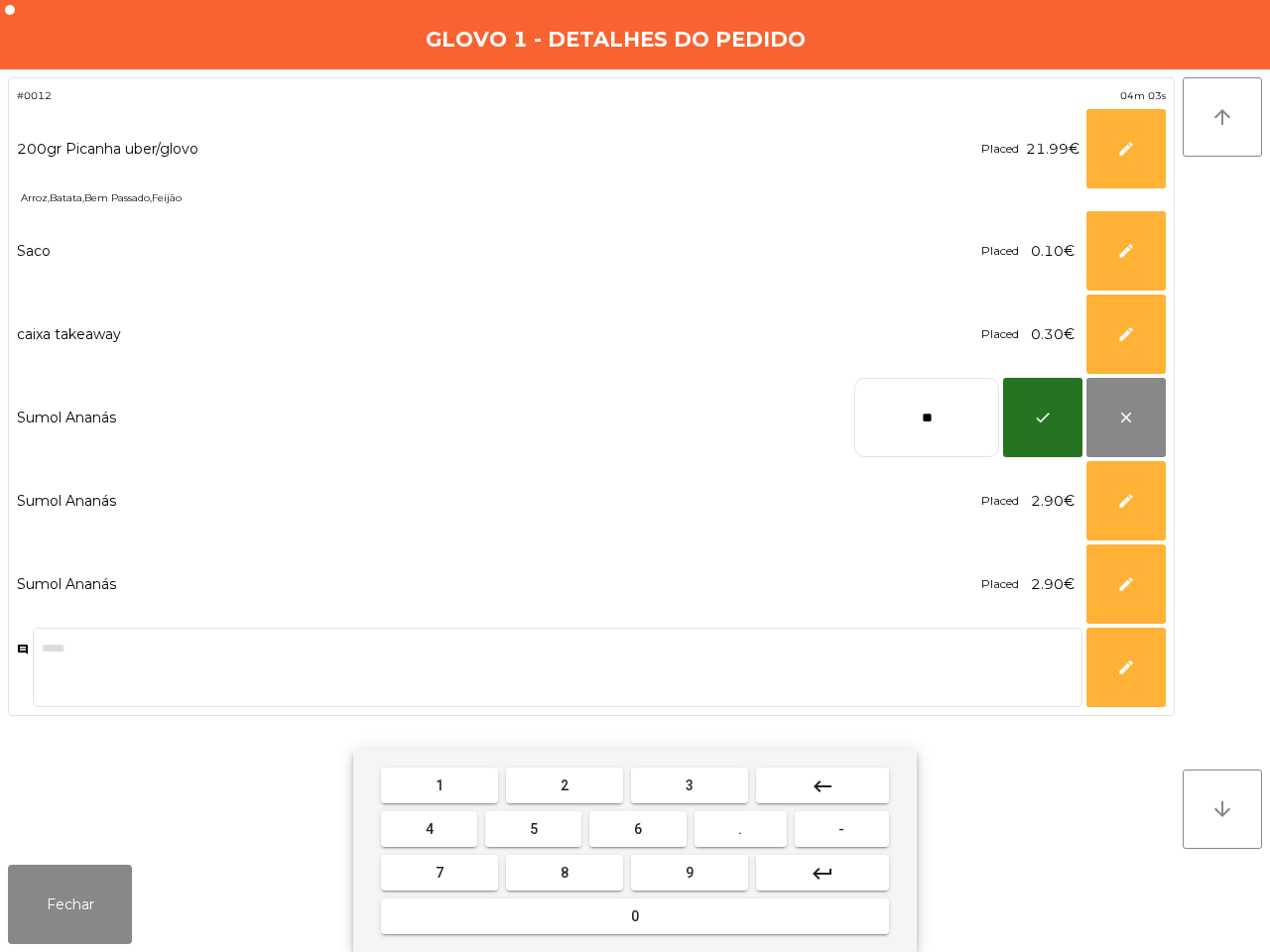 click on "8" at bounding box center (565, 873) 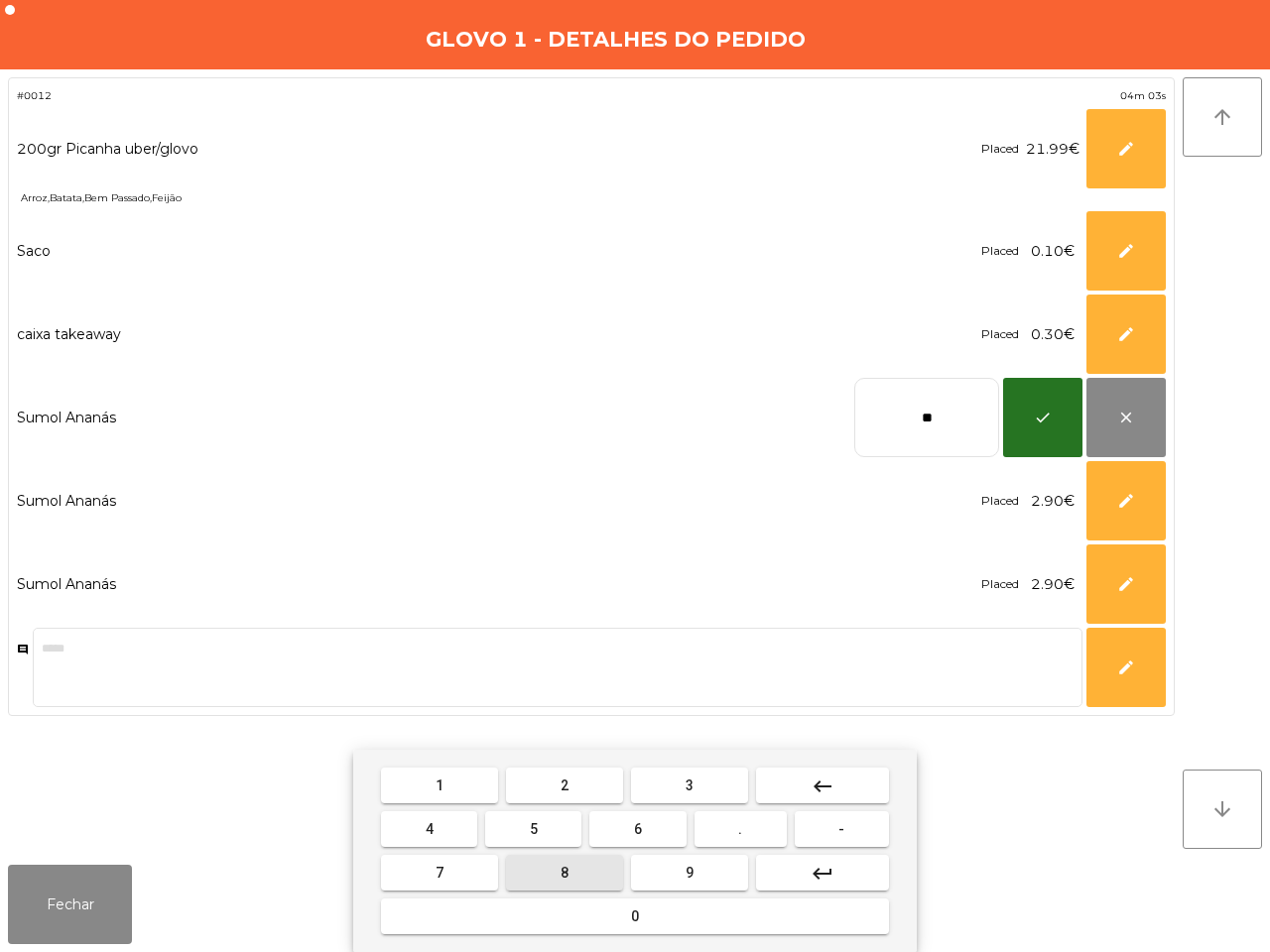 click on "5" at bounding box center [533, 829] 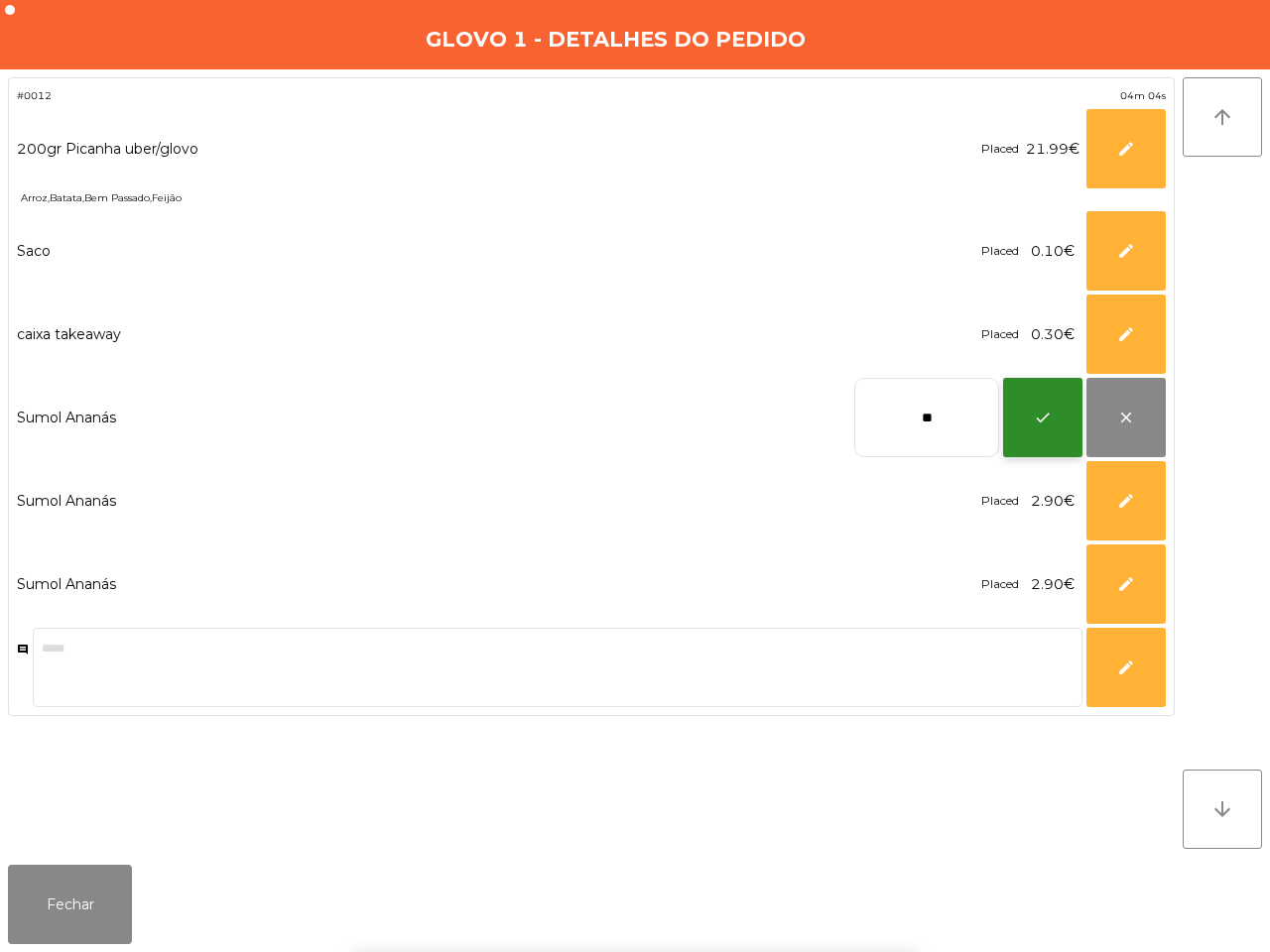 click on "check" 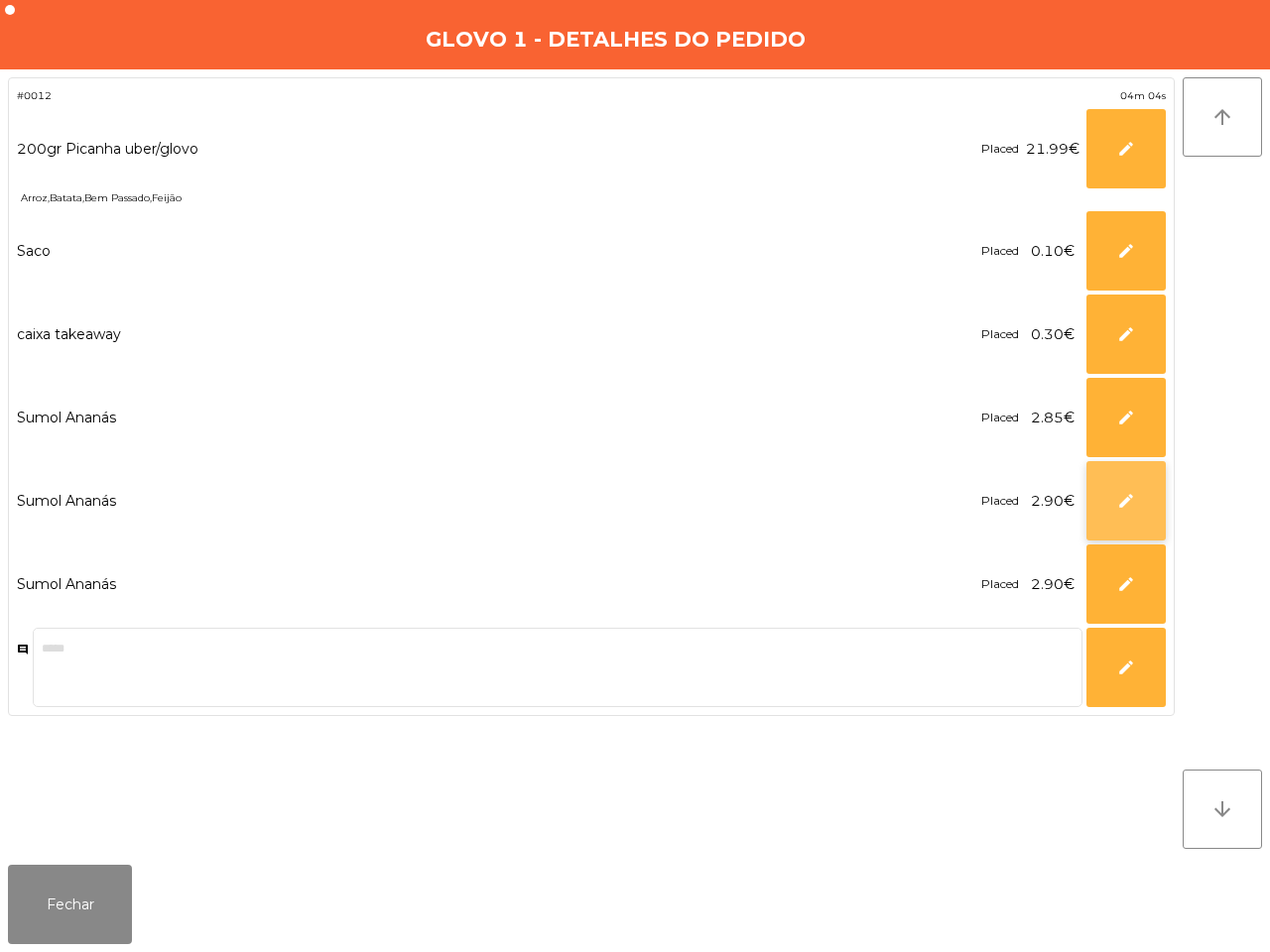 click on "edit" 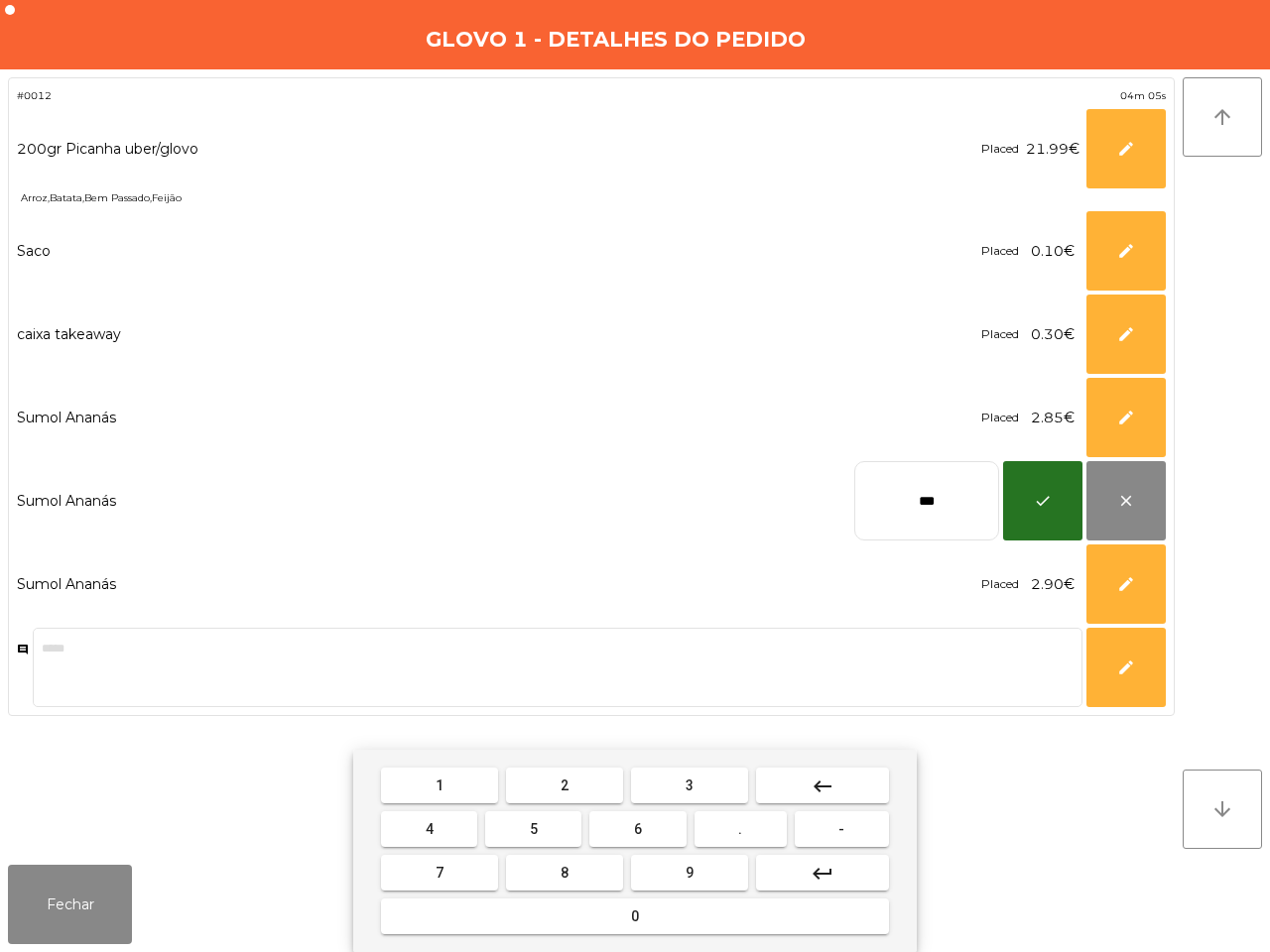 click on "keyboard_backspace" at bounding box center (823, 786) 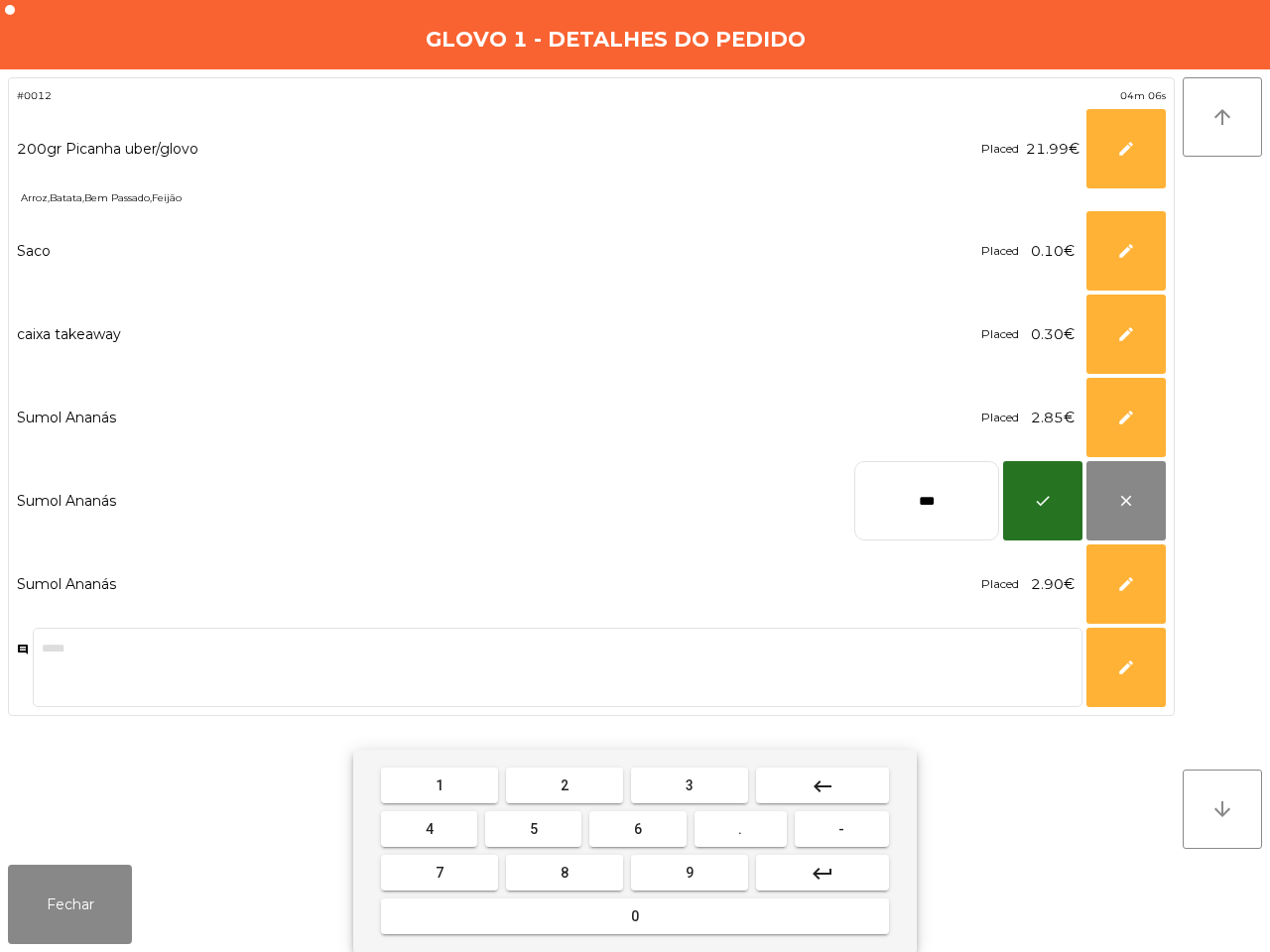 click on "8" at bounding box center (565, 873) 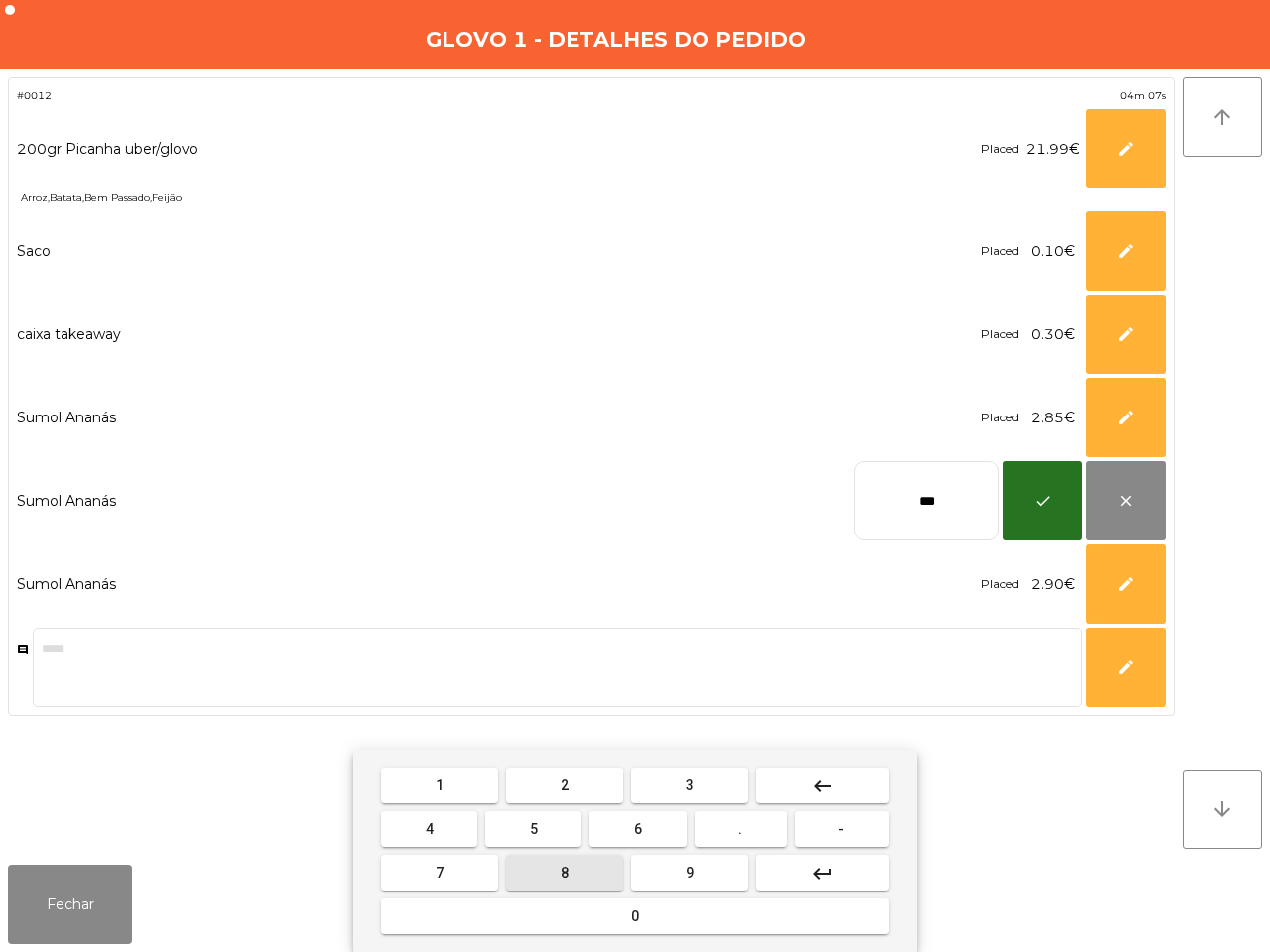 click on "5" at bounding box center [533, 829] 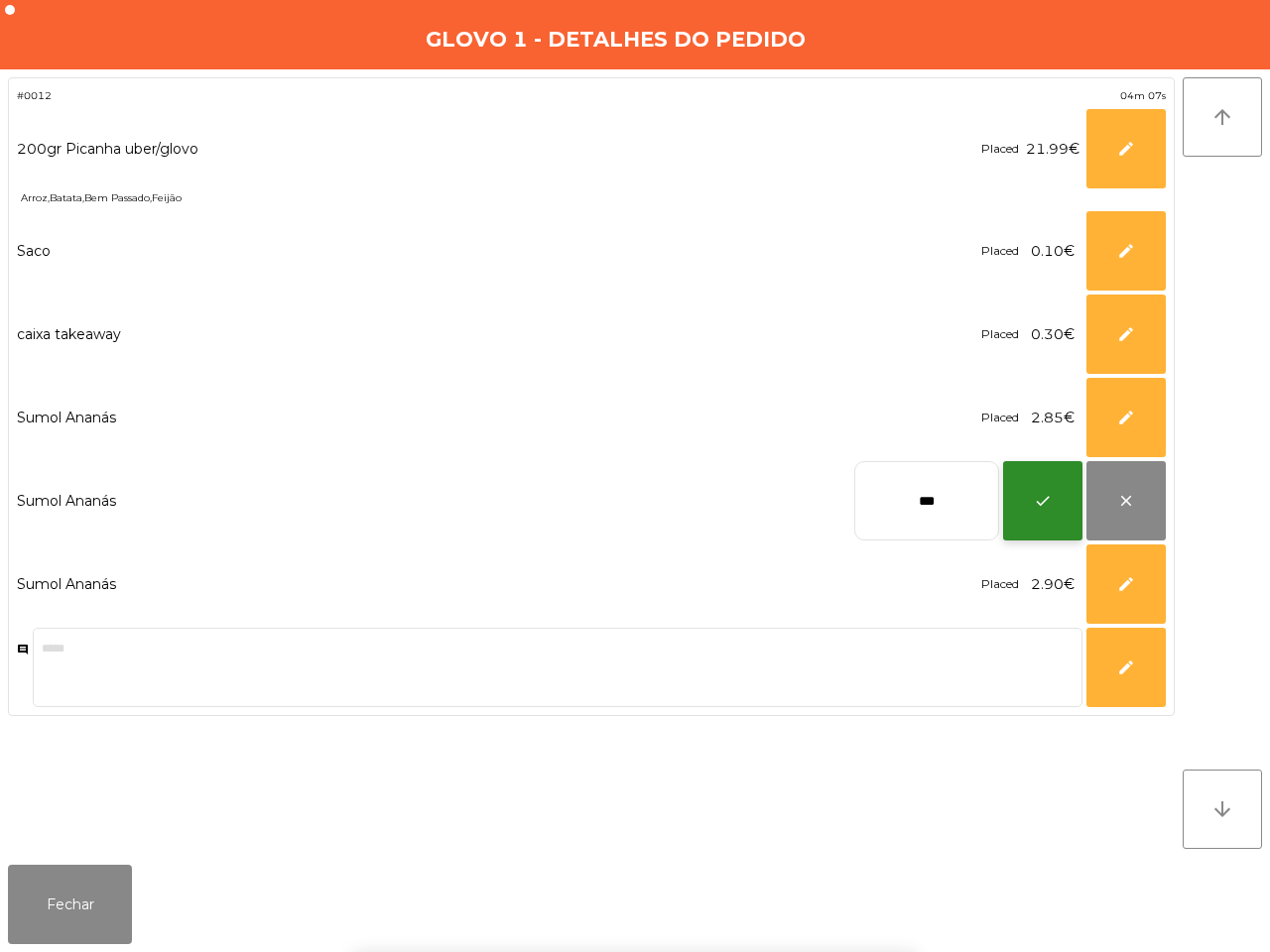 click on "check" 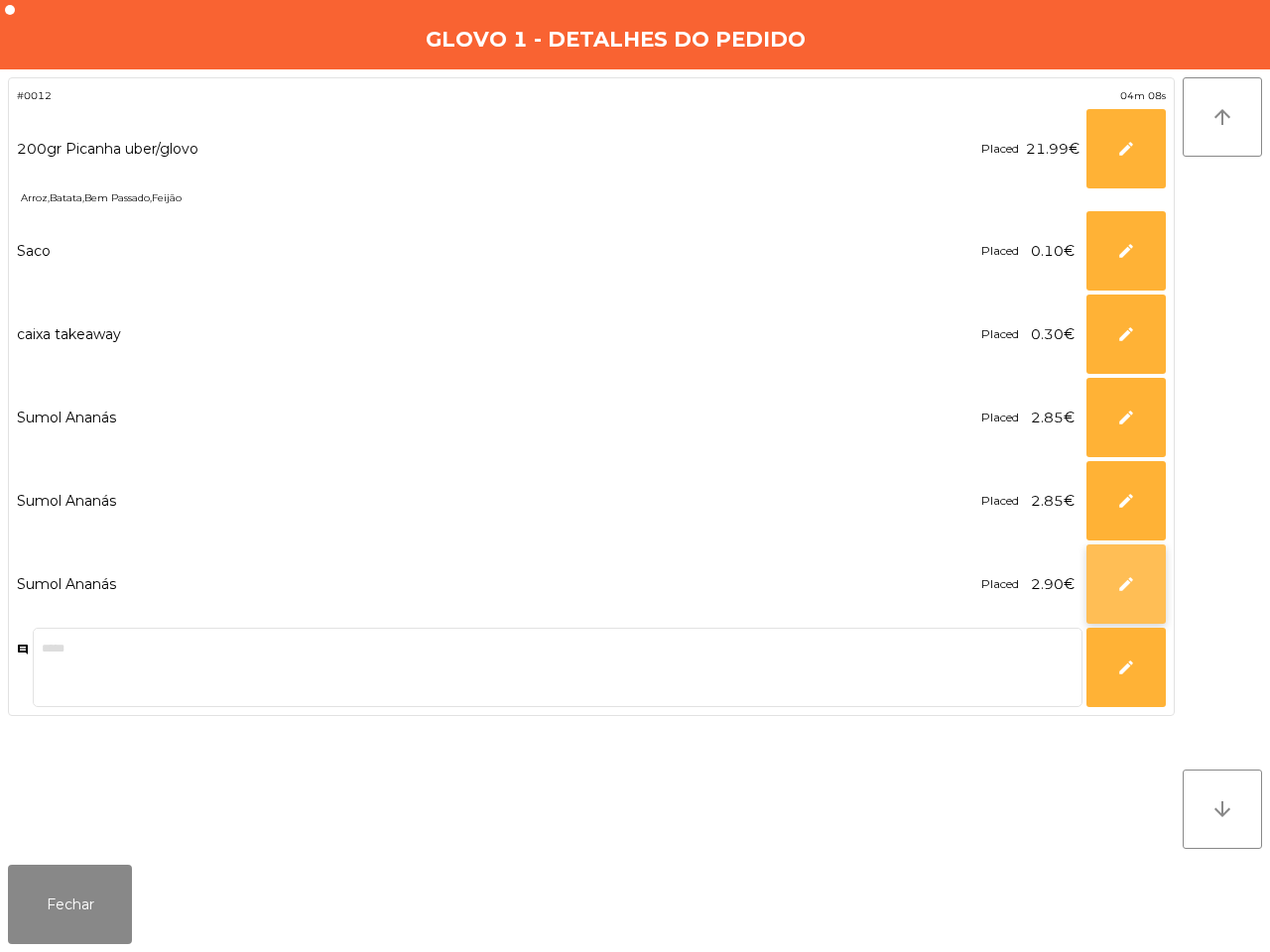 click on "edit" 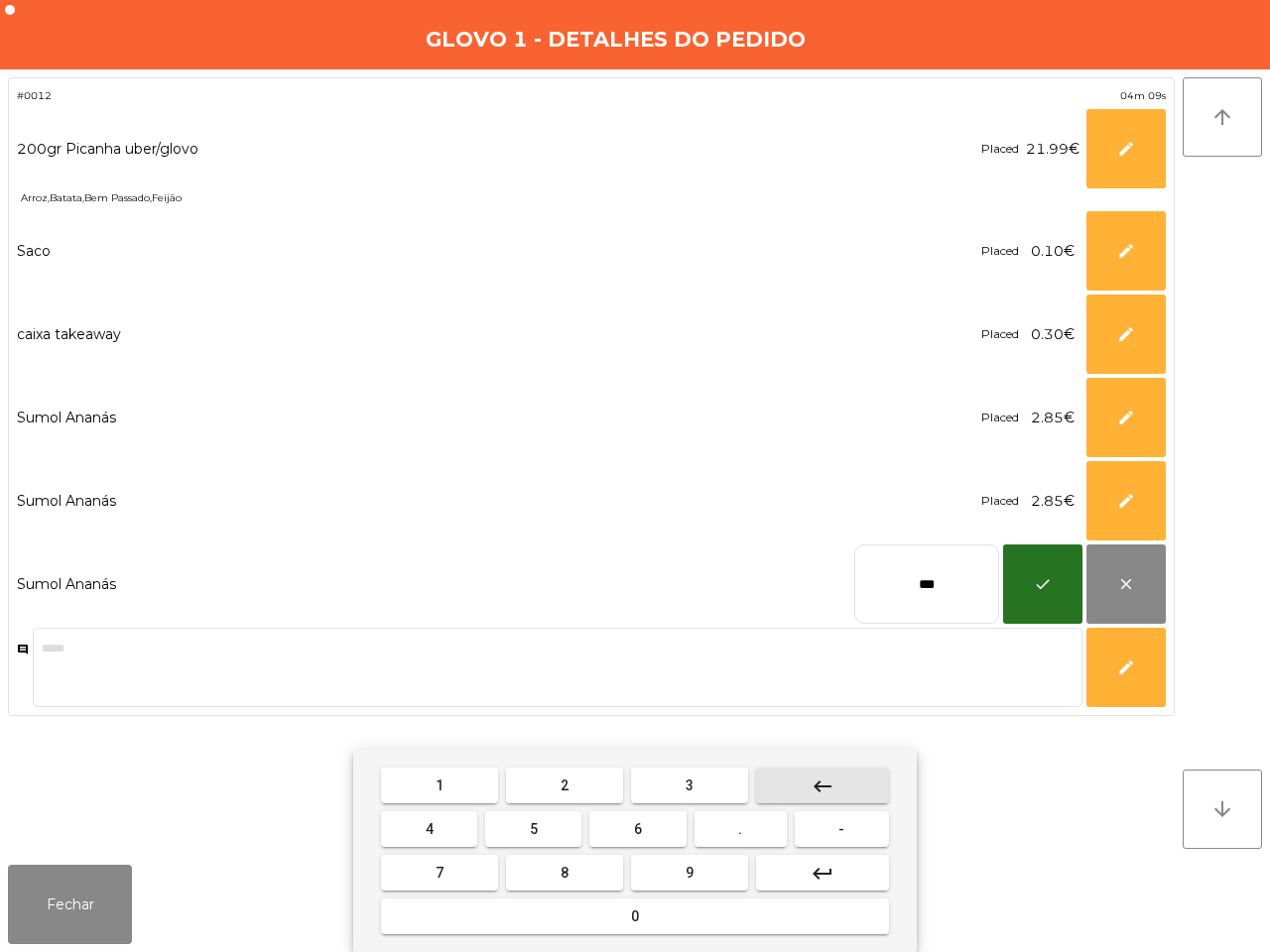 click on "keyboard_backspace" at bounding box center [823, 786] 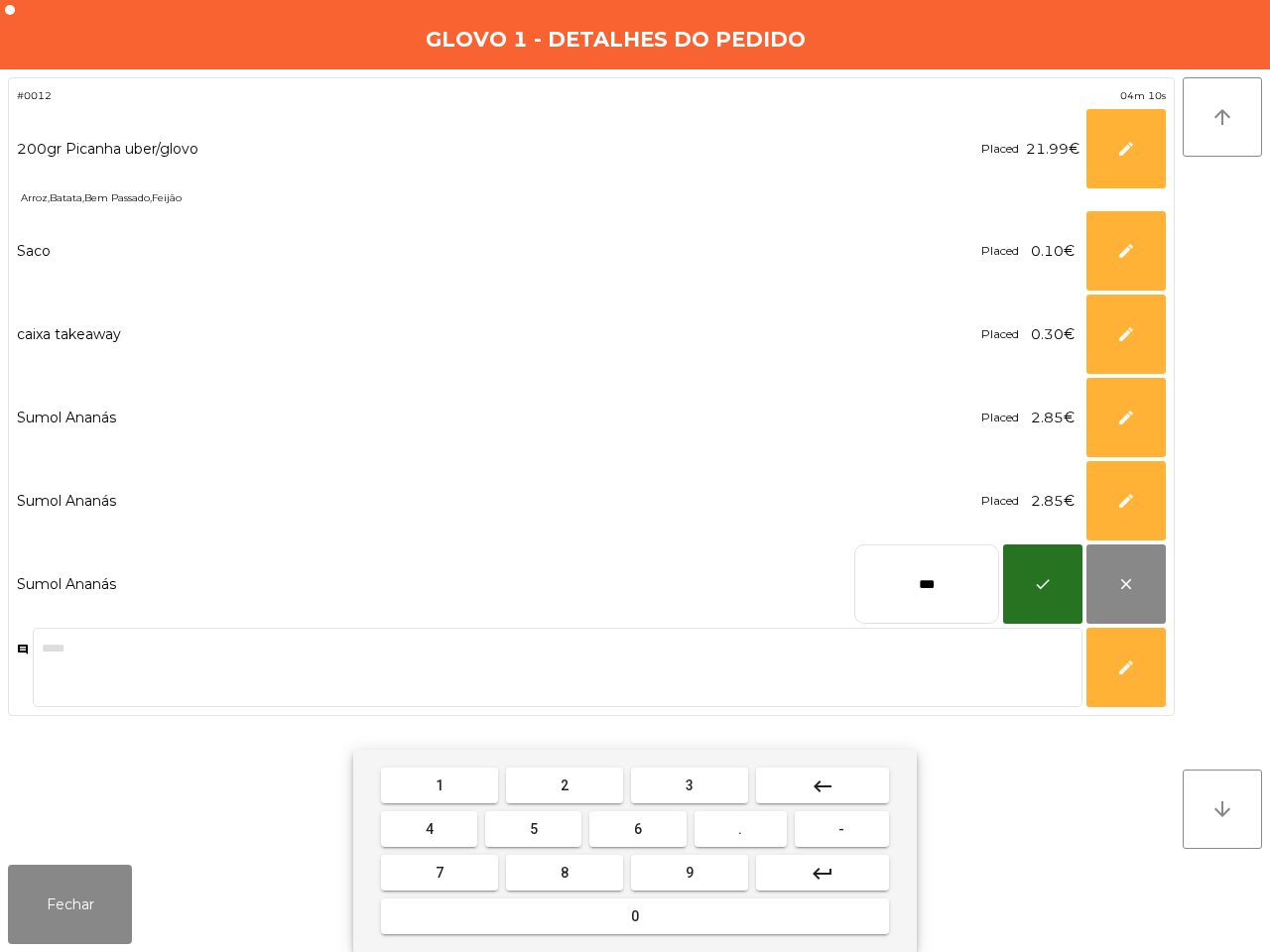 drag, startPoint x: 558, startPoint y: 869, endPoint x: 547, endPoint y: 863, distance: 12.529964 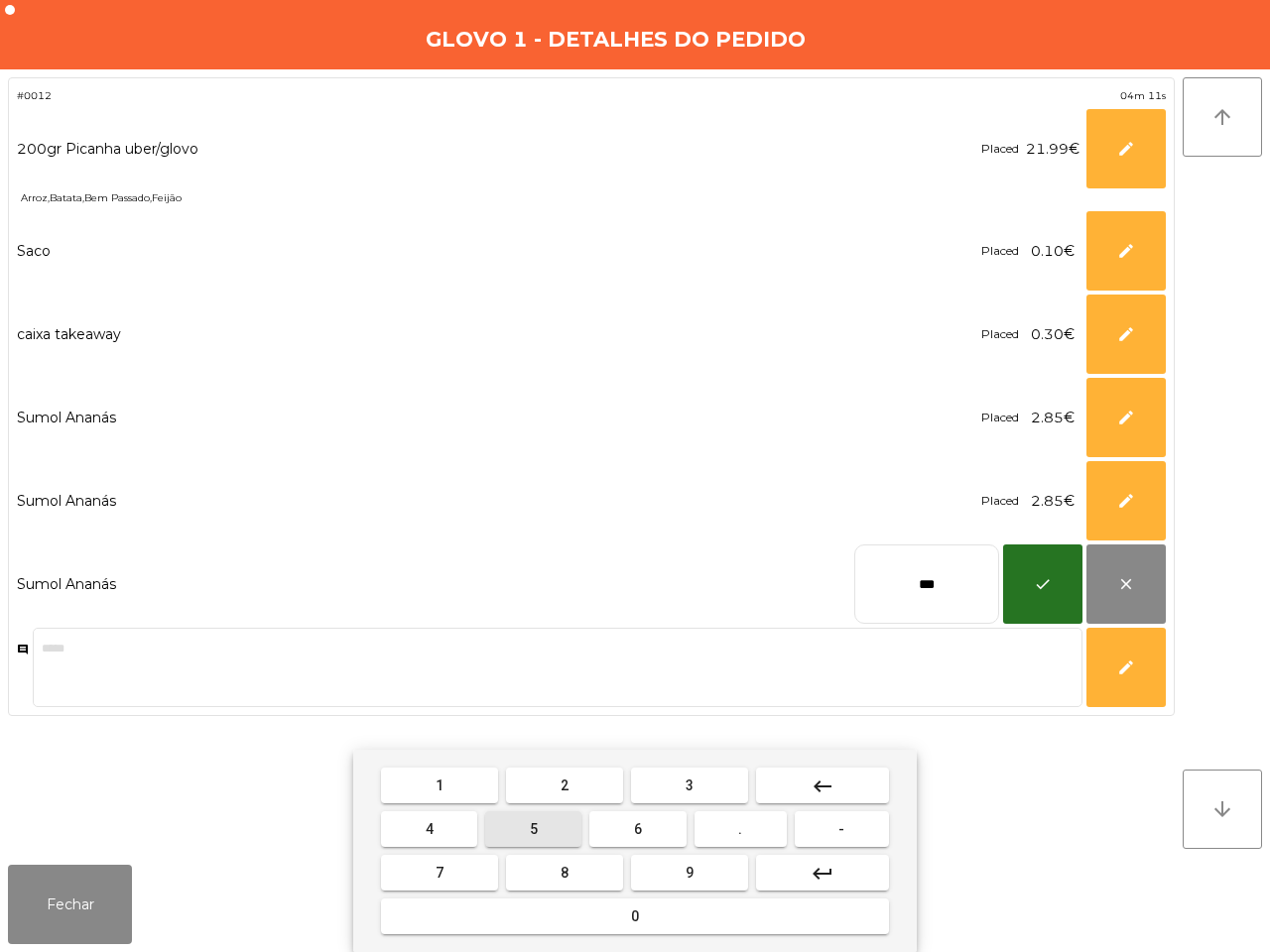 click on "5" at bounding box center [533, 829] 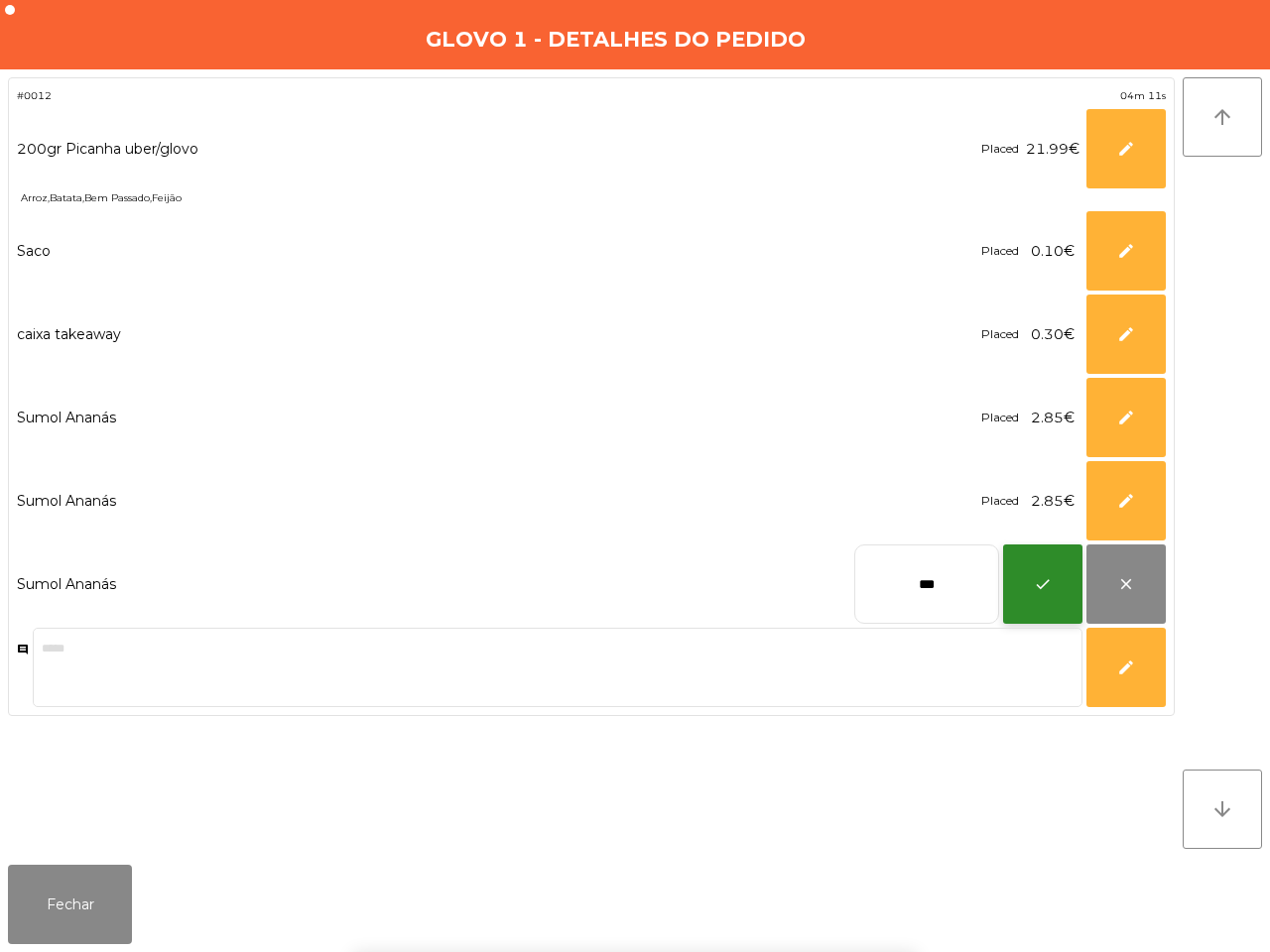 click on "check" 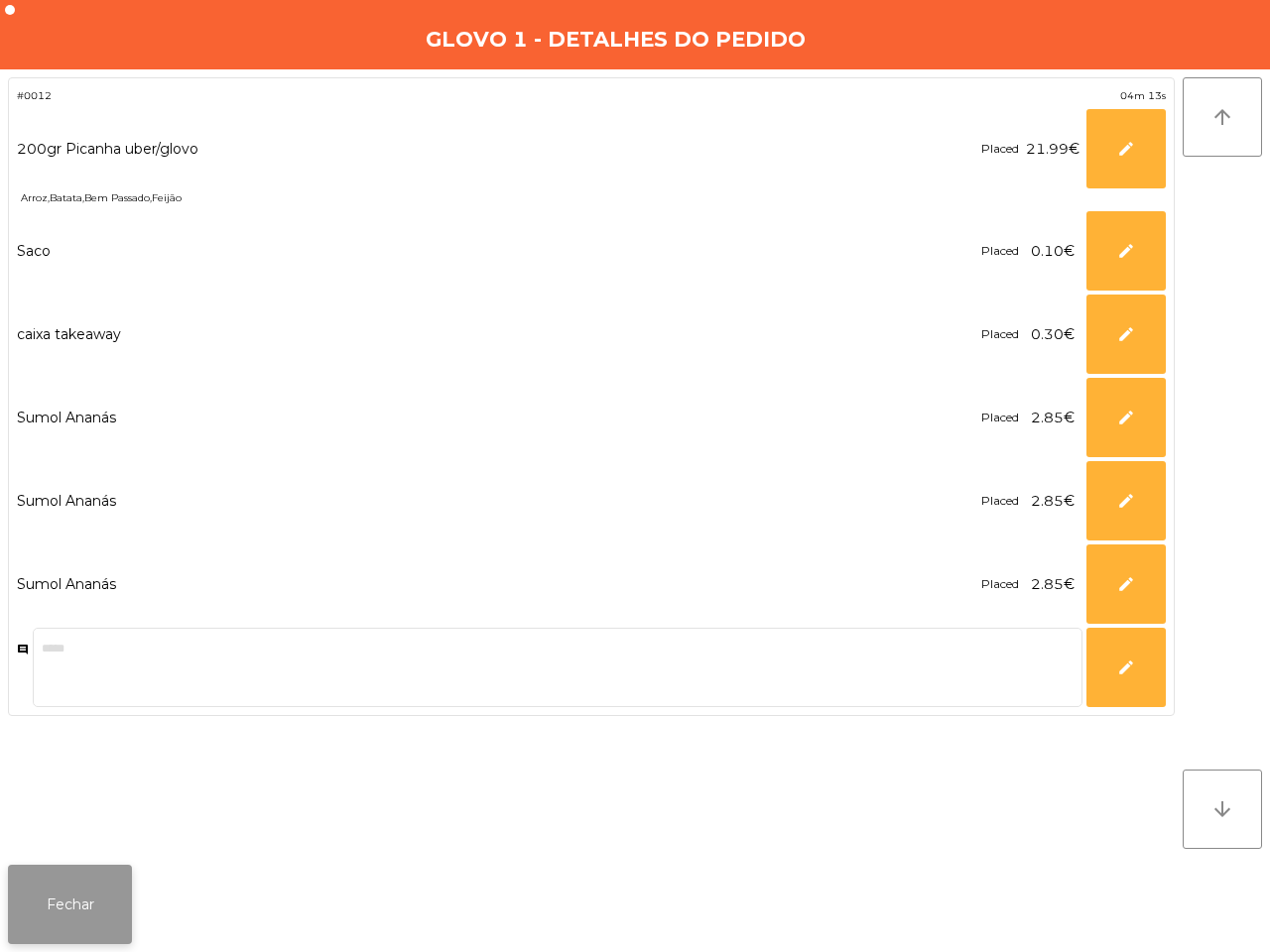 click on "Fechar" 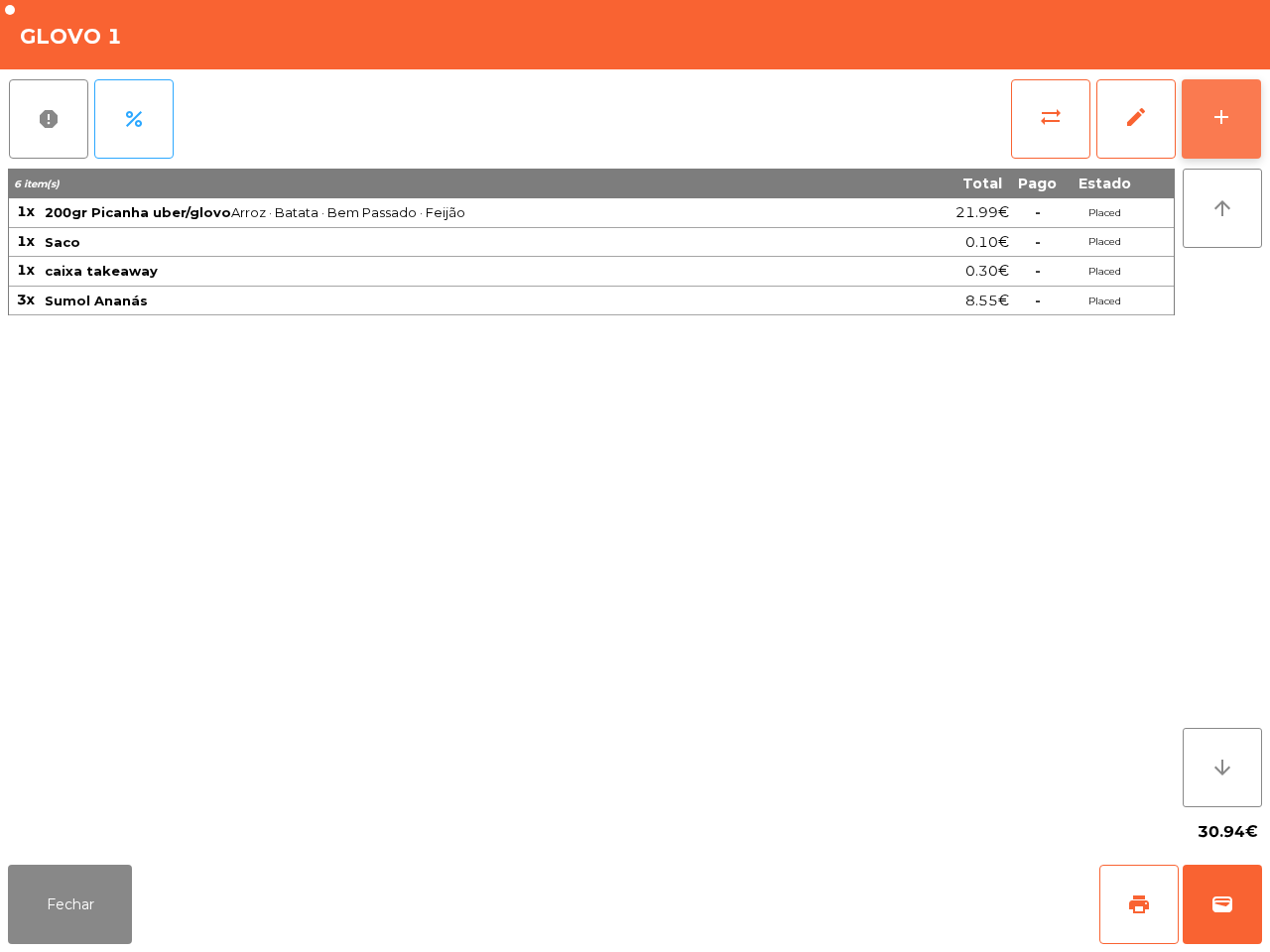 click on "add" 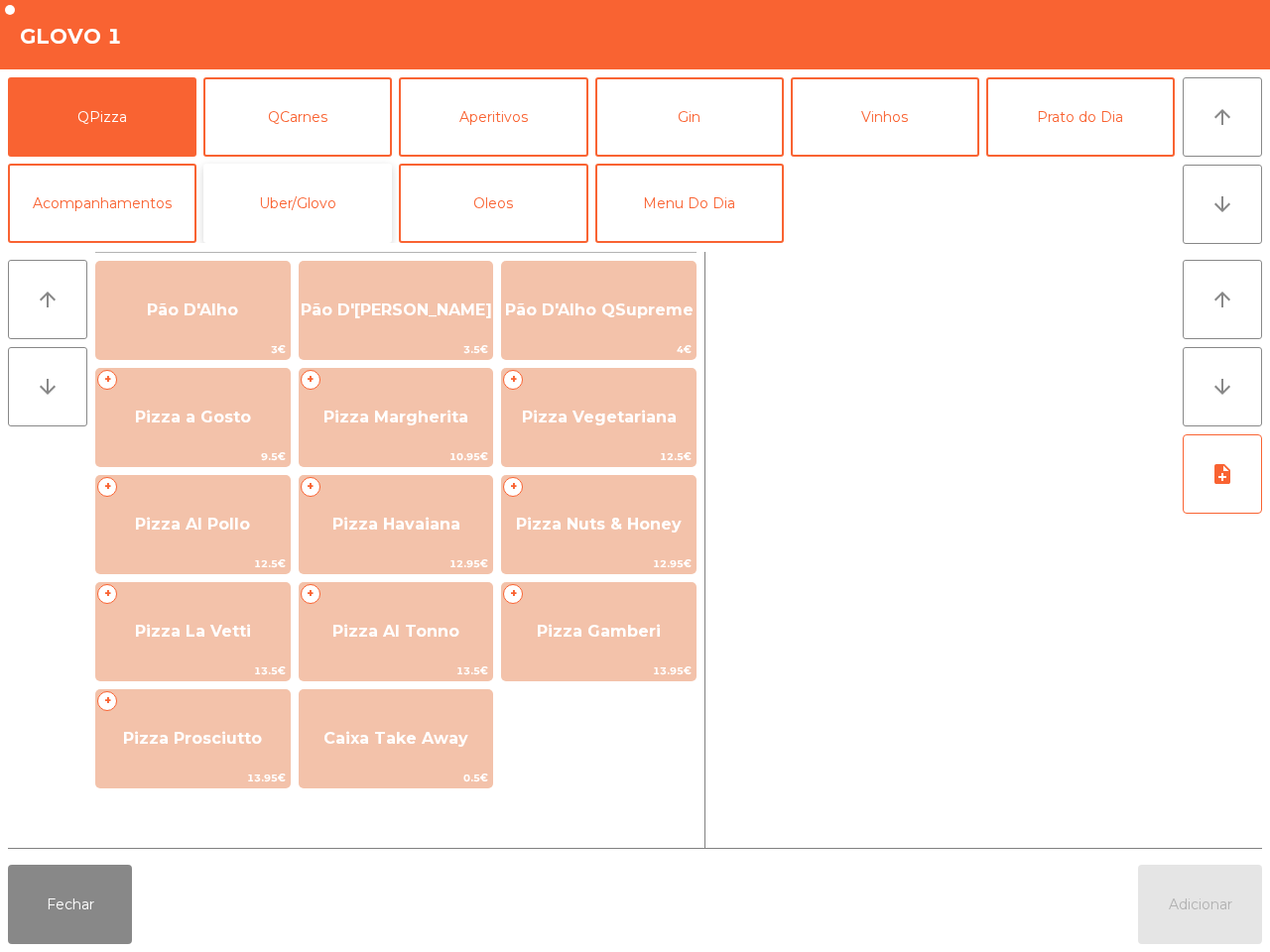 click on "Uber/Glovo" 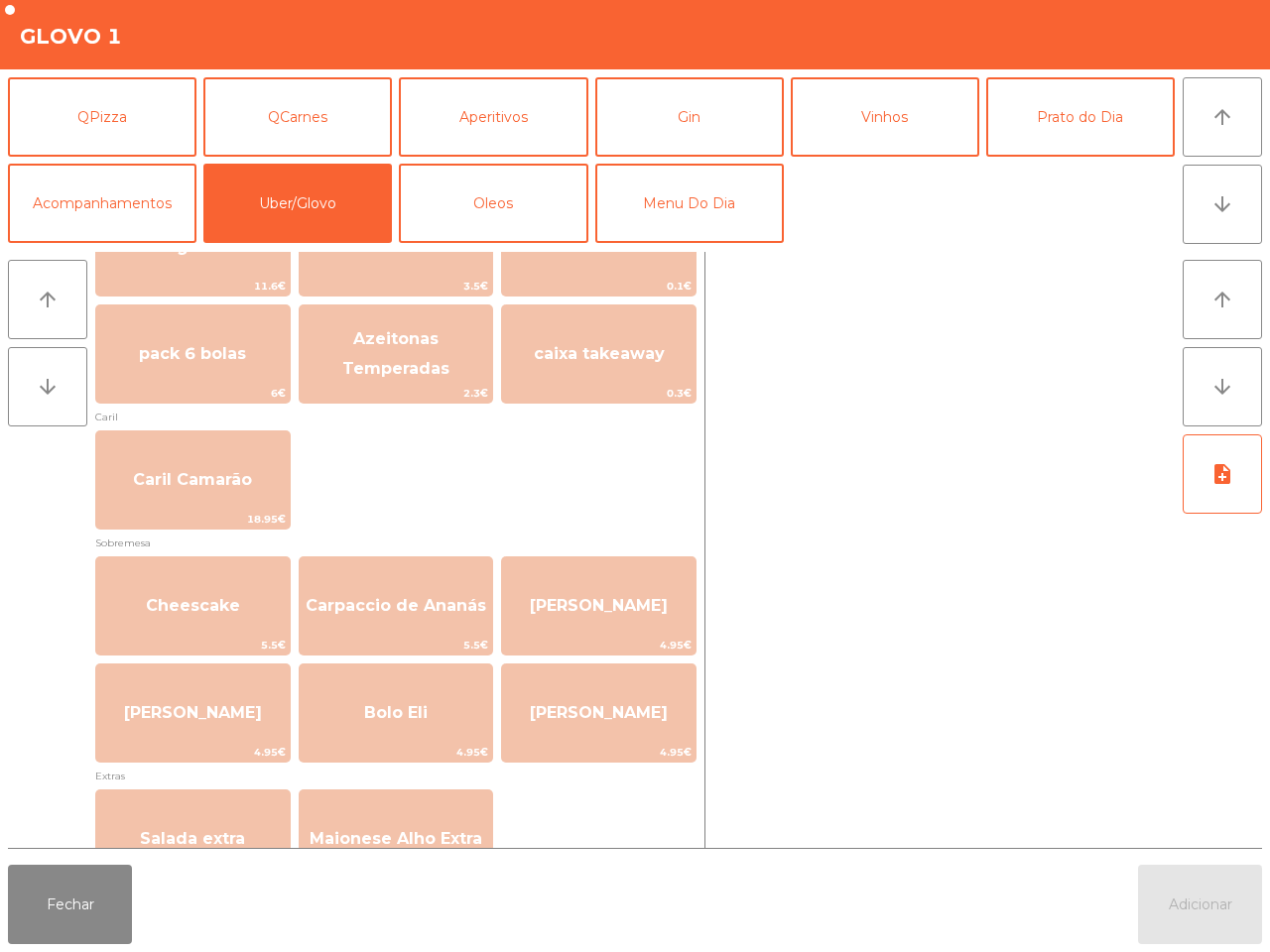 scroll, scrollTop: 263, scrollLeft: 0, axis: vertical 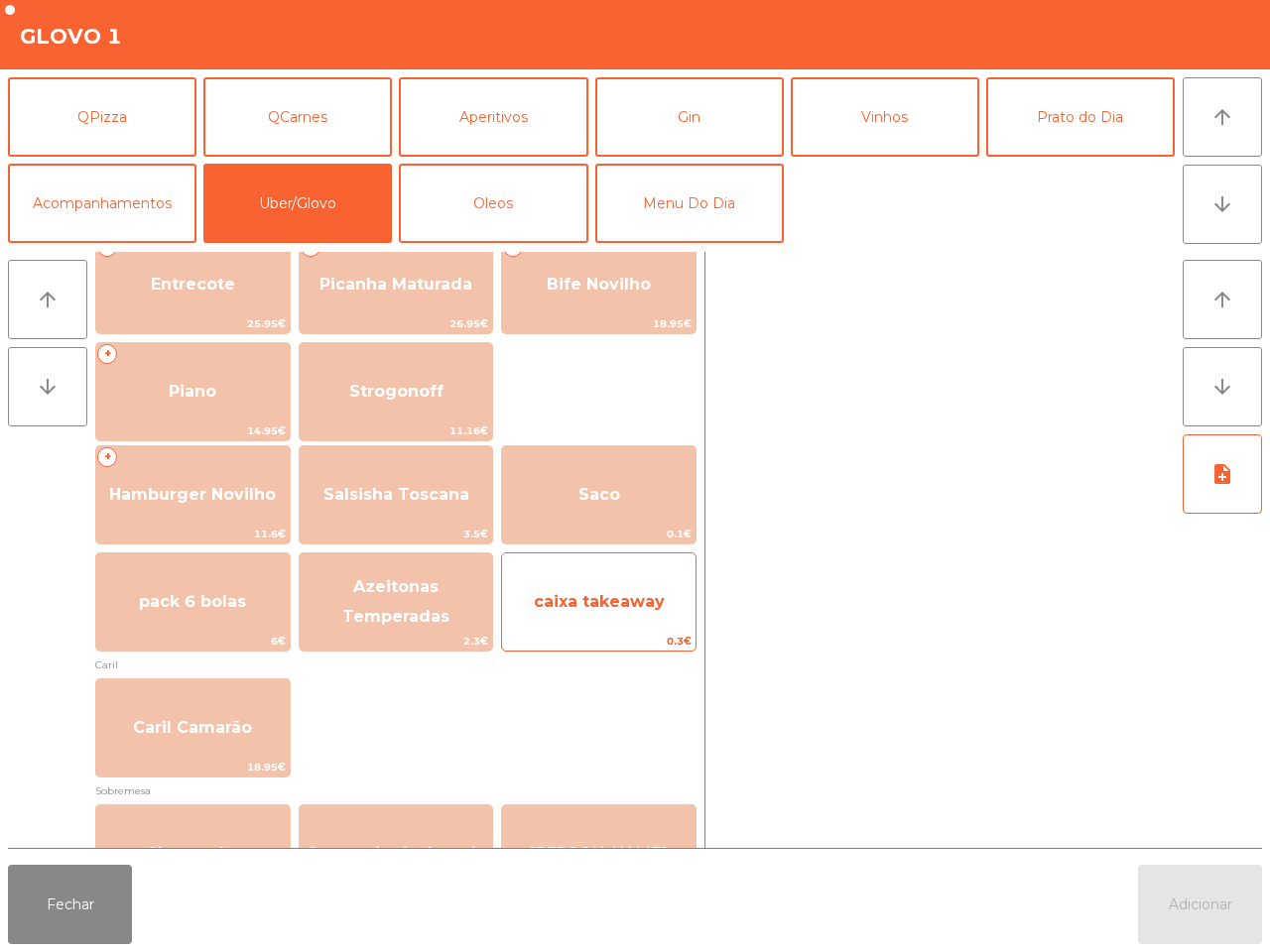 click on "caixa takeaway" 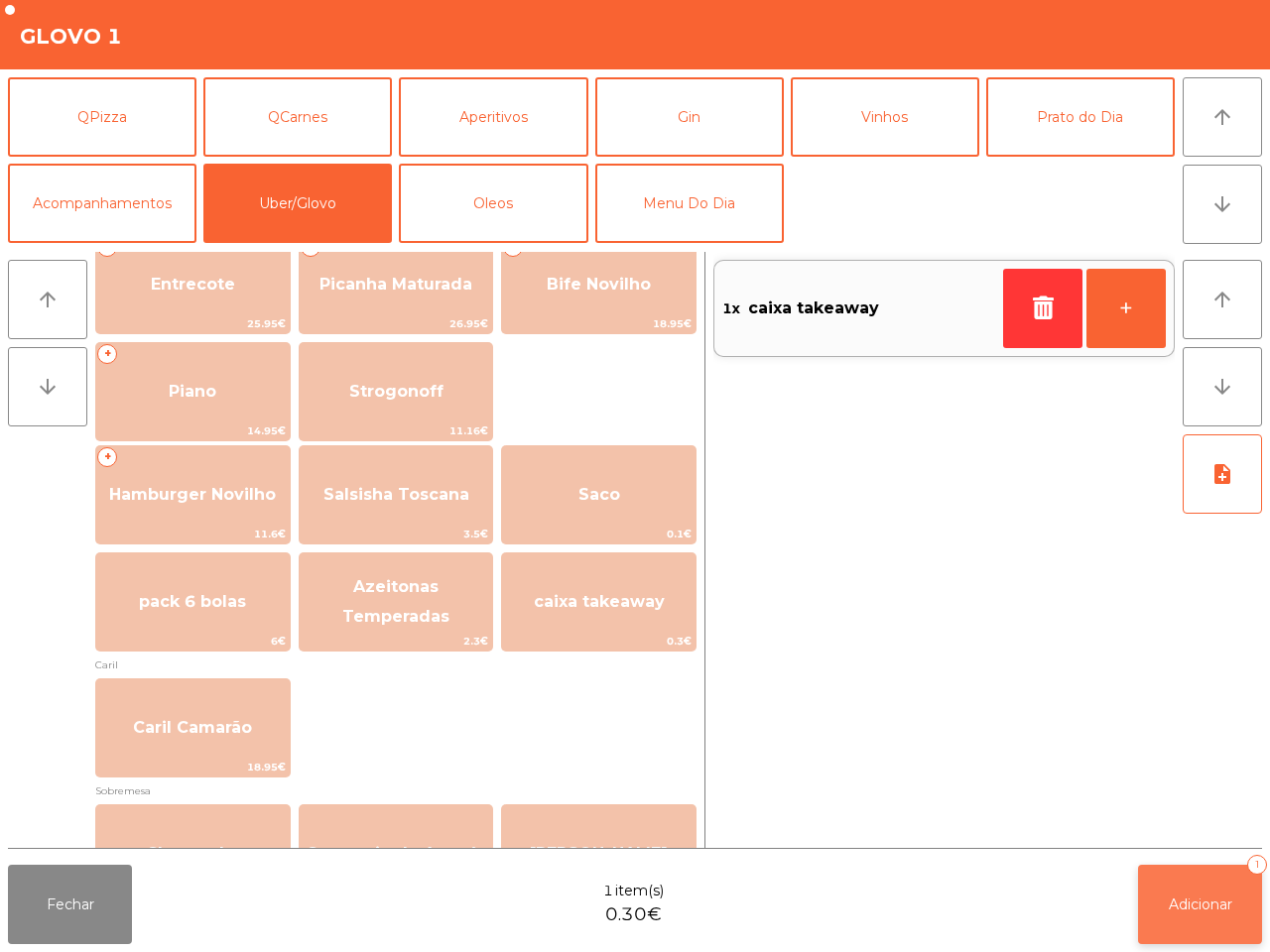 click on "Adicionar" 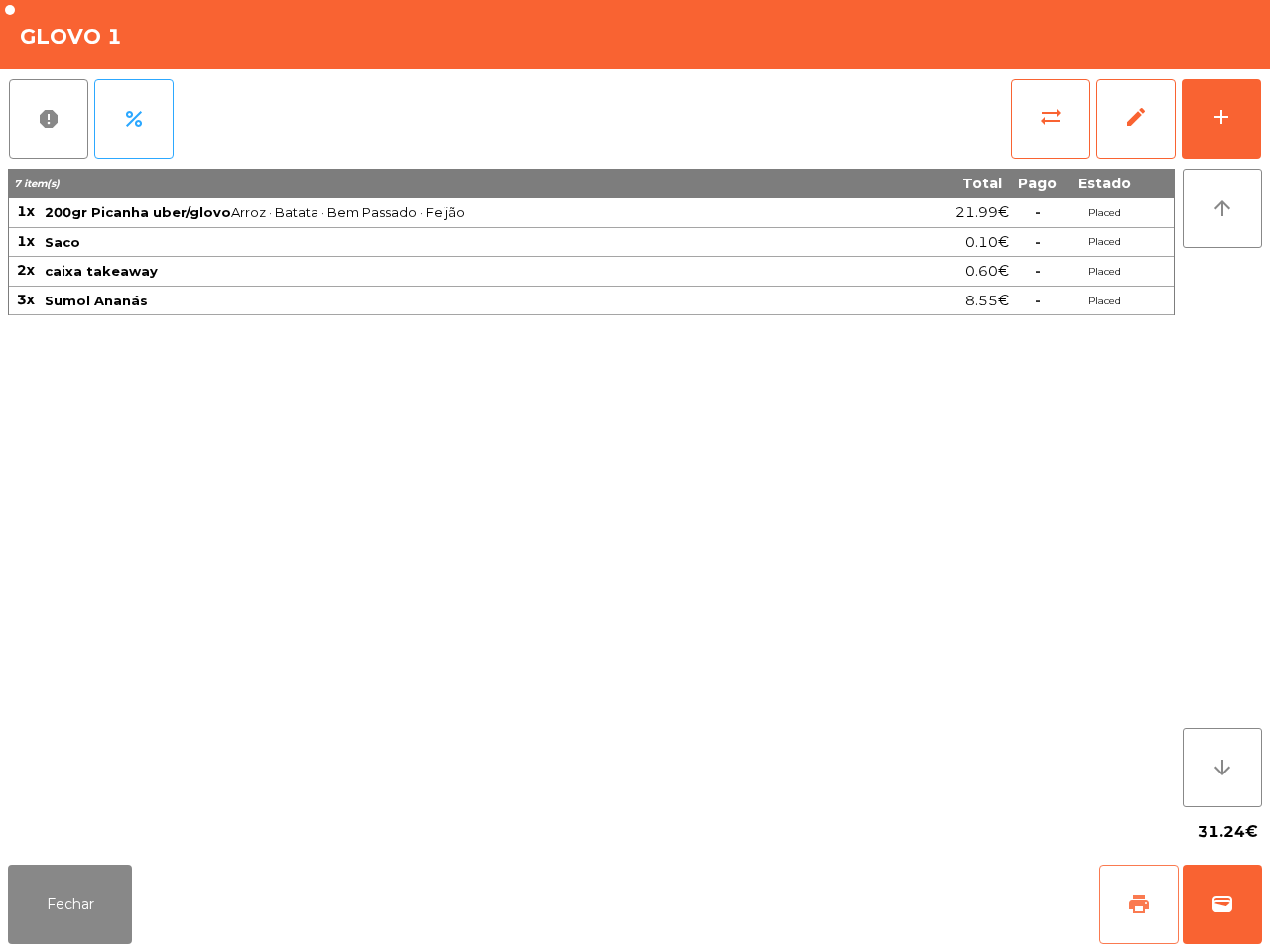 click on "print" 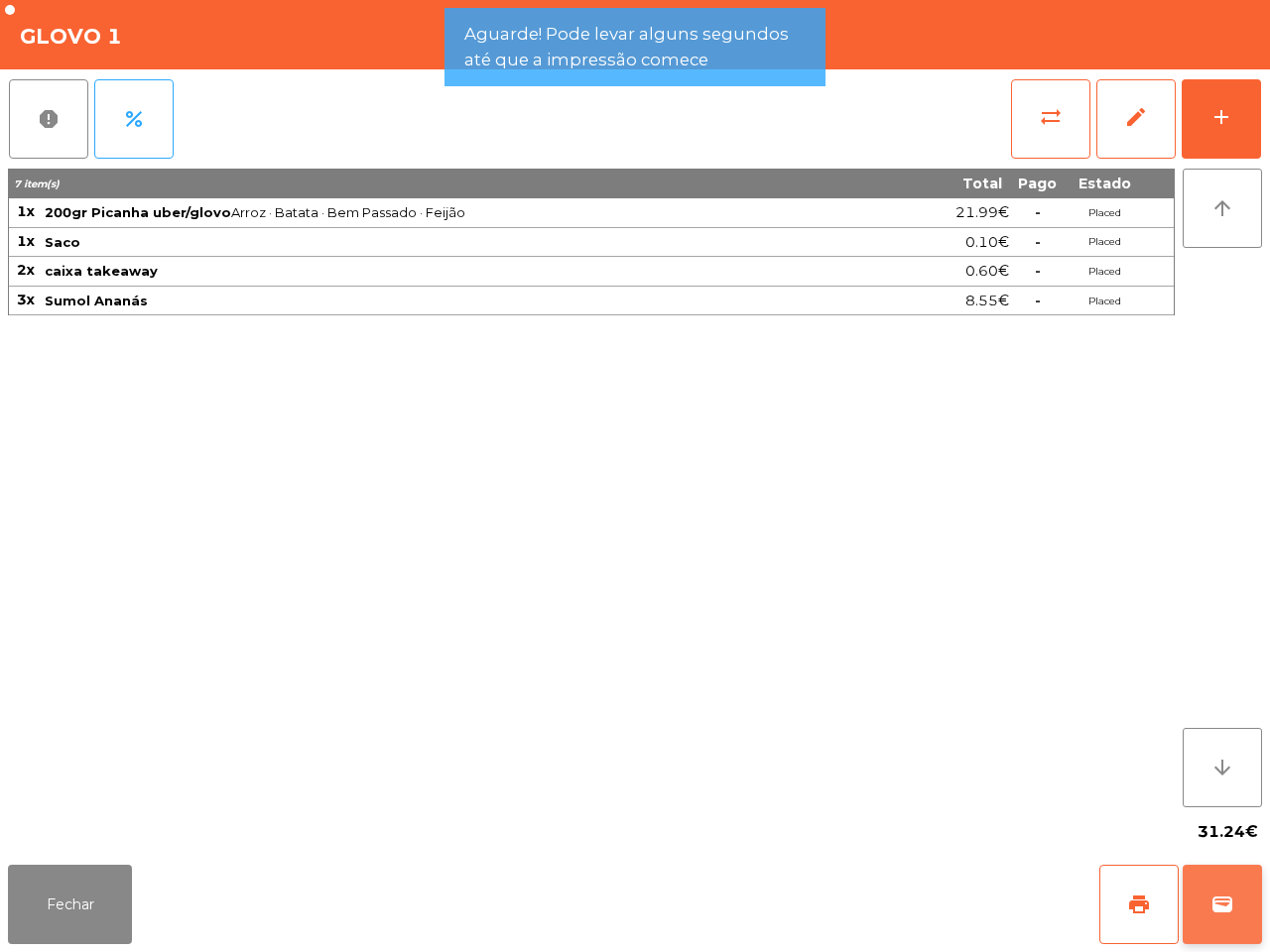 click on "wallet" 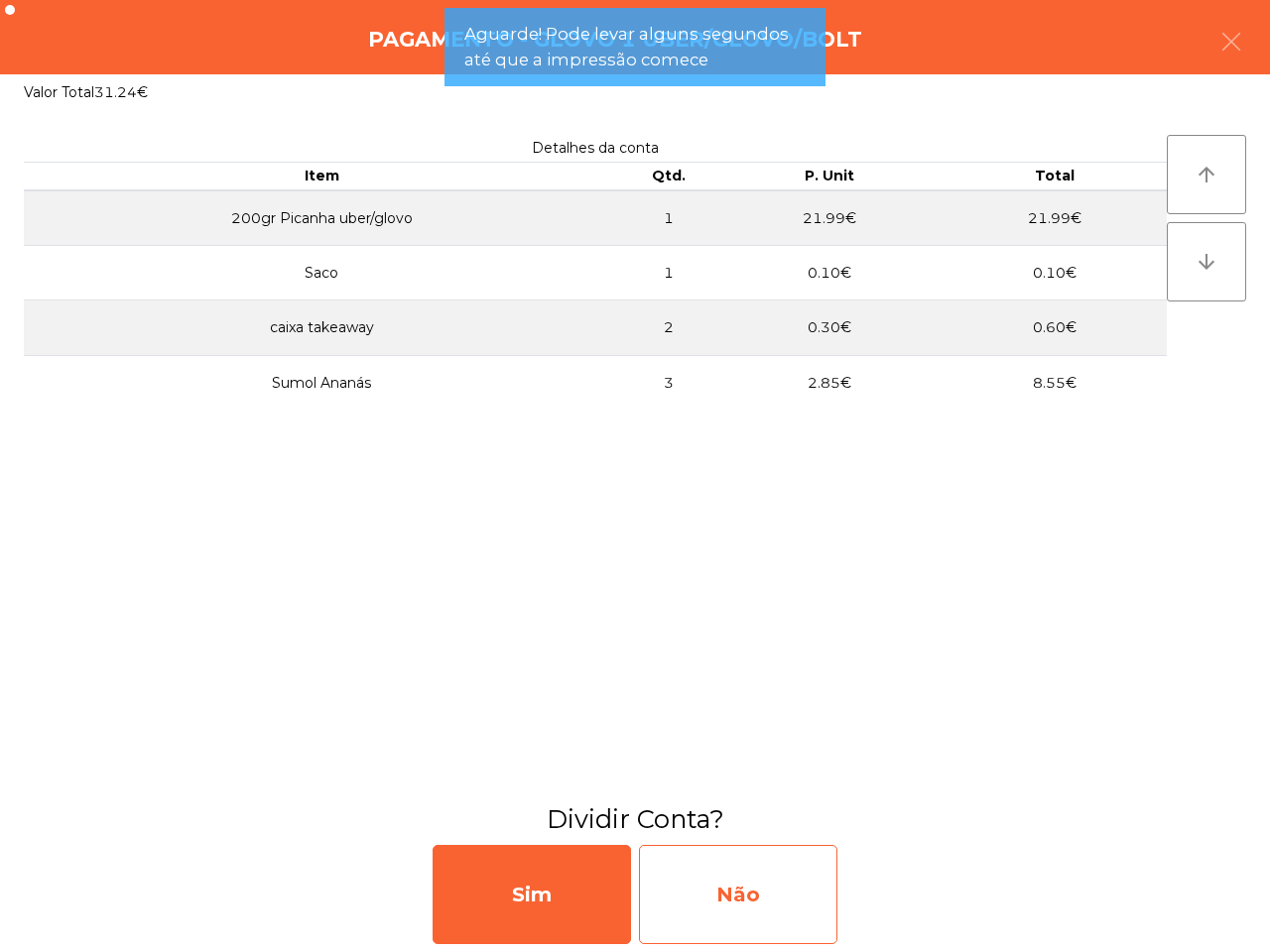 click on "Não" 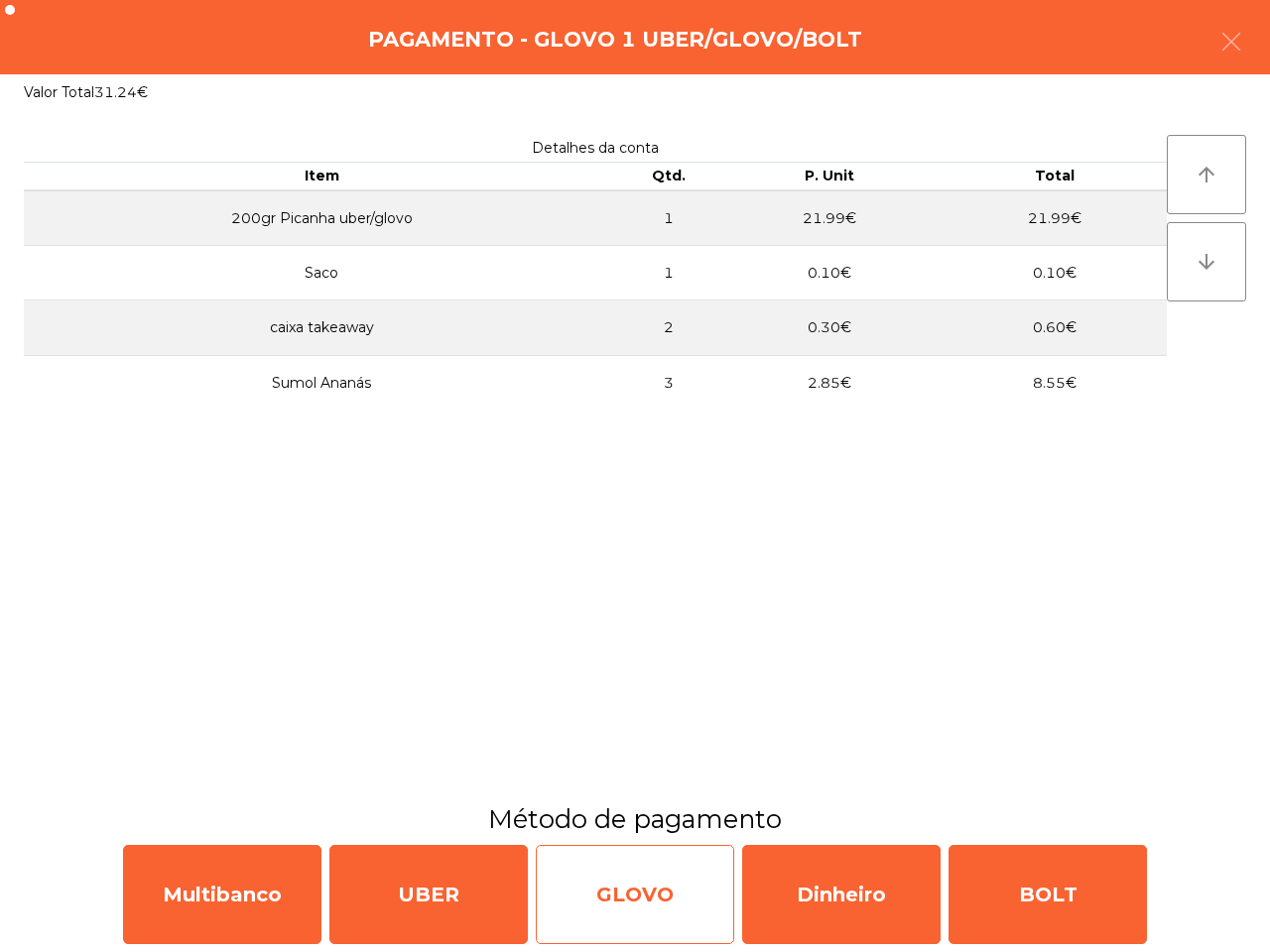 click on "GLOVO" 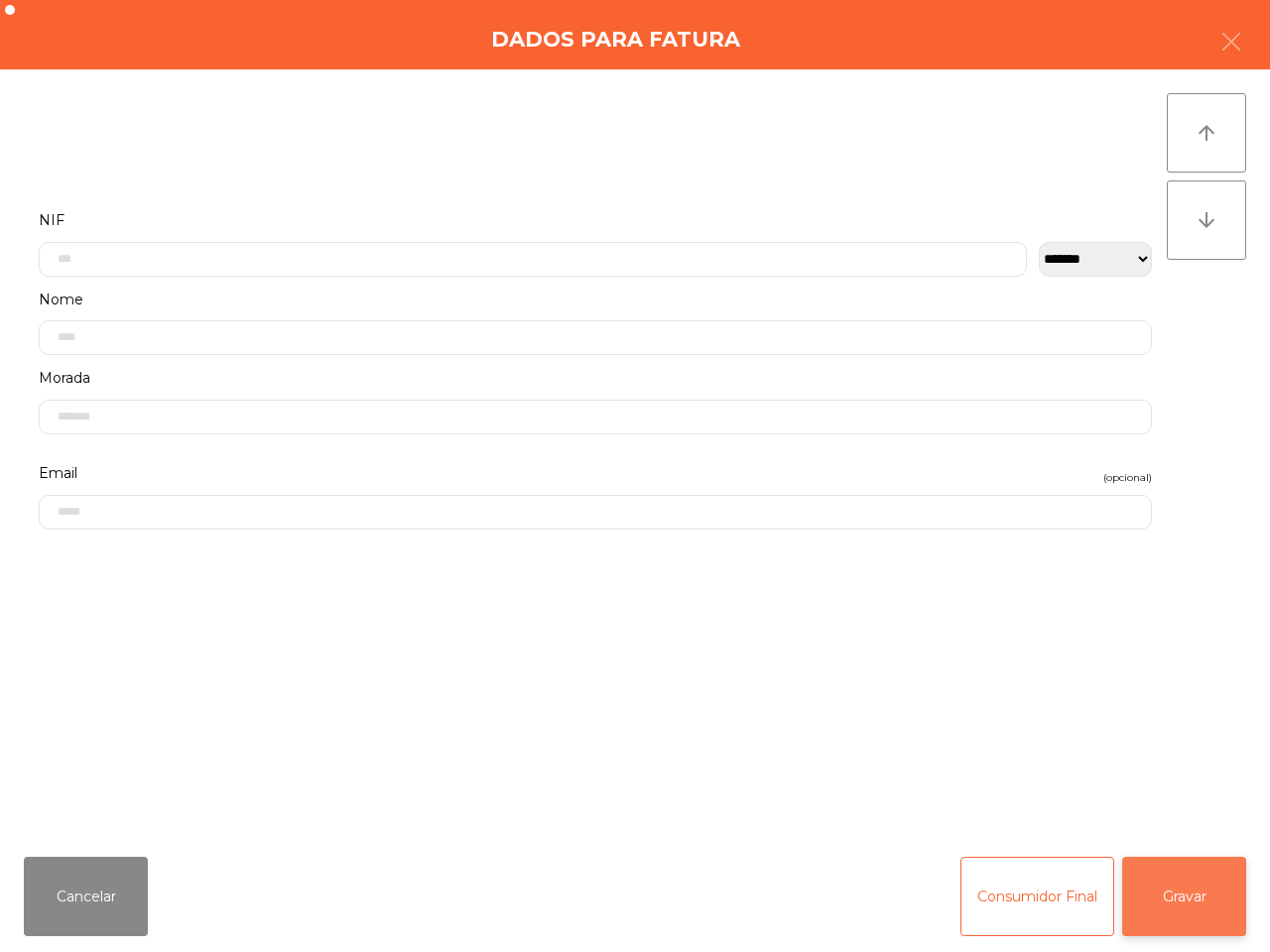 click on "Gravar" 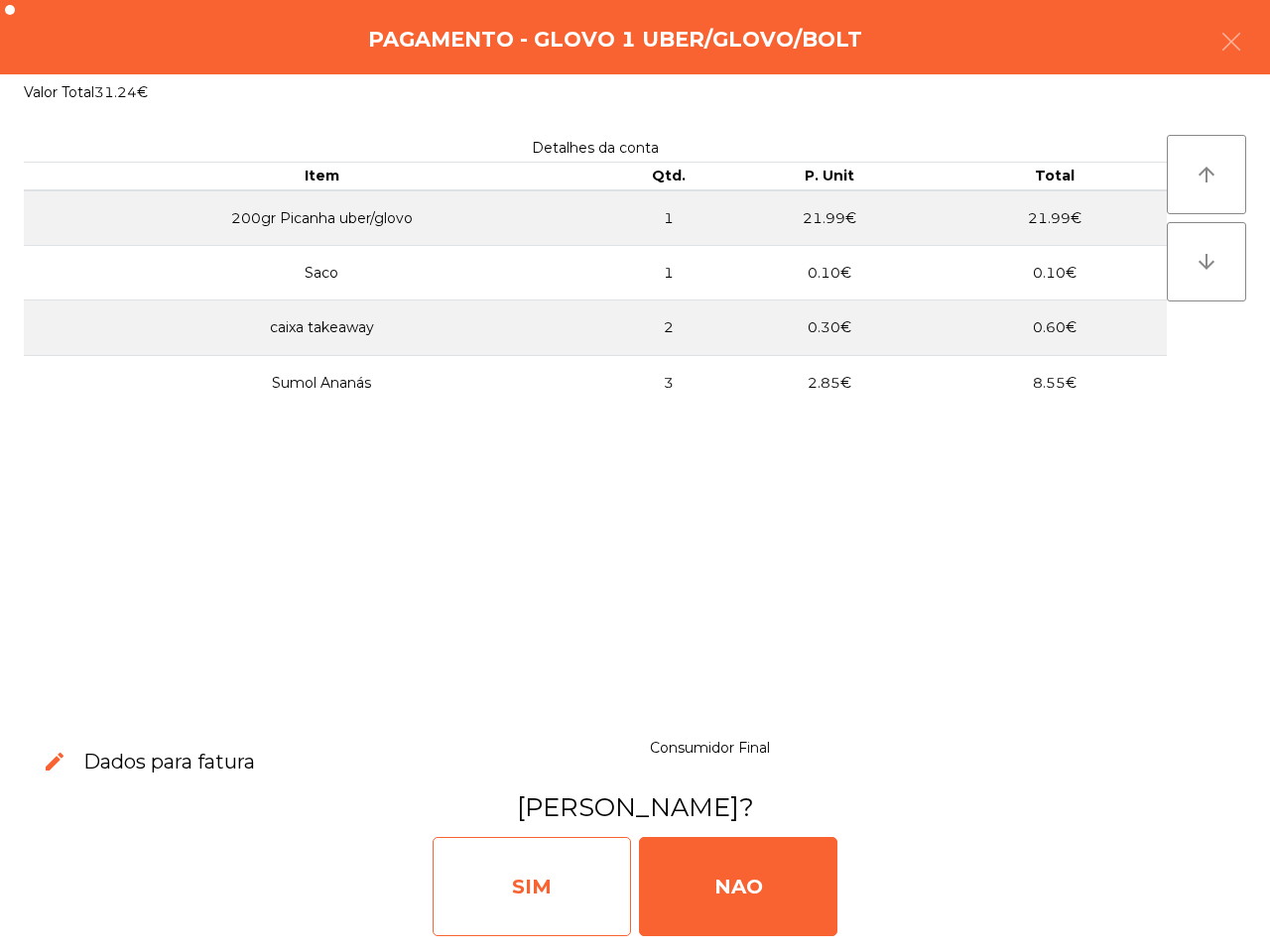 click on "SIM" 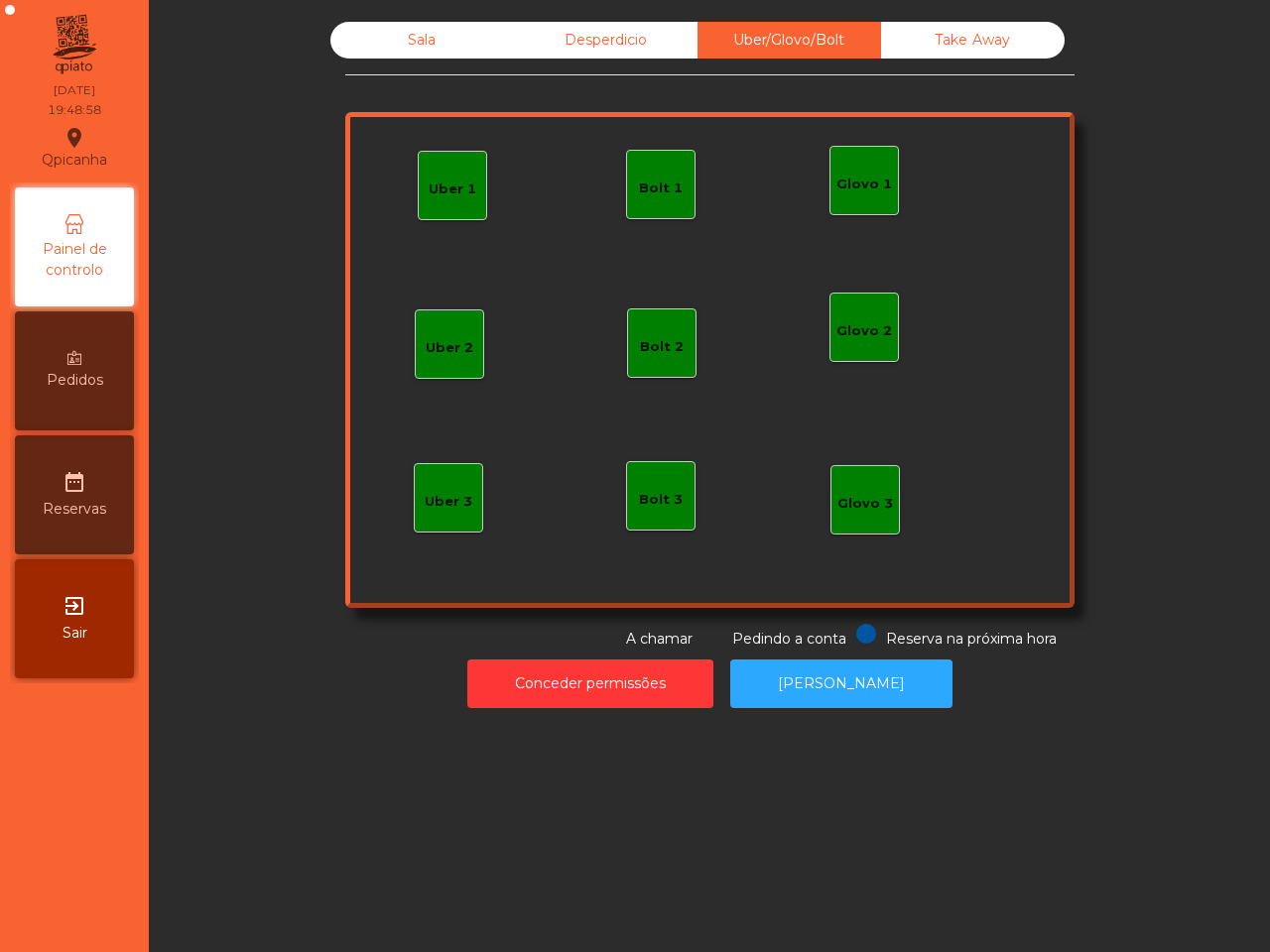 click on "Take Away" 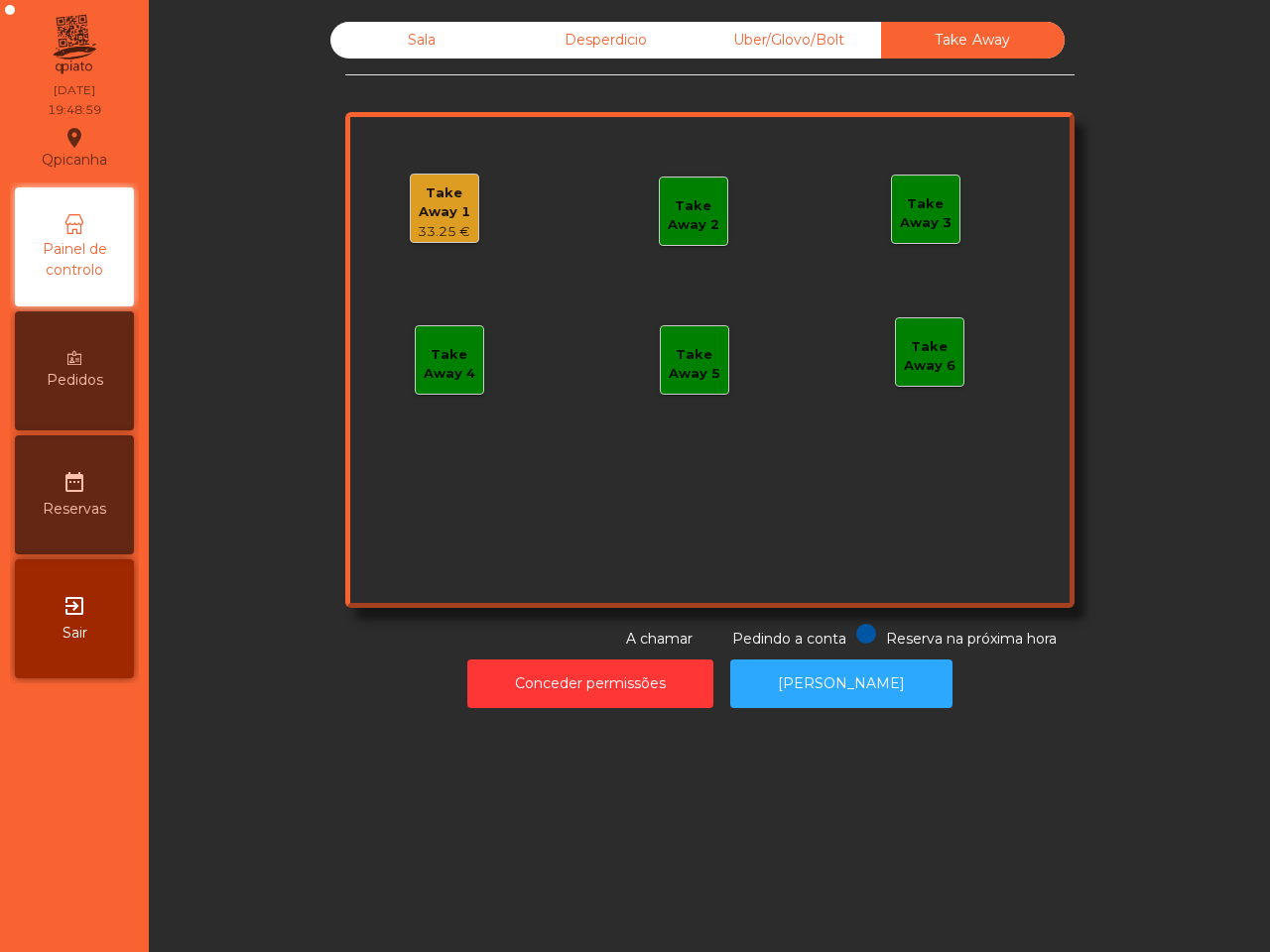 click on "Take Away 1" 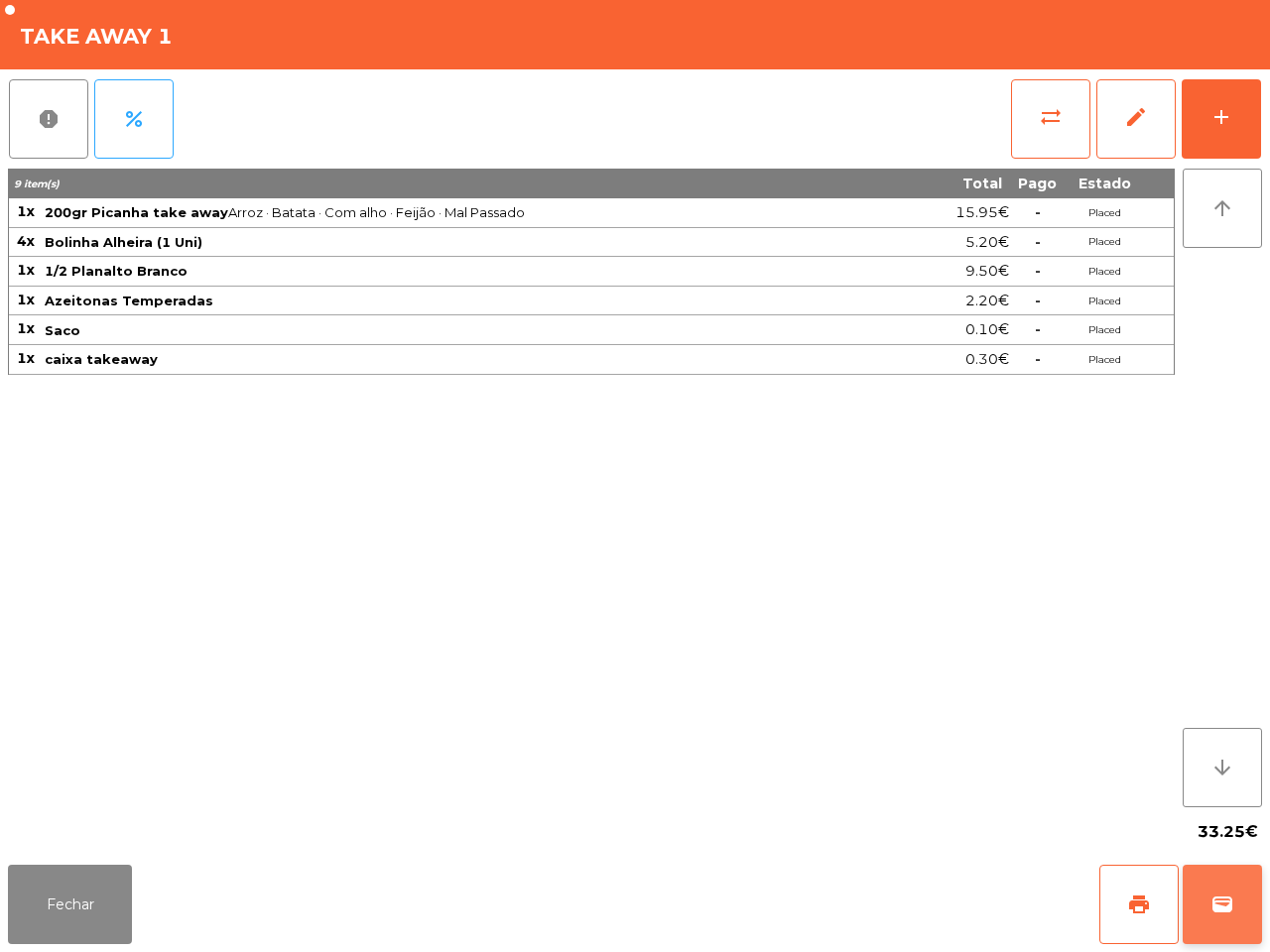 click on "wallet" 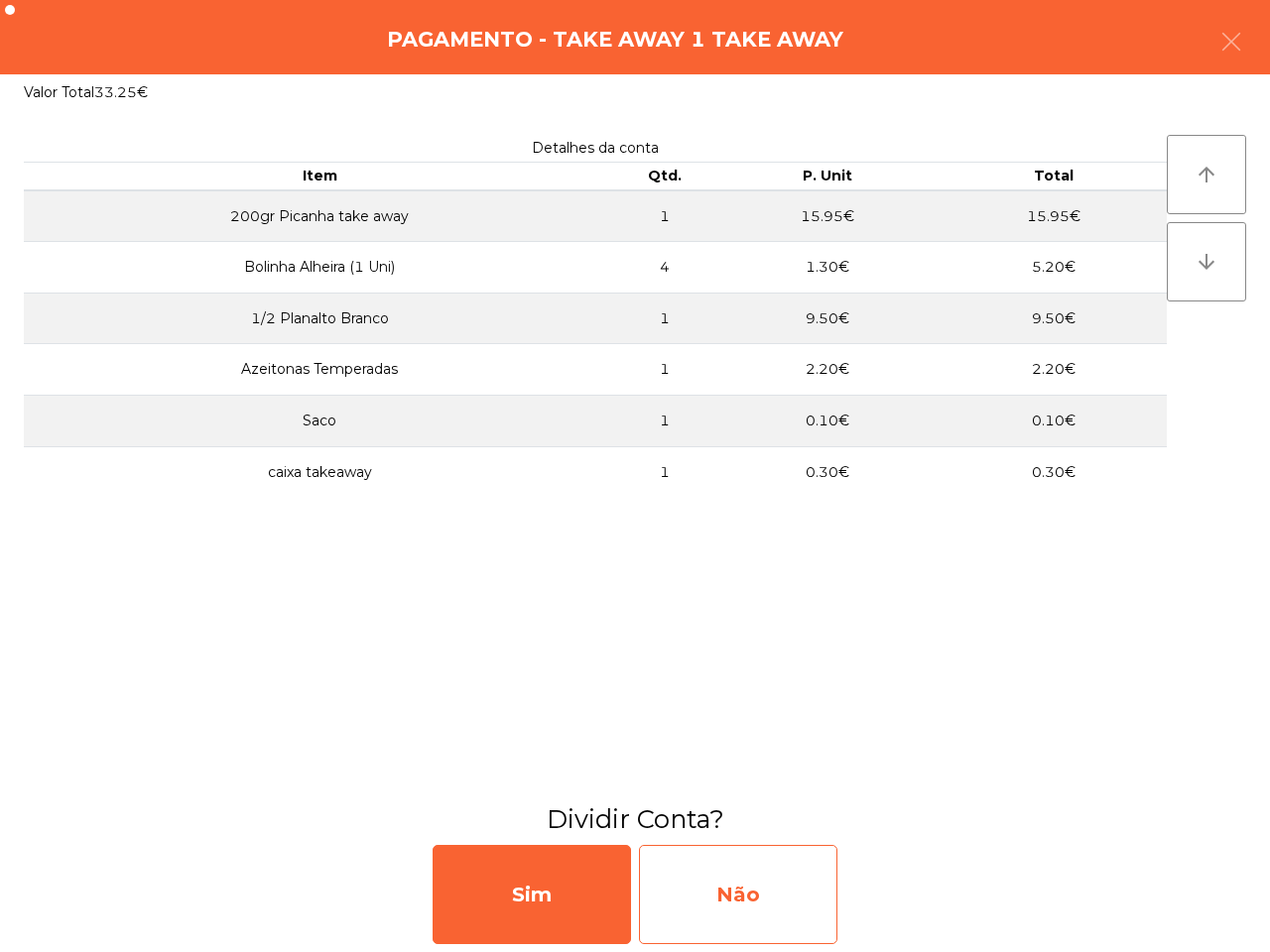 click on "Não" 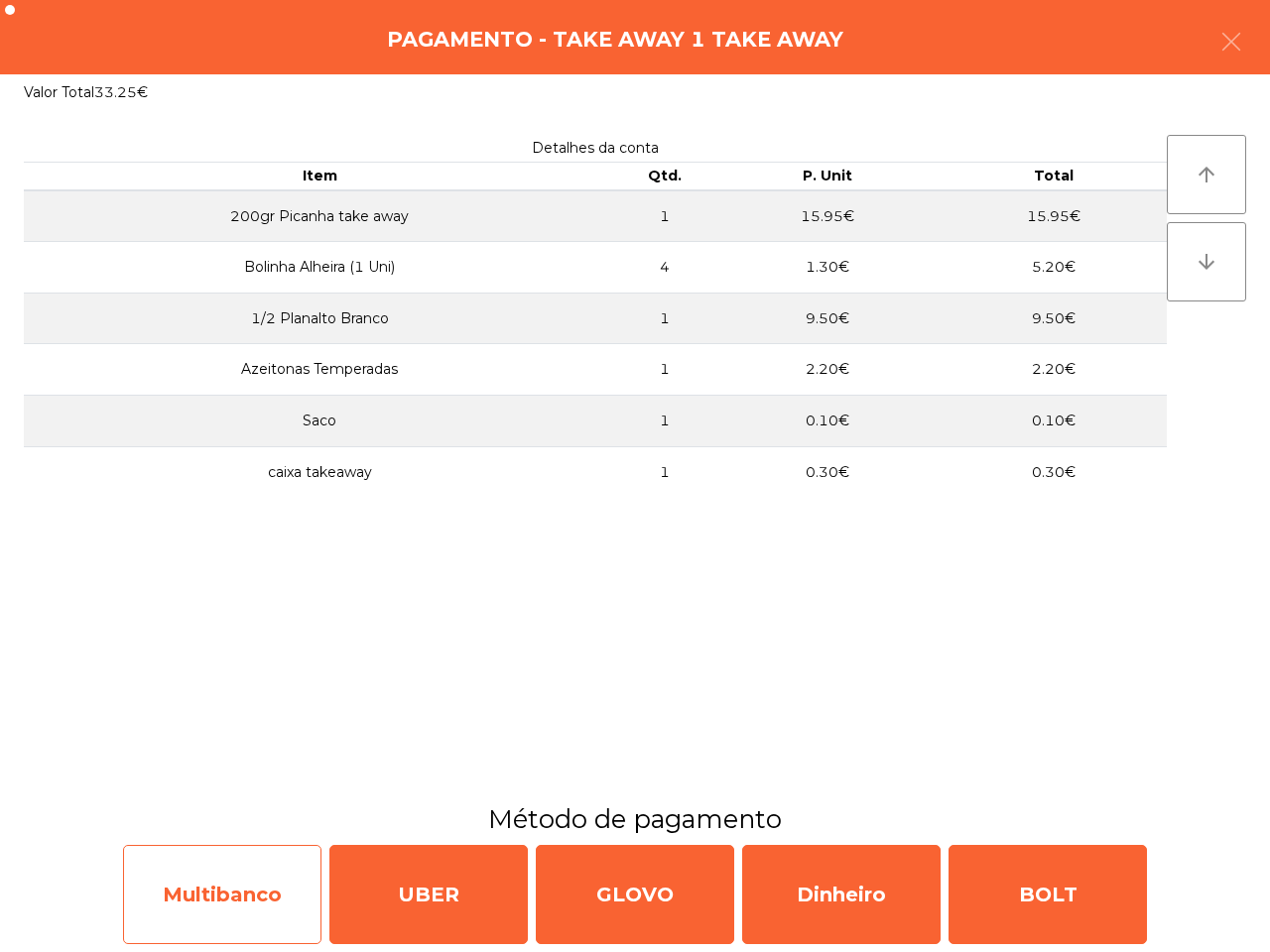 click on "Multibanco" 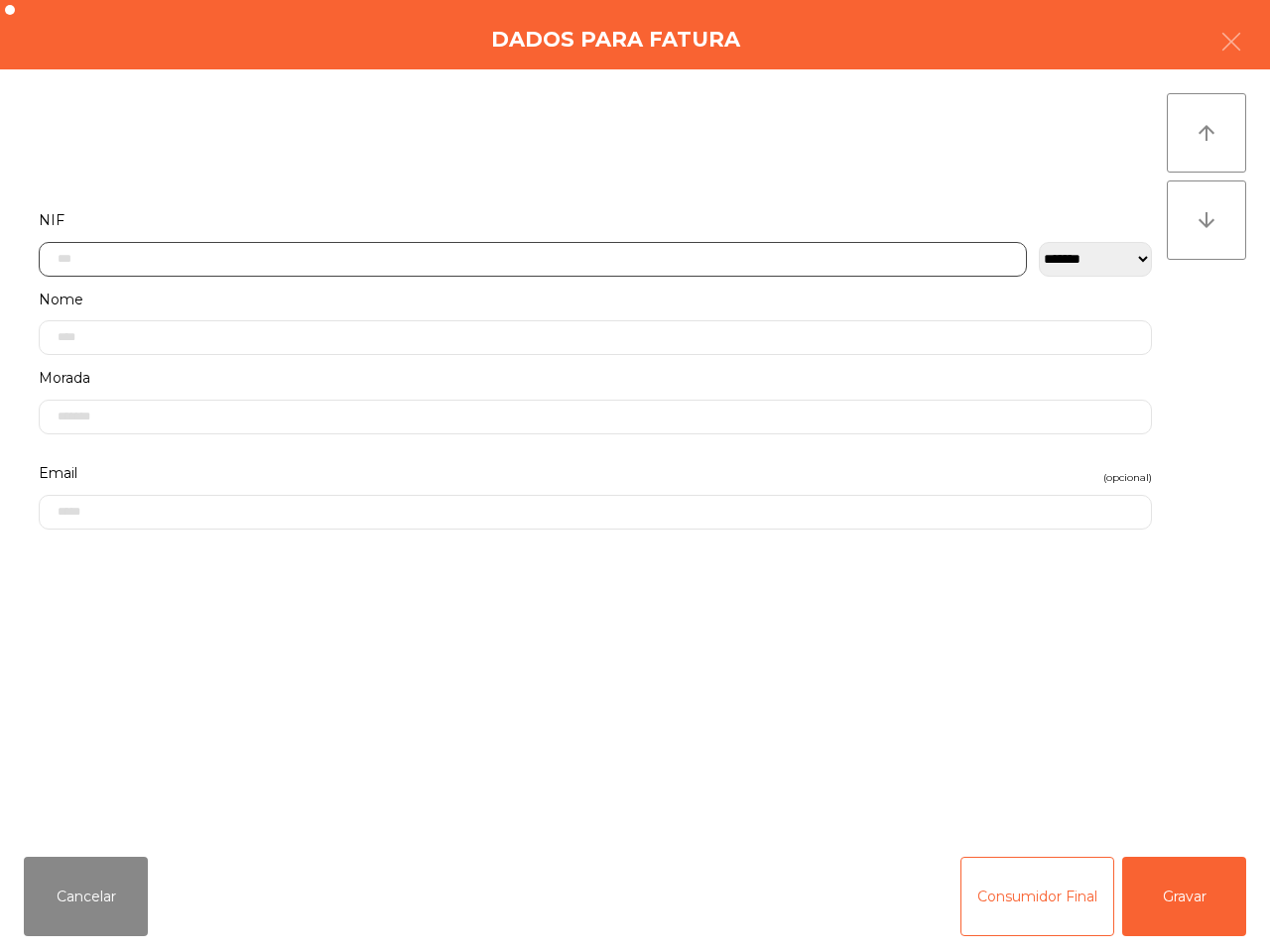 click 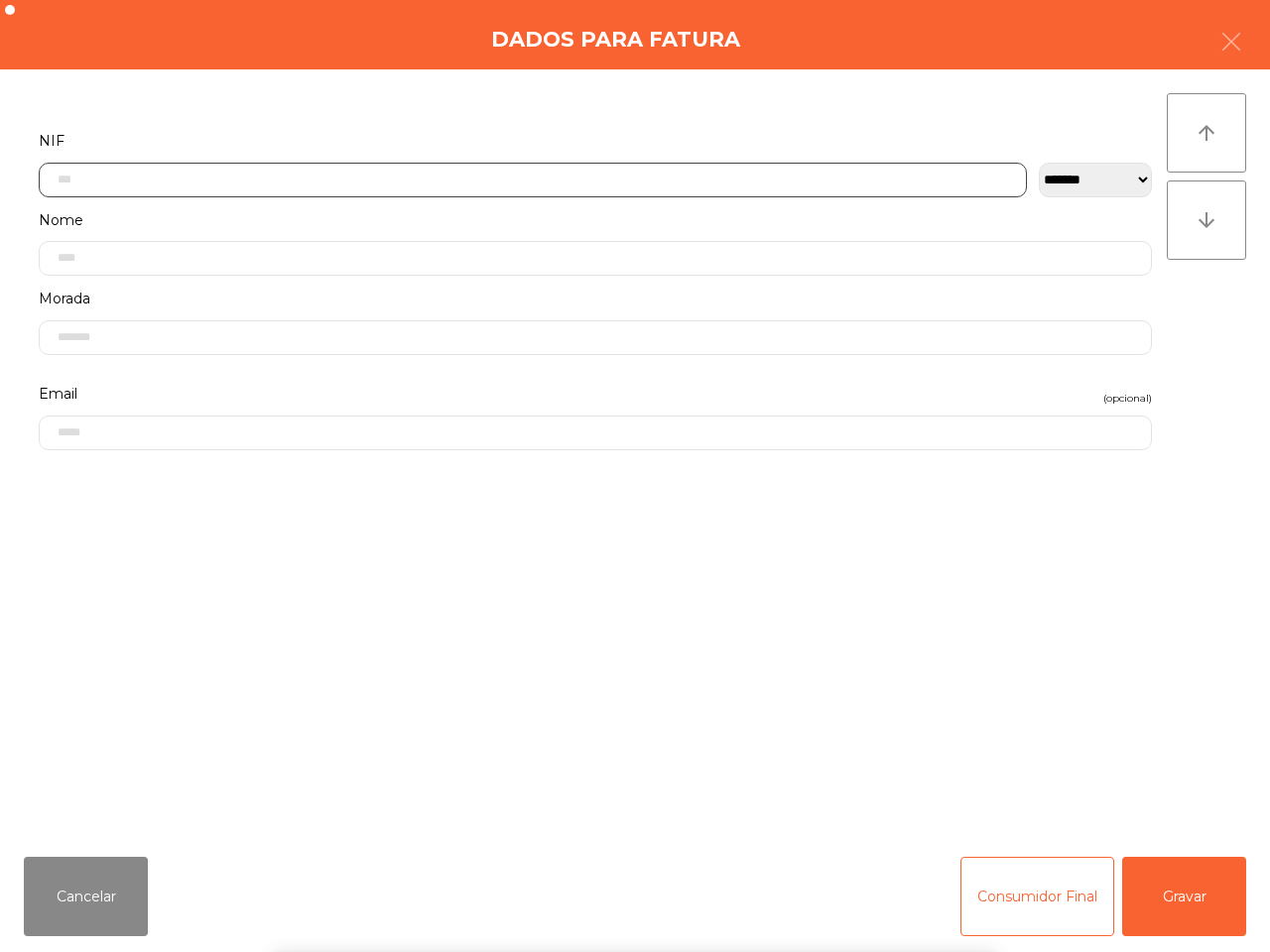 scroll, scrollTop: 111, scrollLeft: 0, axis: vertical 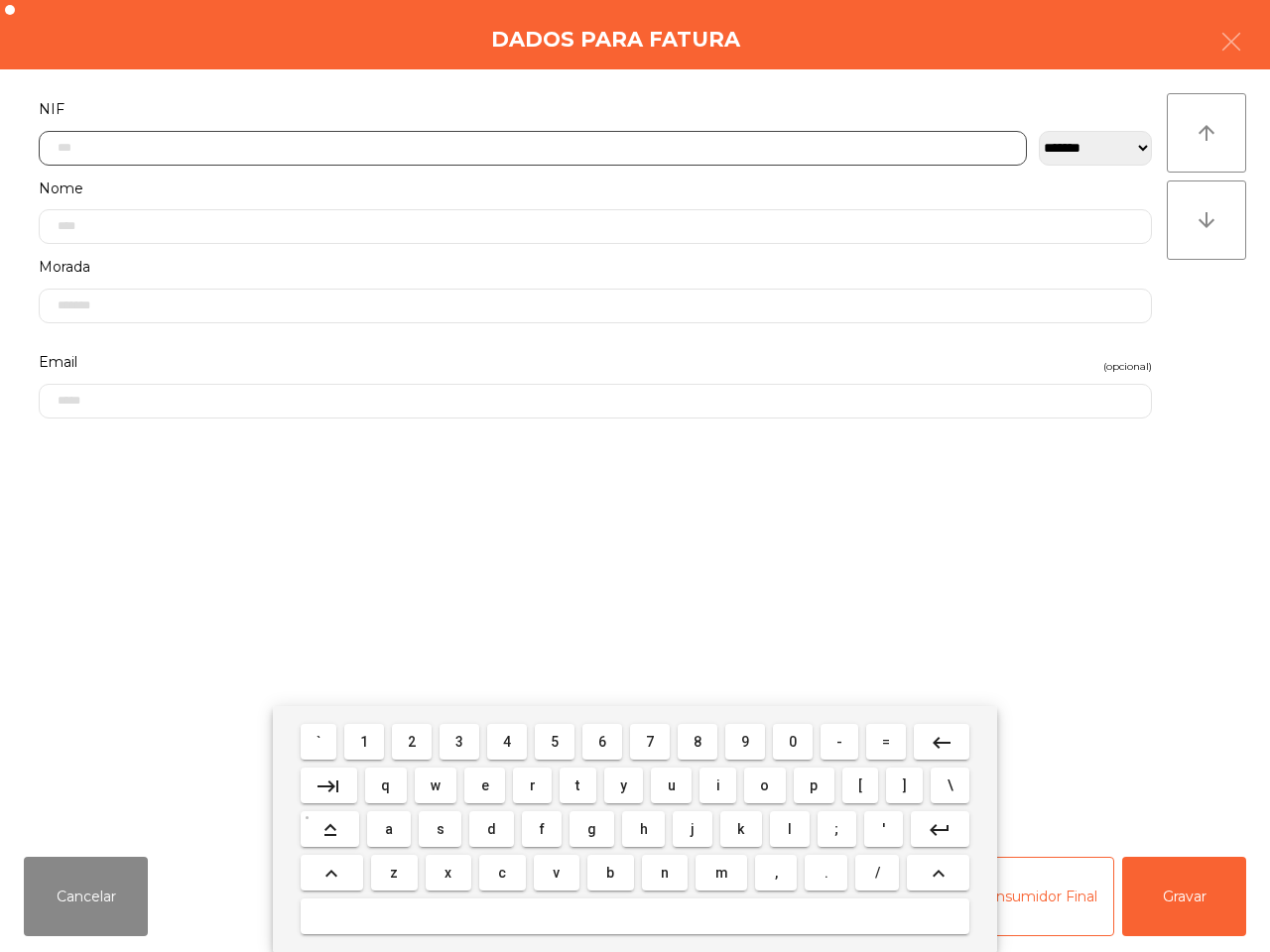 click on "1" at bounding box center (364, 742) 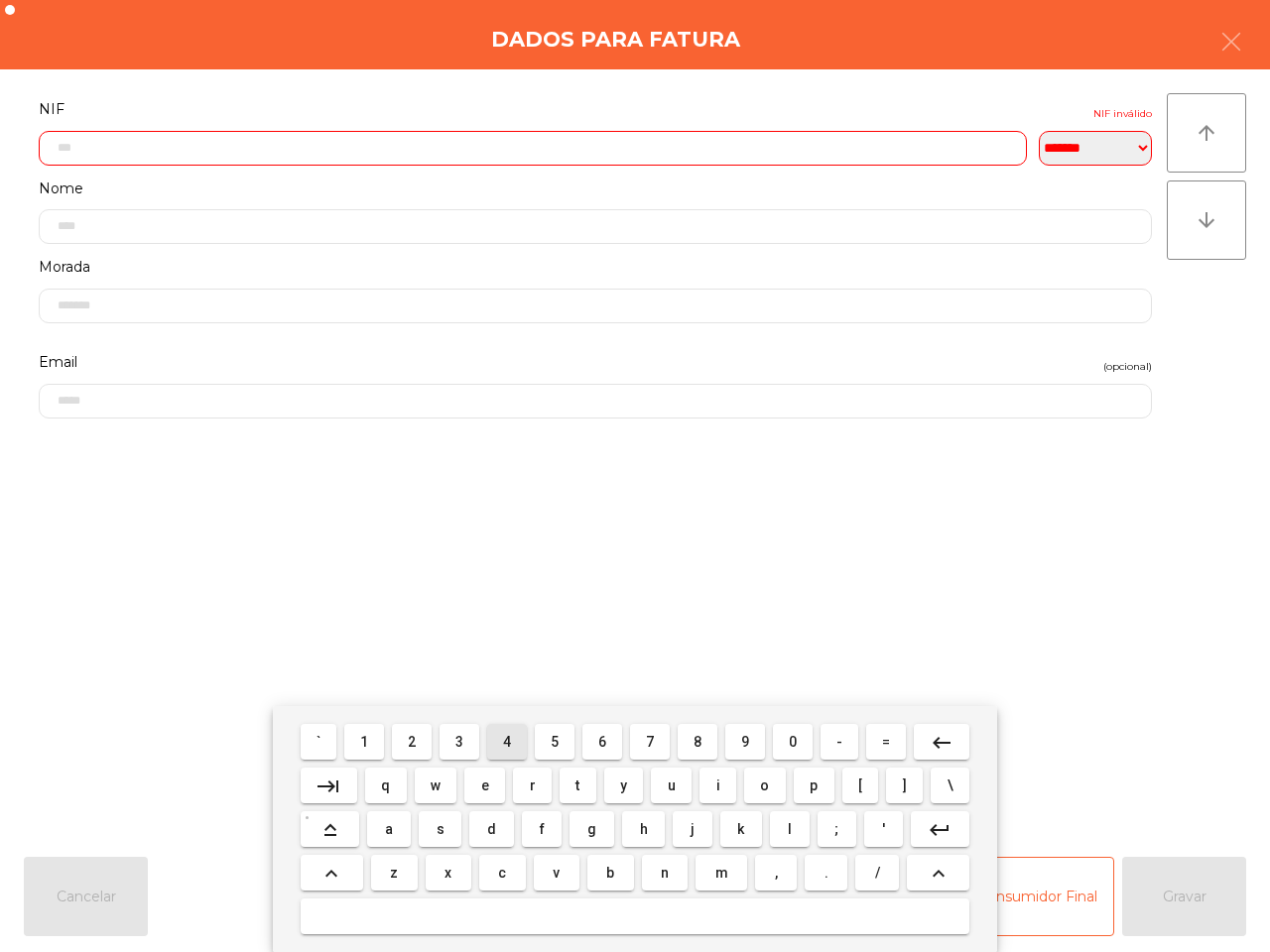 click on "4" at bounding box center [507, 742] 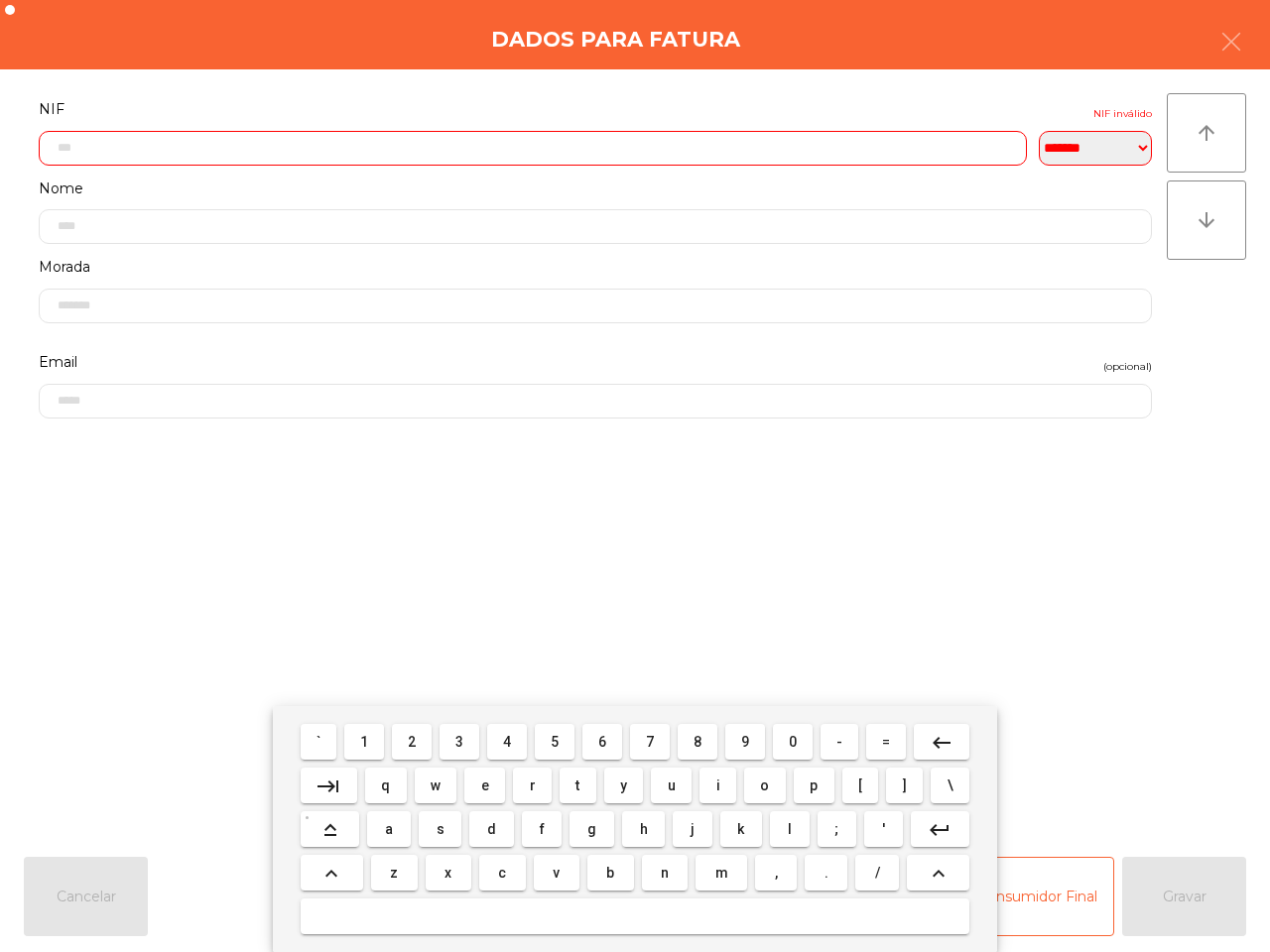 click on "9" at bounding box center (745, 742) 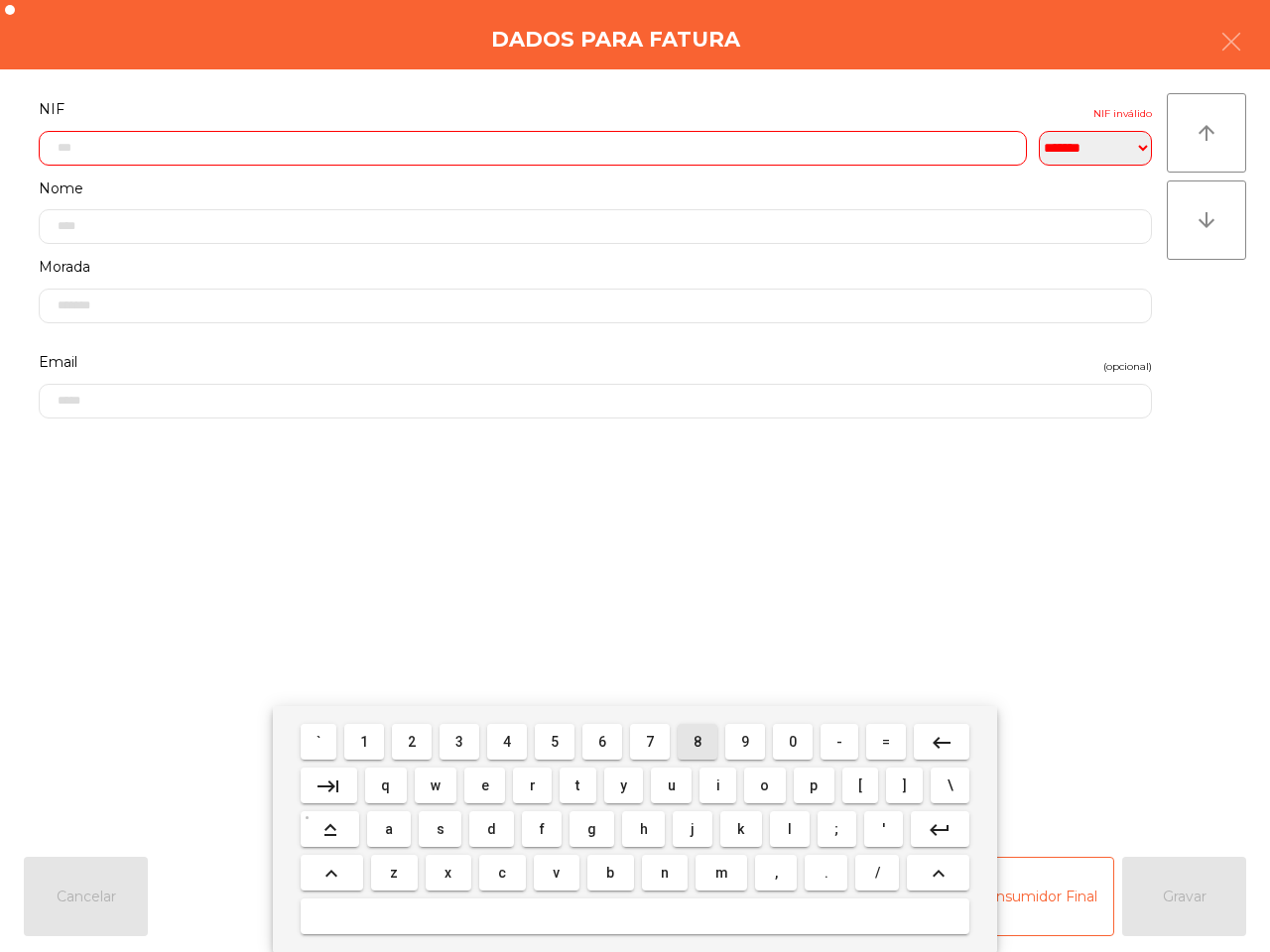 click on "8" at bounding box center [698, 742] 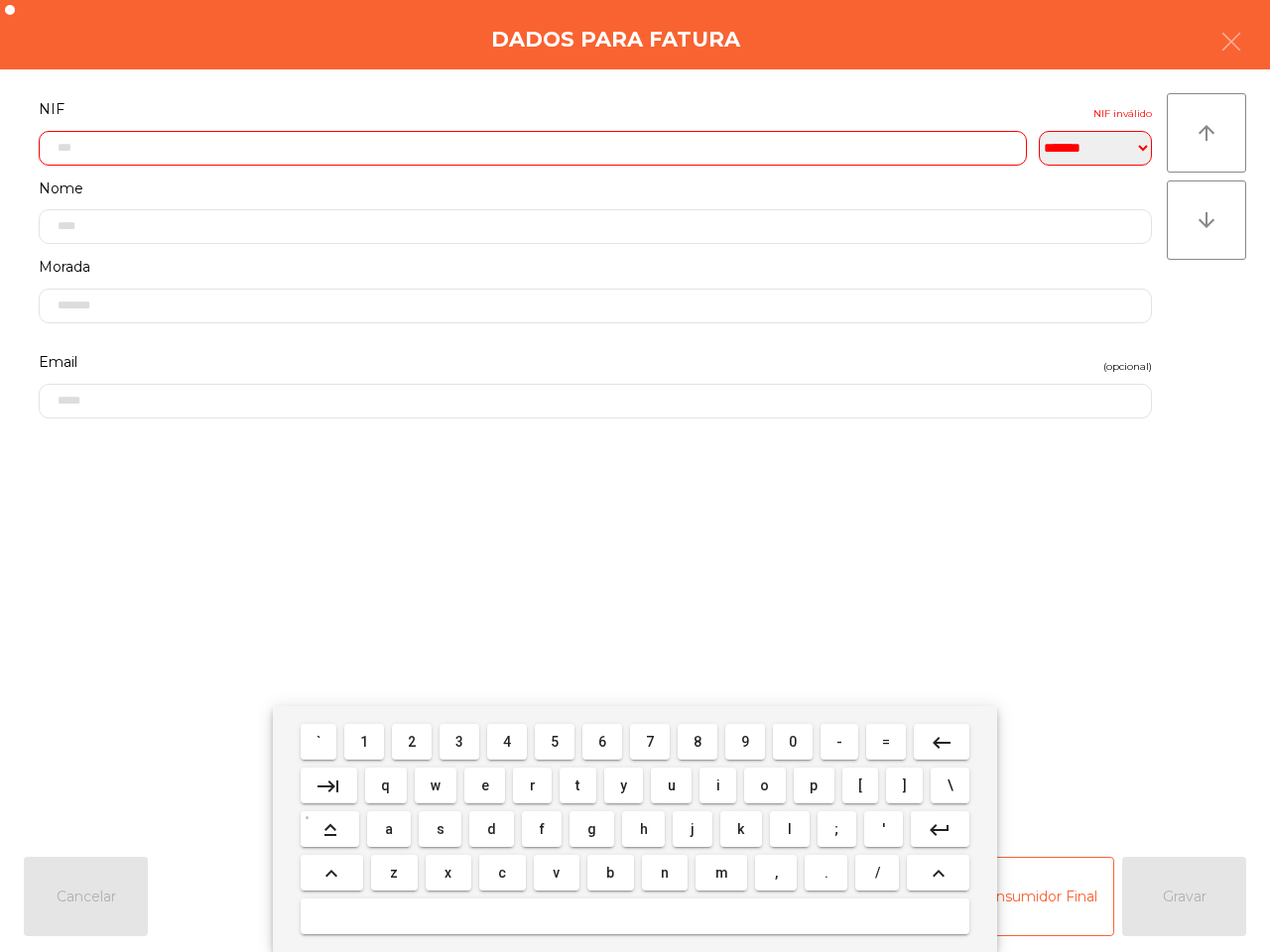click on "4" at bounding box center (507, 742) 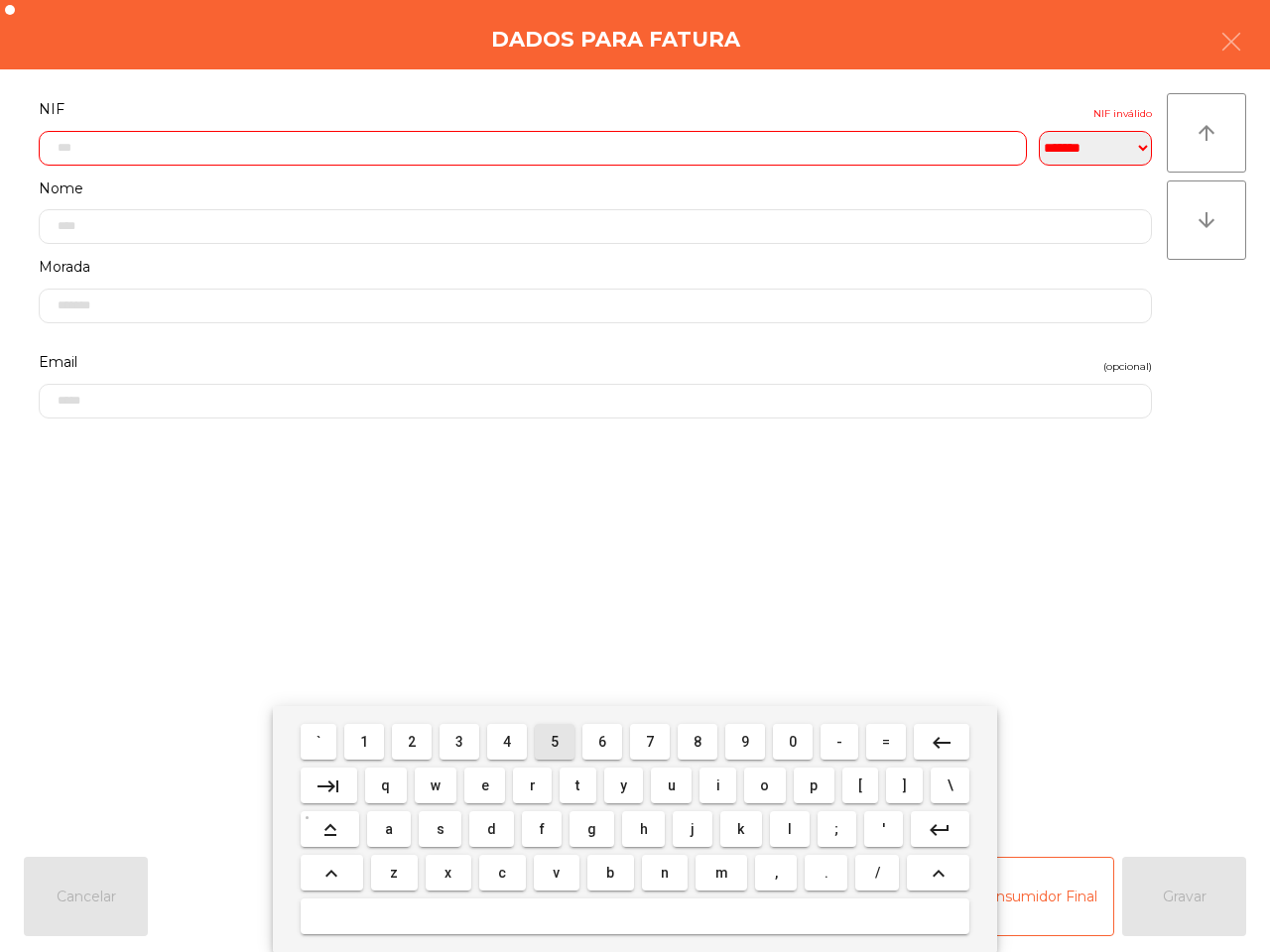 click on "5" at bounding box center [555, 742] 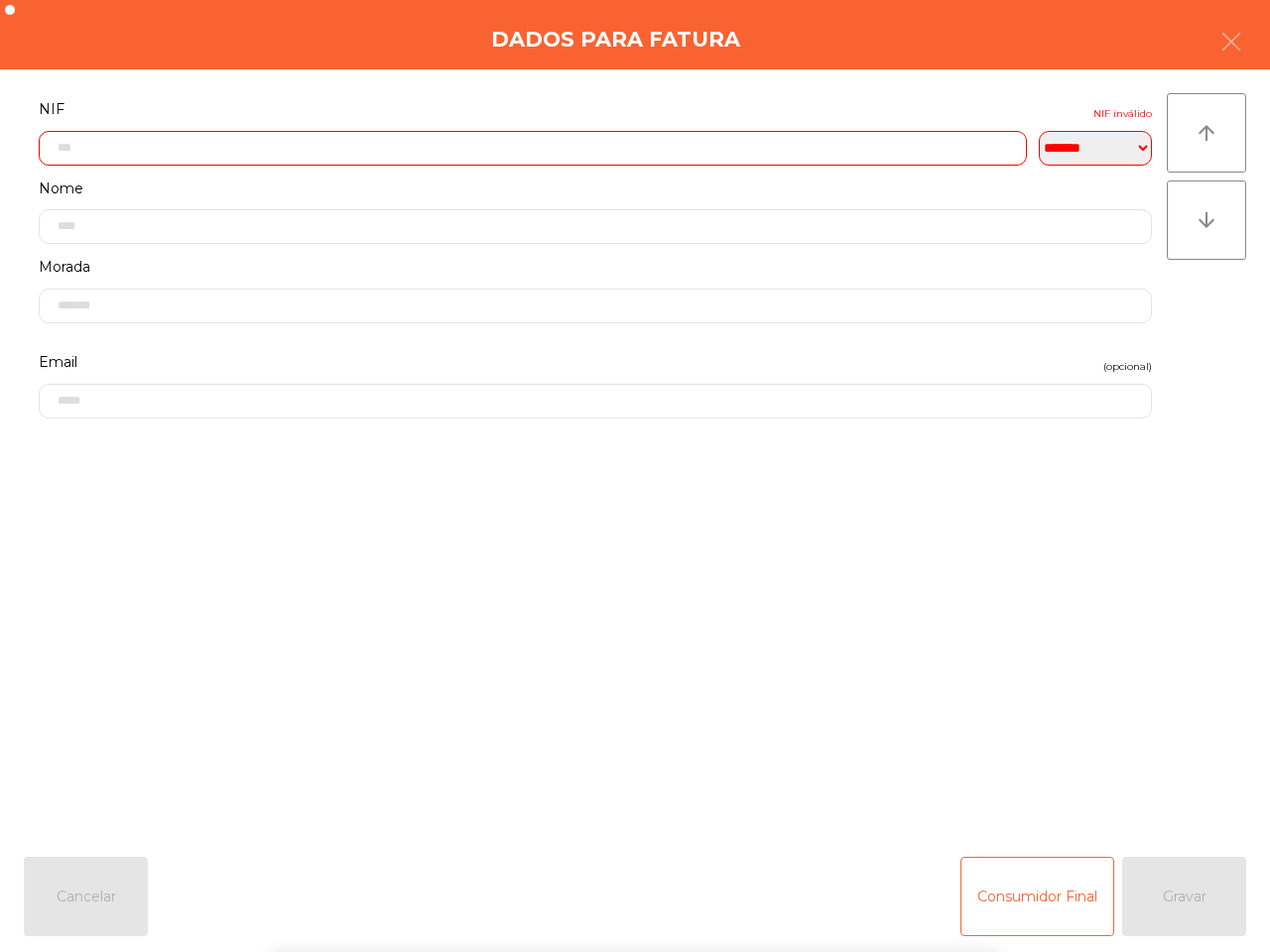 click on "**********" 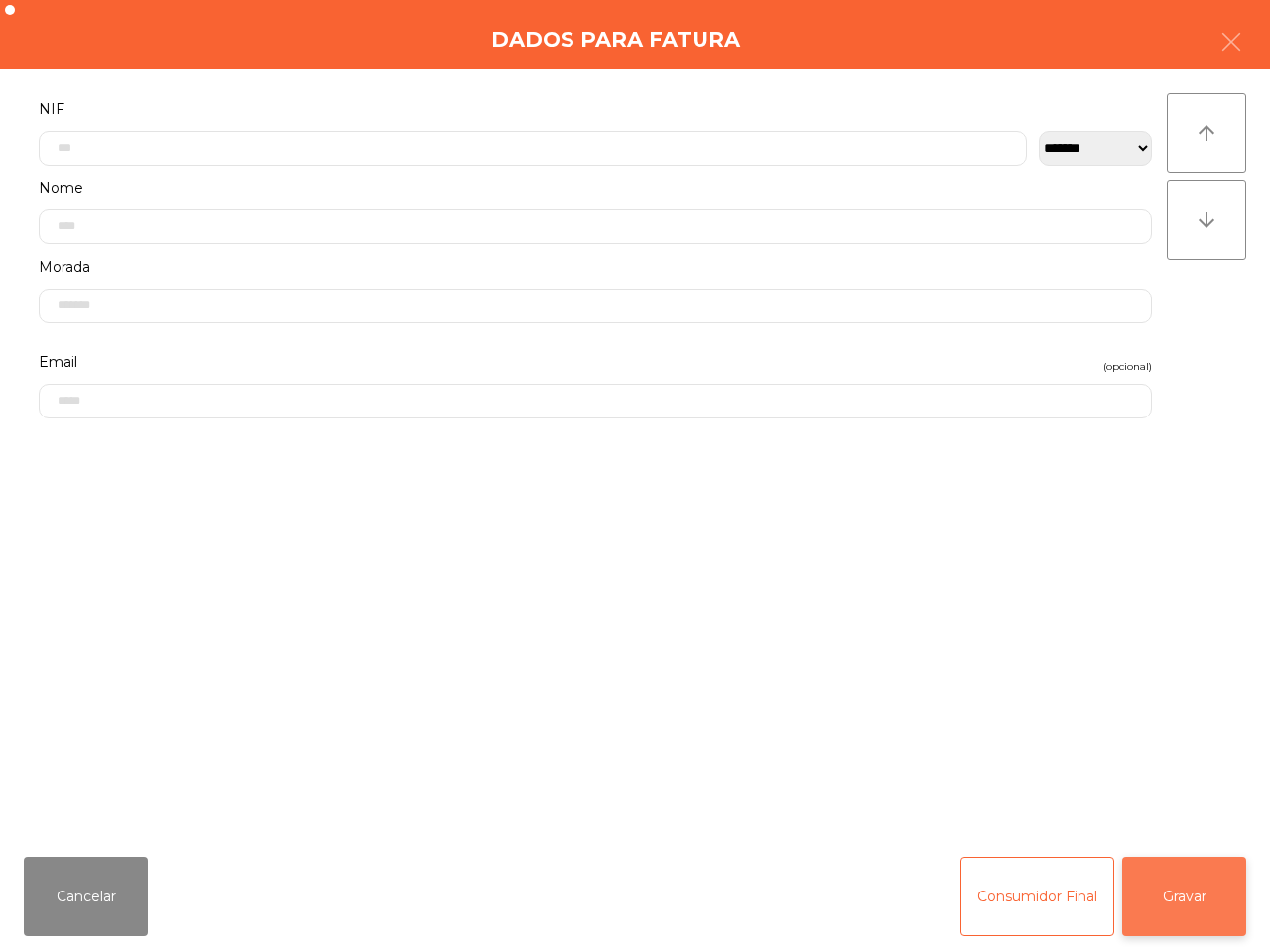 click on "Gravar" 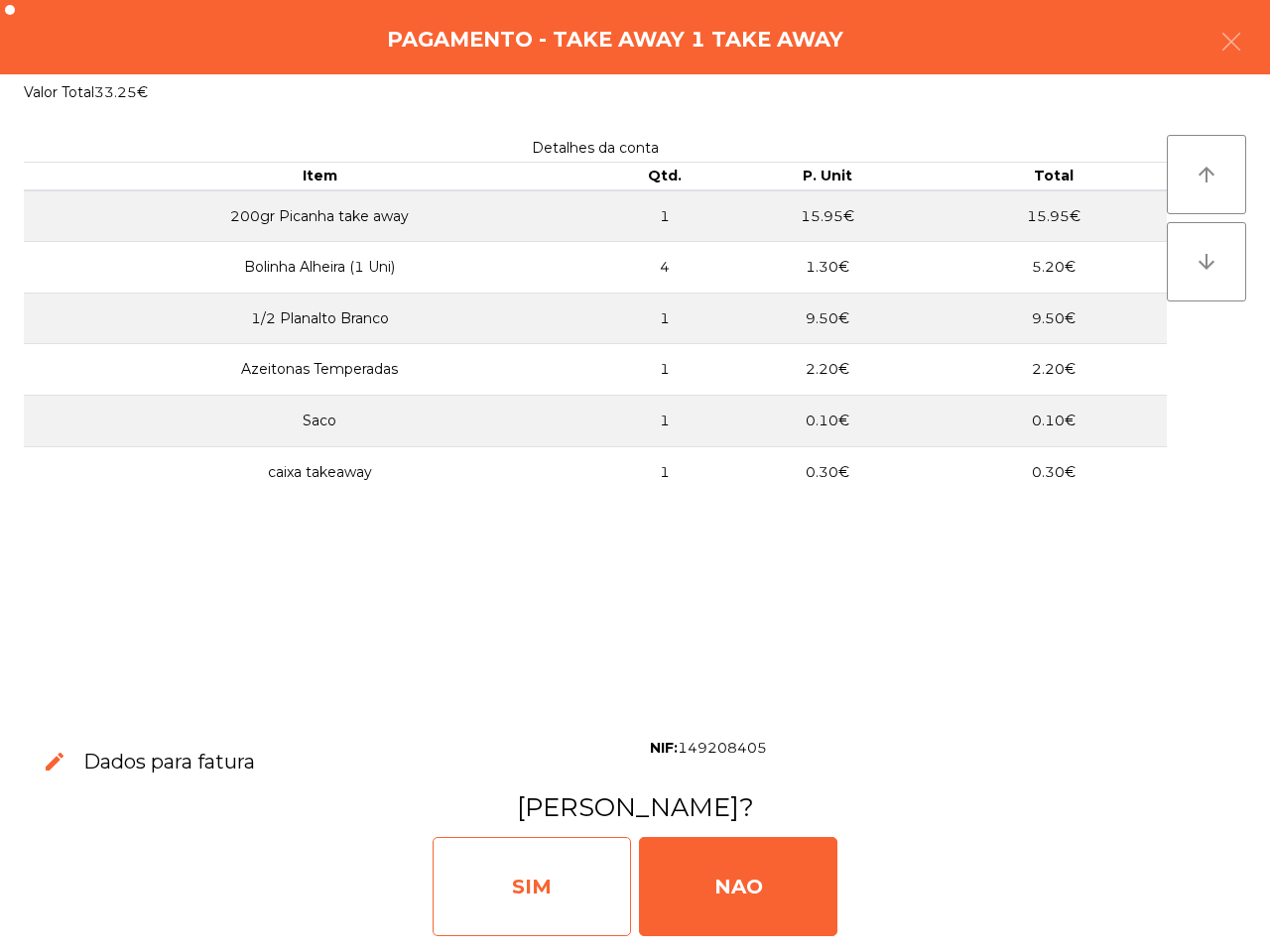 click on "SIM" 